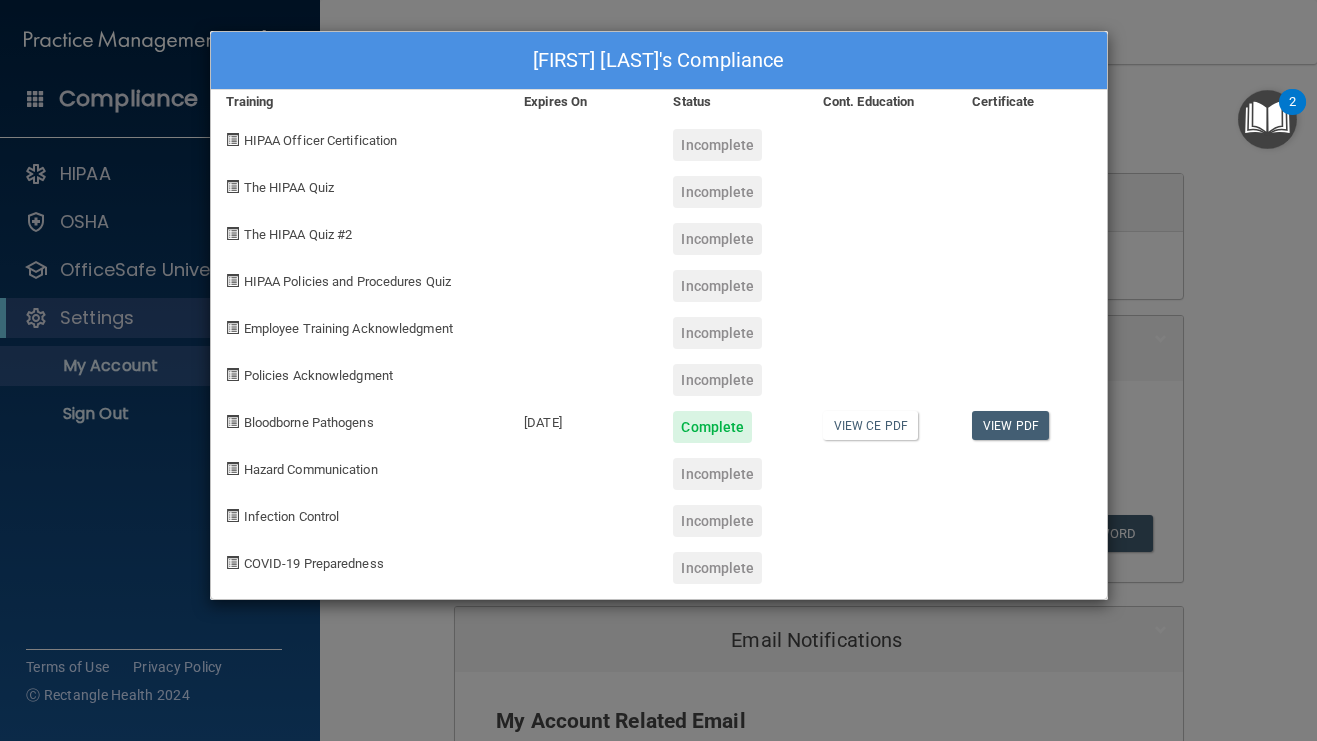 scroll, scrollTop: 0, scrollLeft: 0, axis: both 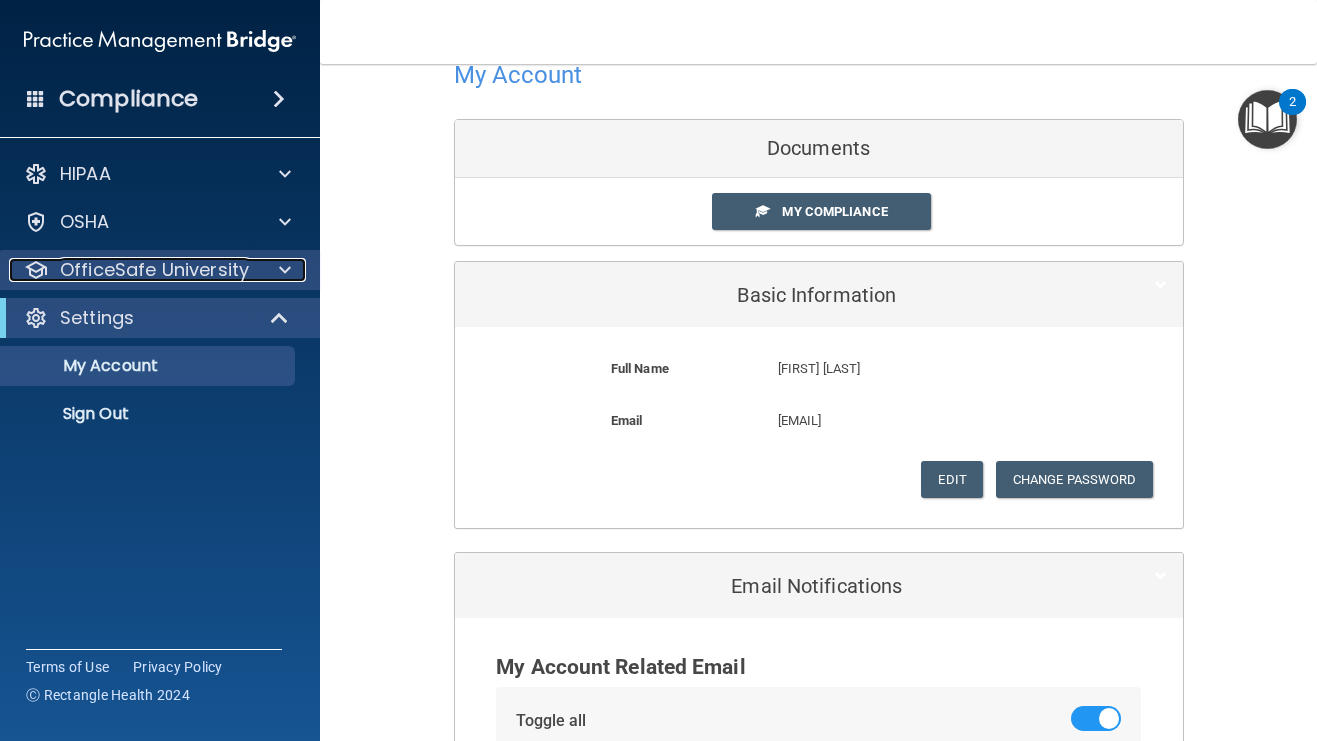 click on "OfficeSafe University" at bounding box center [154, 270] 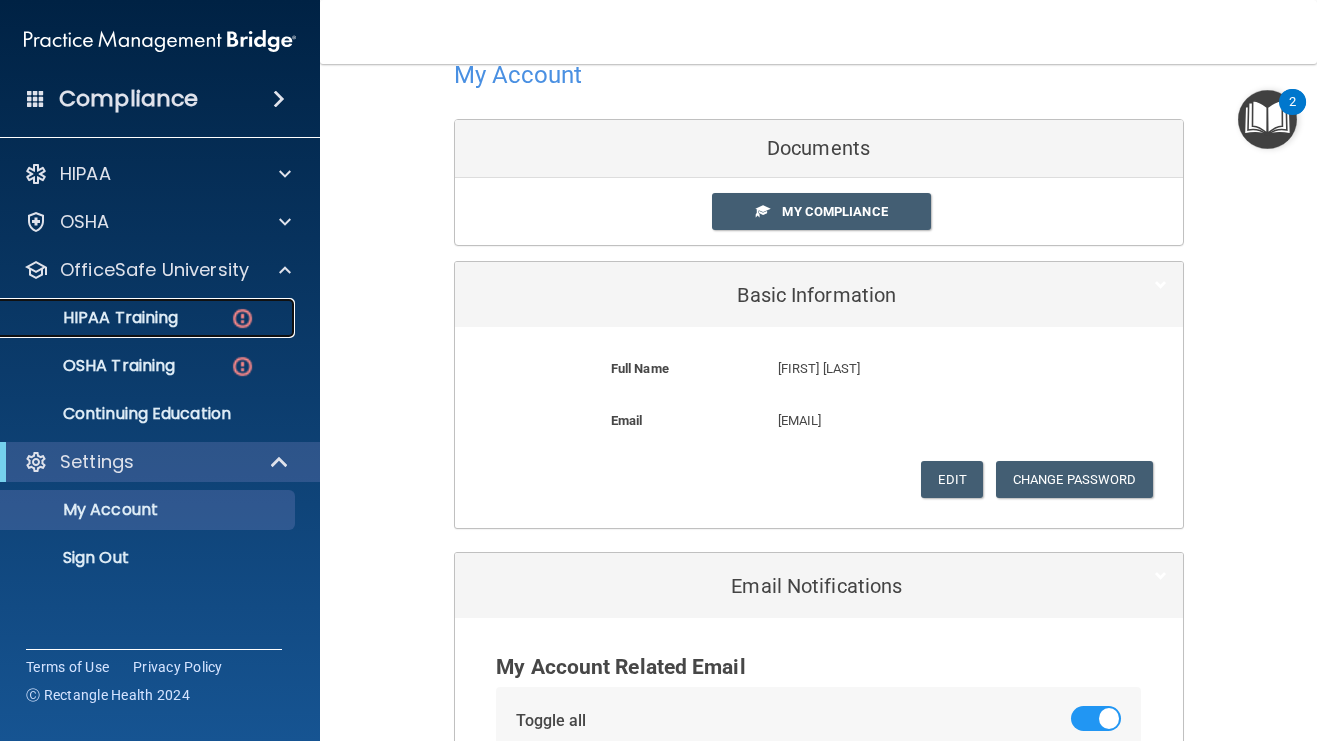 click on "HIPAA Training" at bounding box center (95, 318) 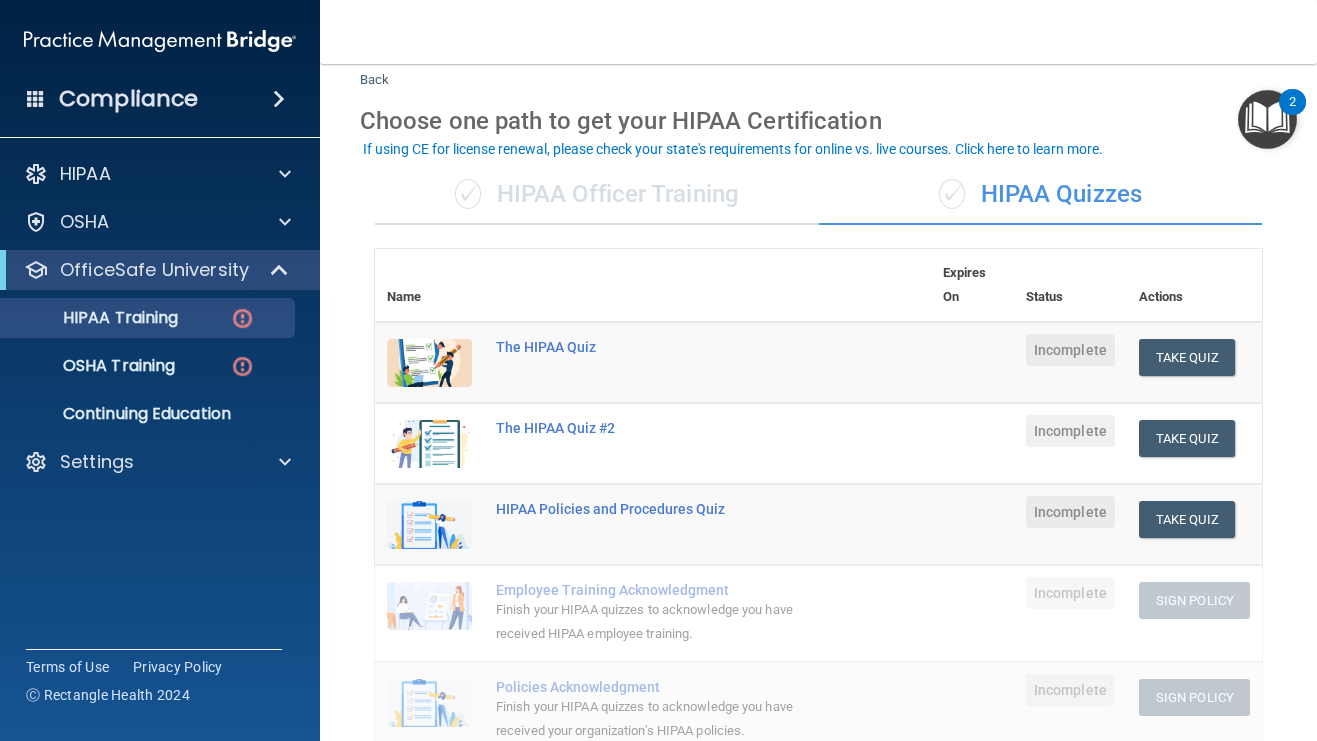 click on "✓" at bounding box center (468, 194) 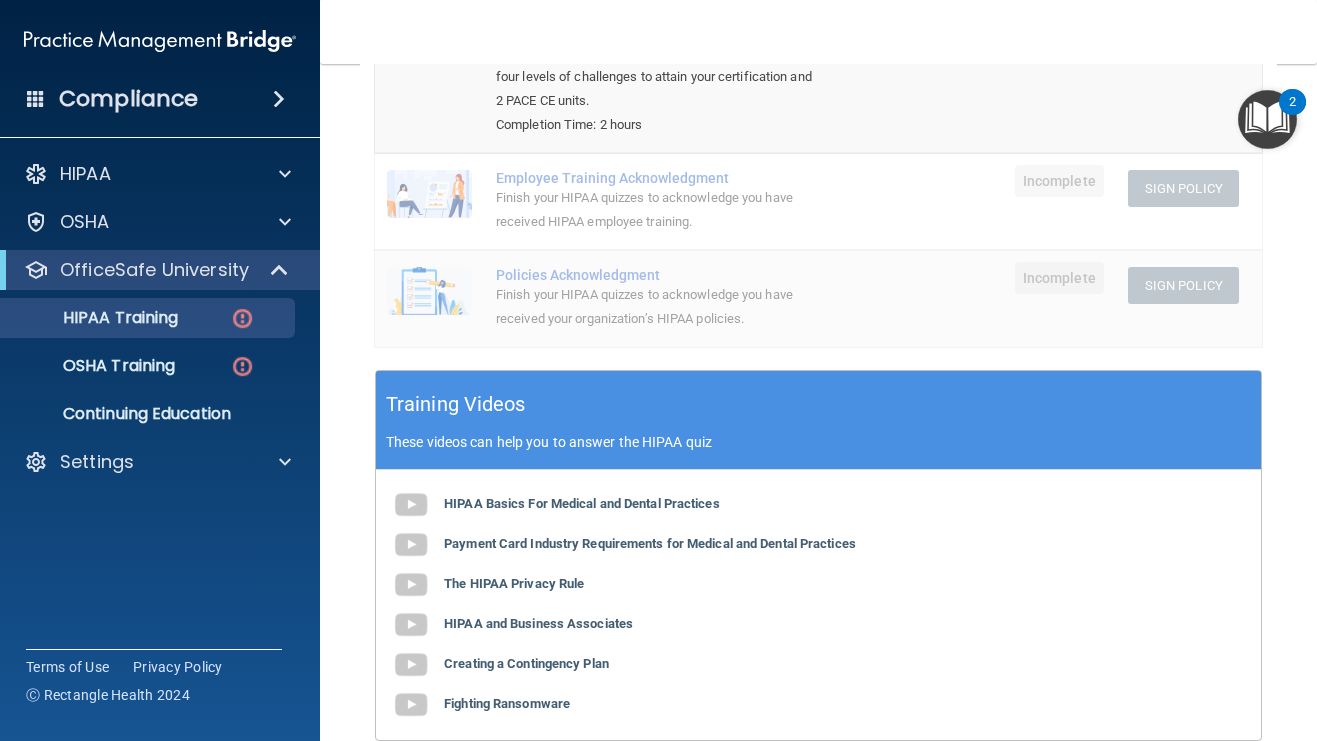 scroll, scrollTop: 490, scrollLeft: 0, axis: vertical 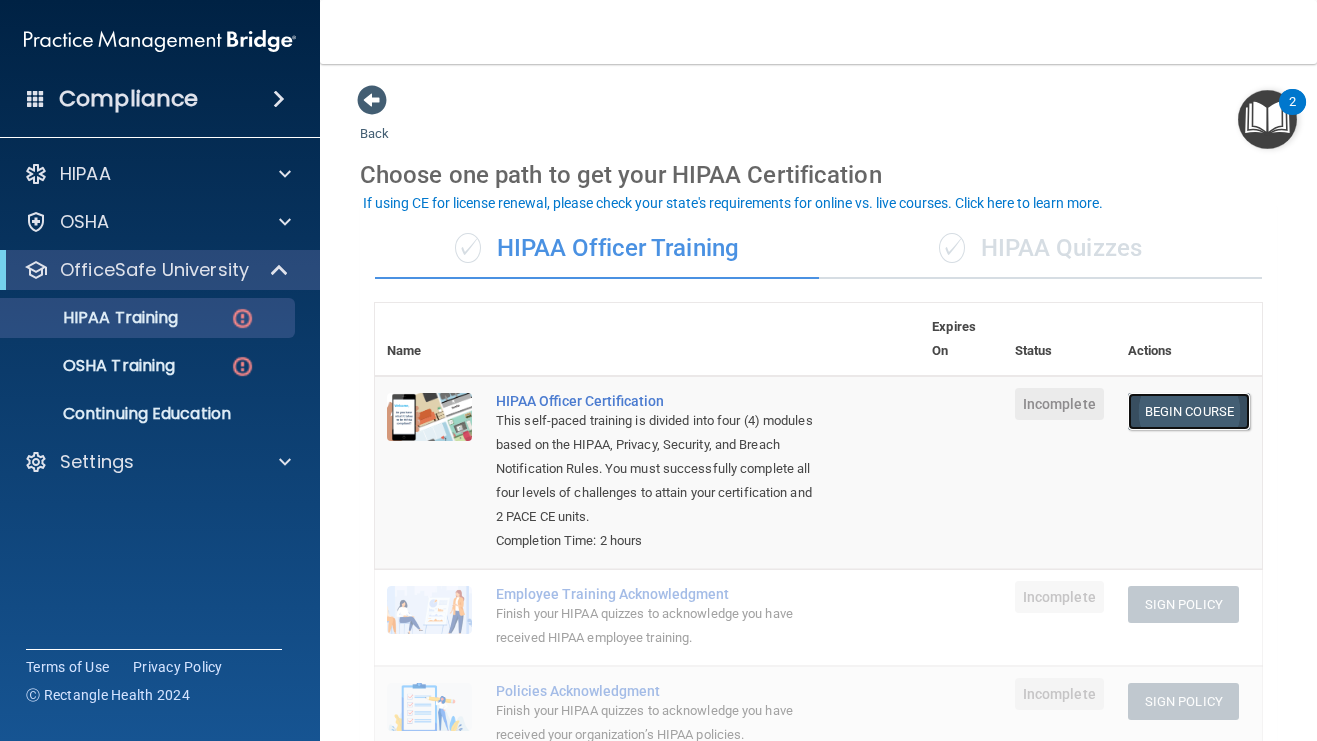 click on "Begin Course" at bounding box center [1189, 411] 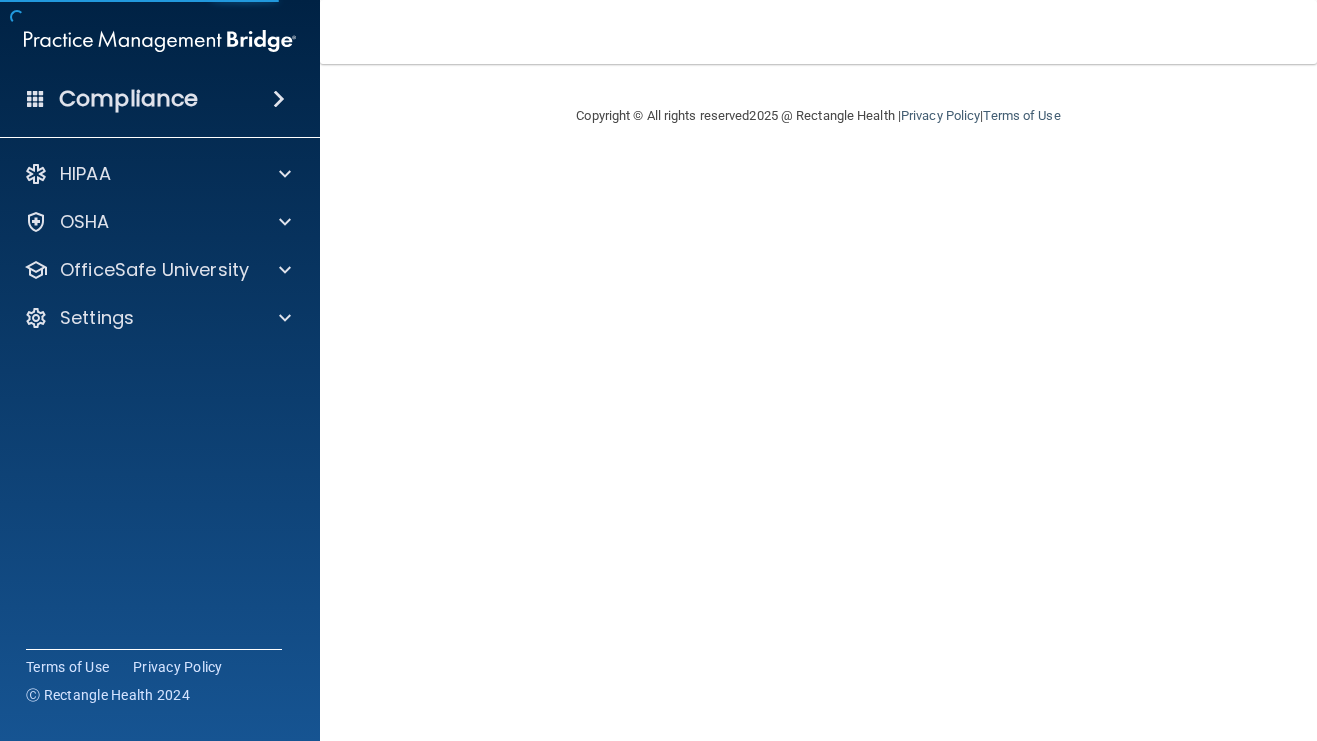 scroll, scrollTop: 0, scrollLeft: 0, axis: both 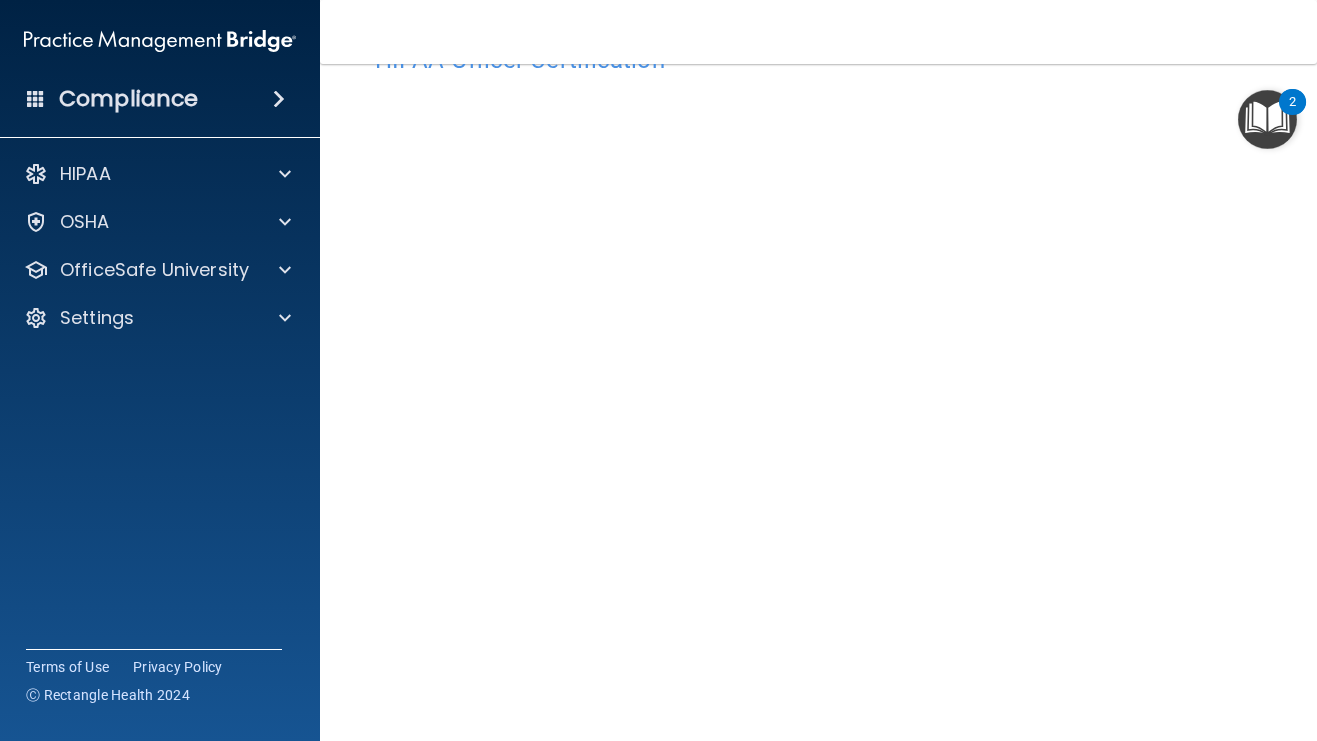 click at bounding box center [1132, 639] 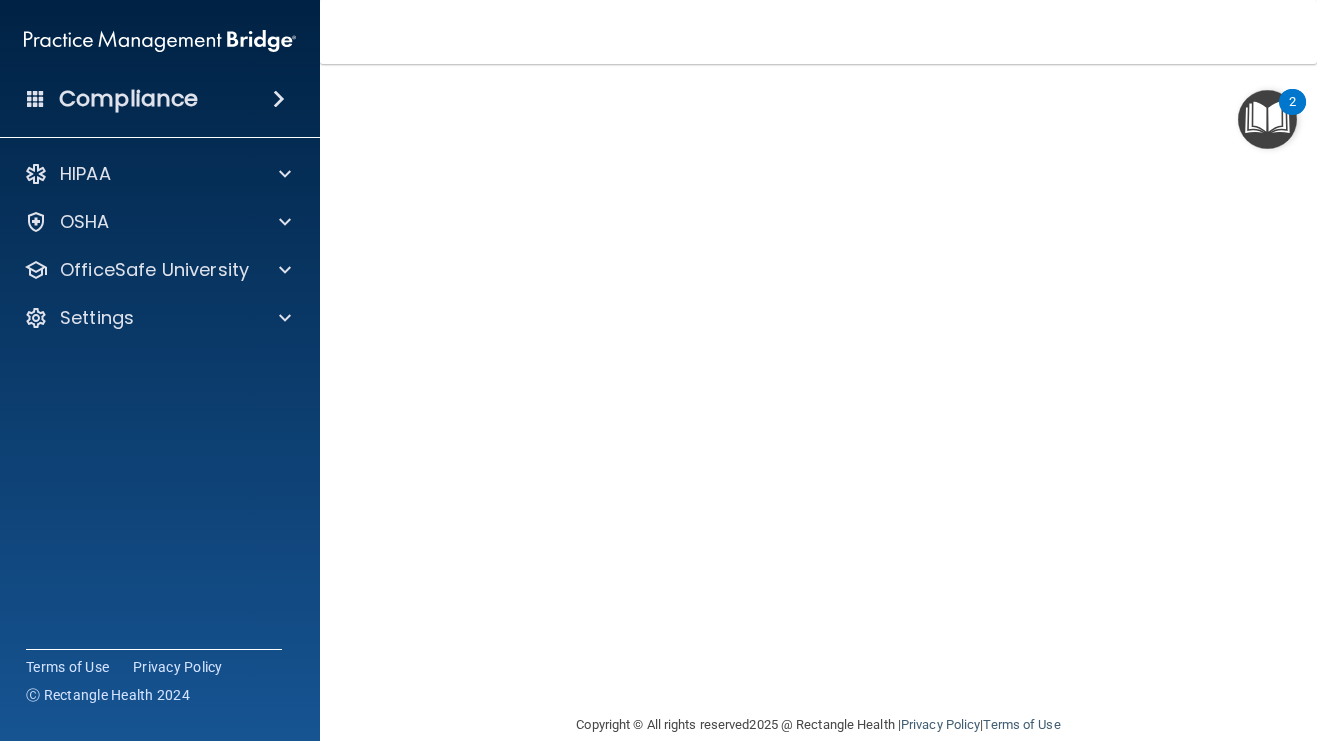 scroll, scrollTop: 150, scrollLeft: 0, axis: vertical 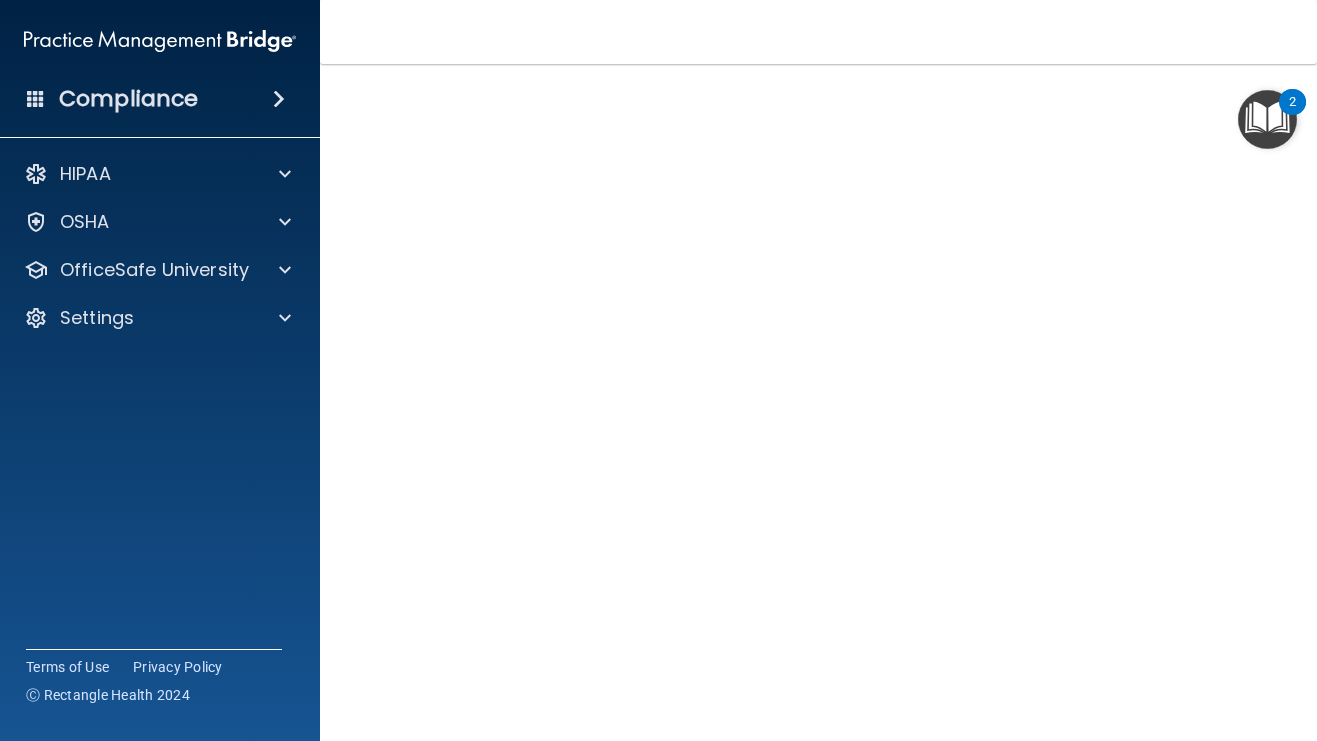 click at bounding box center (279, 99) 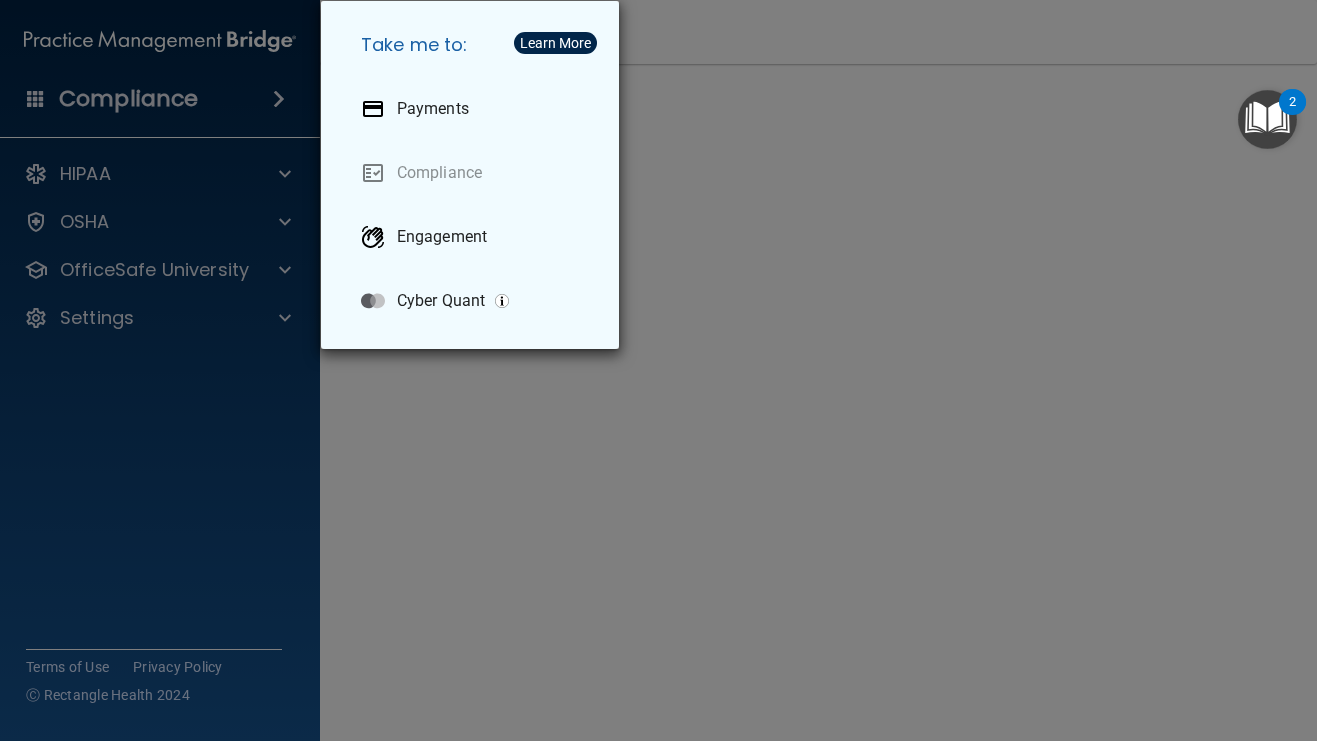 click on "Take me to:             Payments                   Compliance                     Engagement                     Cyber Quant" at bounding box center (658, 370) 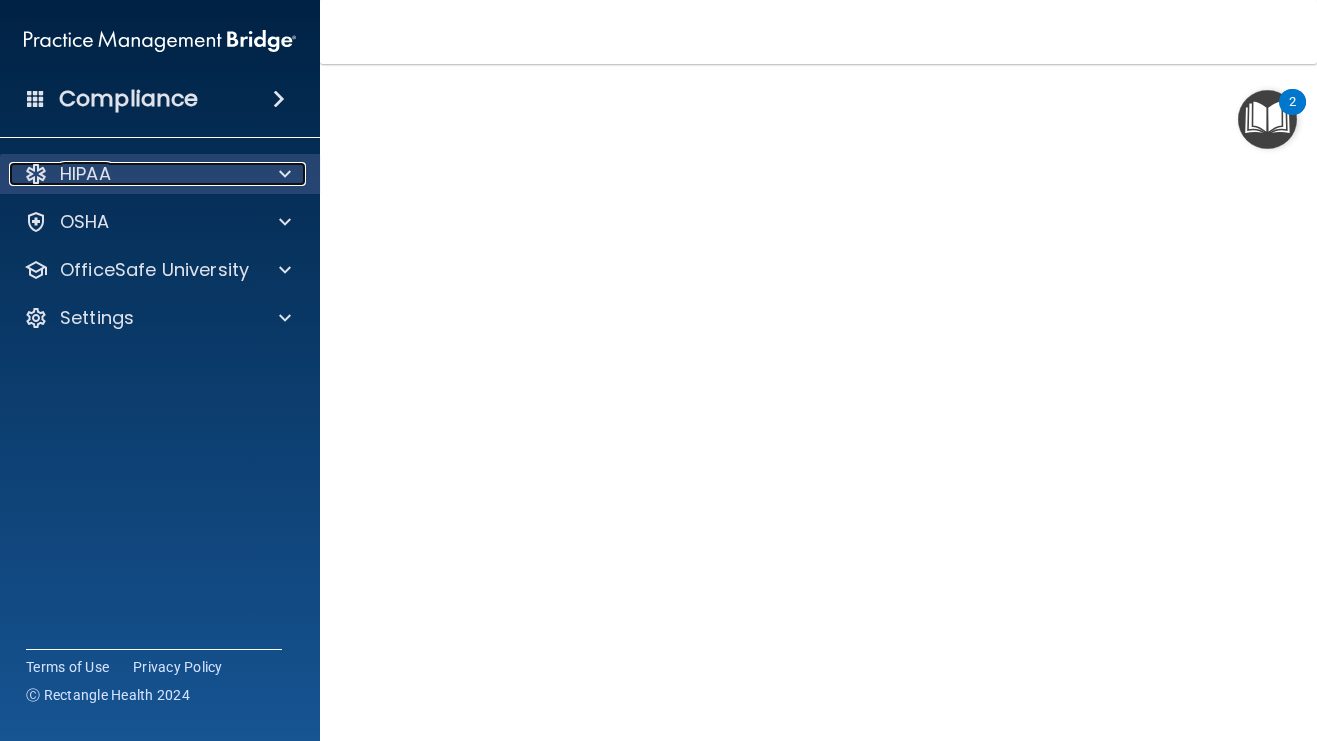 click at bounding box center [285, 174] 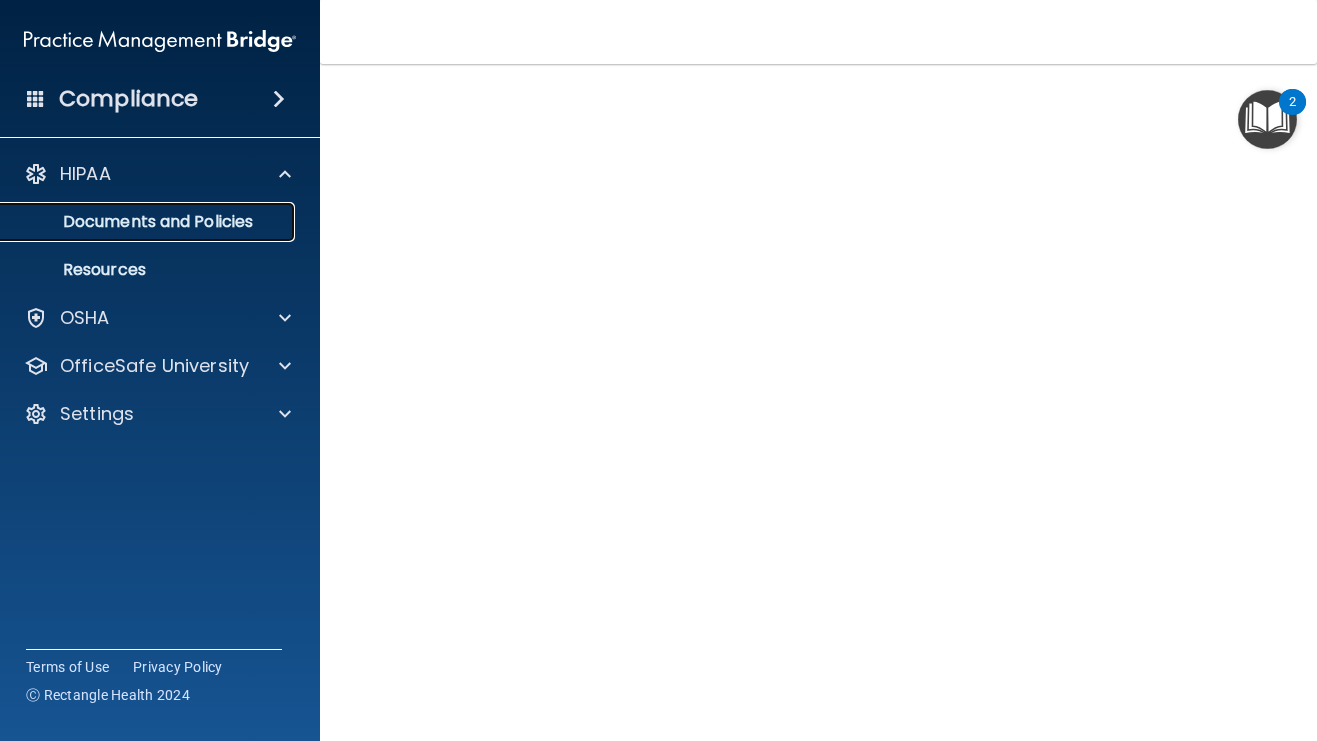 click on "Documents and Policies" at bounding box center (149, 222) 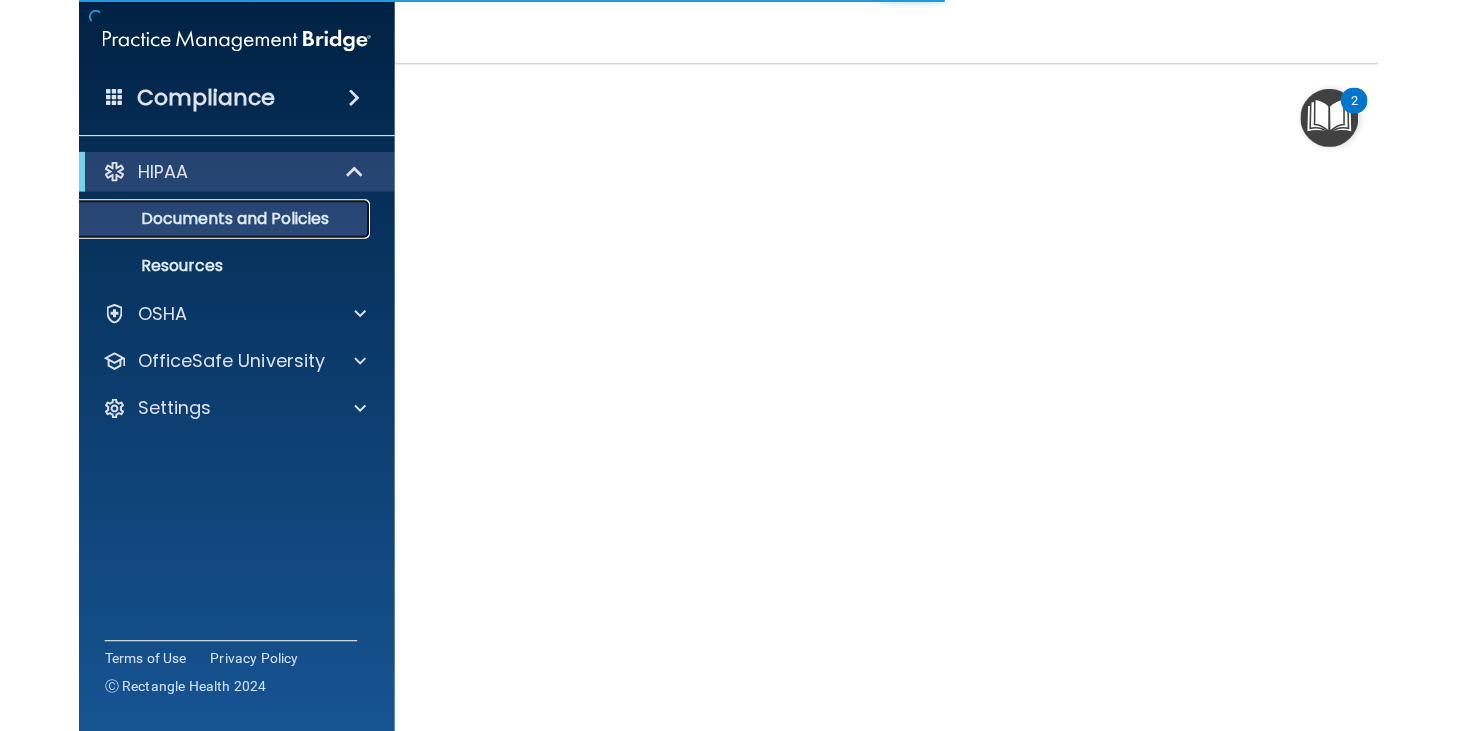 scroll, scrollTop: 0, scrollLeft: 0, axis: both 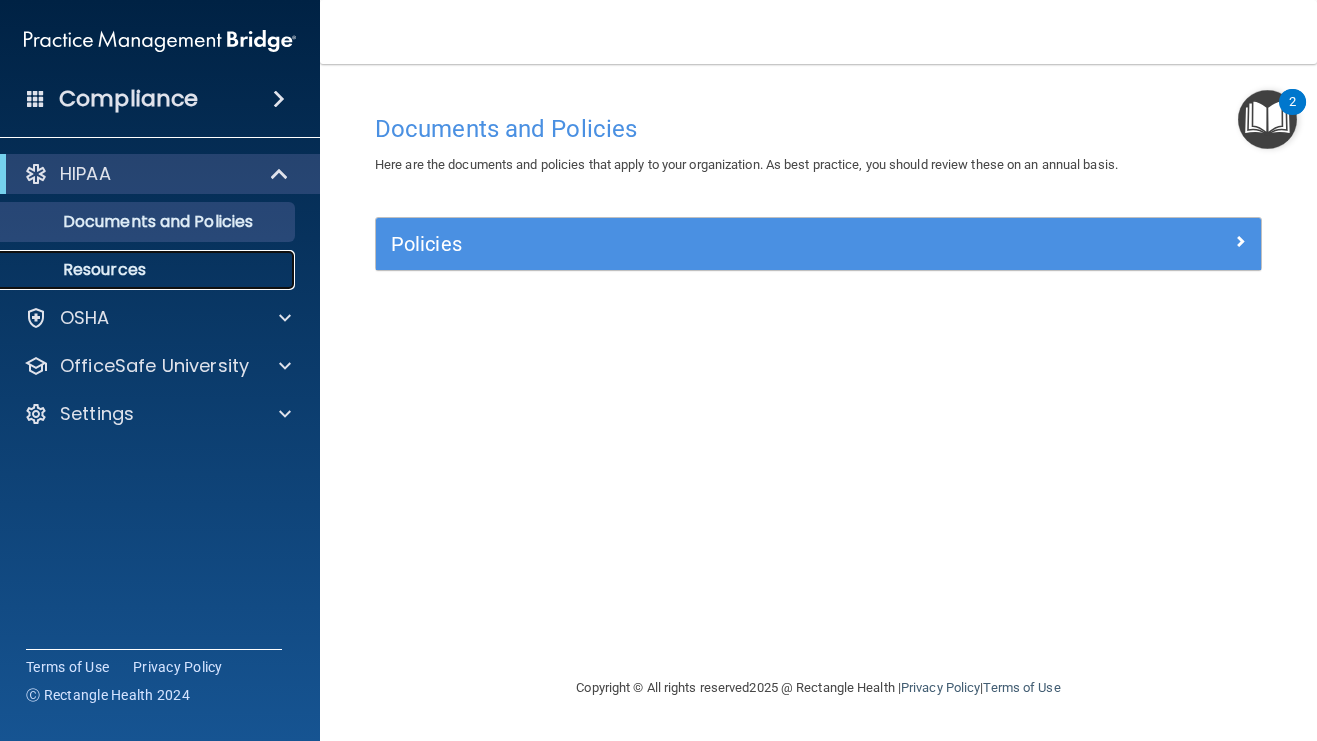click on "Resources" at bounding box center [149, 270] 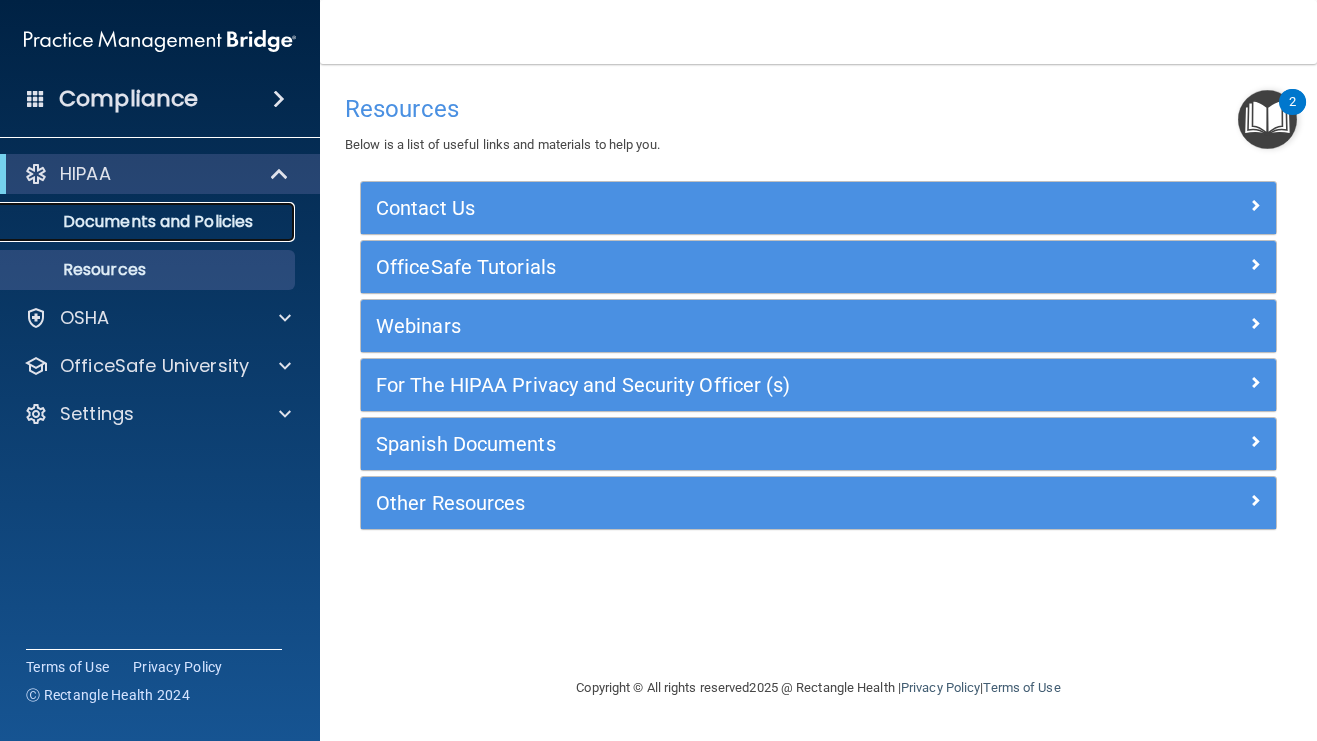 click on "Documents and Policies" at bounding box center (149, 222) 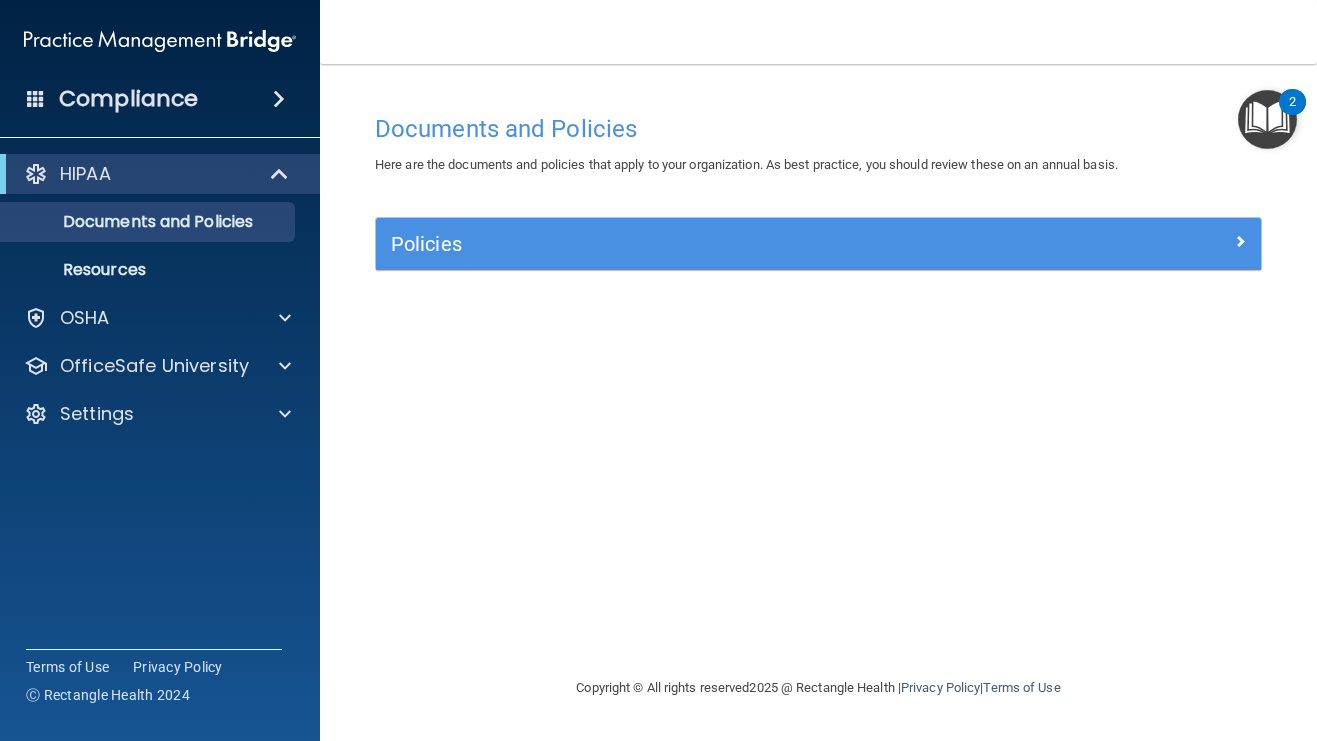 click at bounding box center (36, 98) 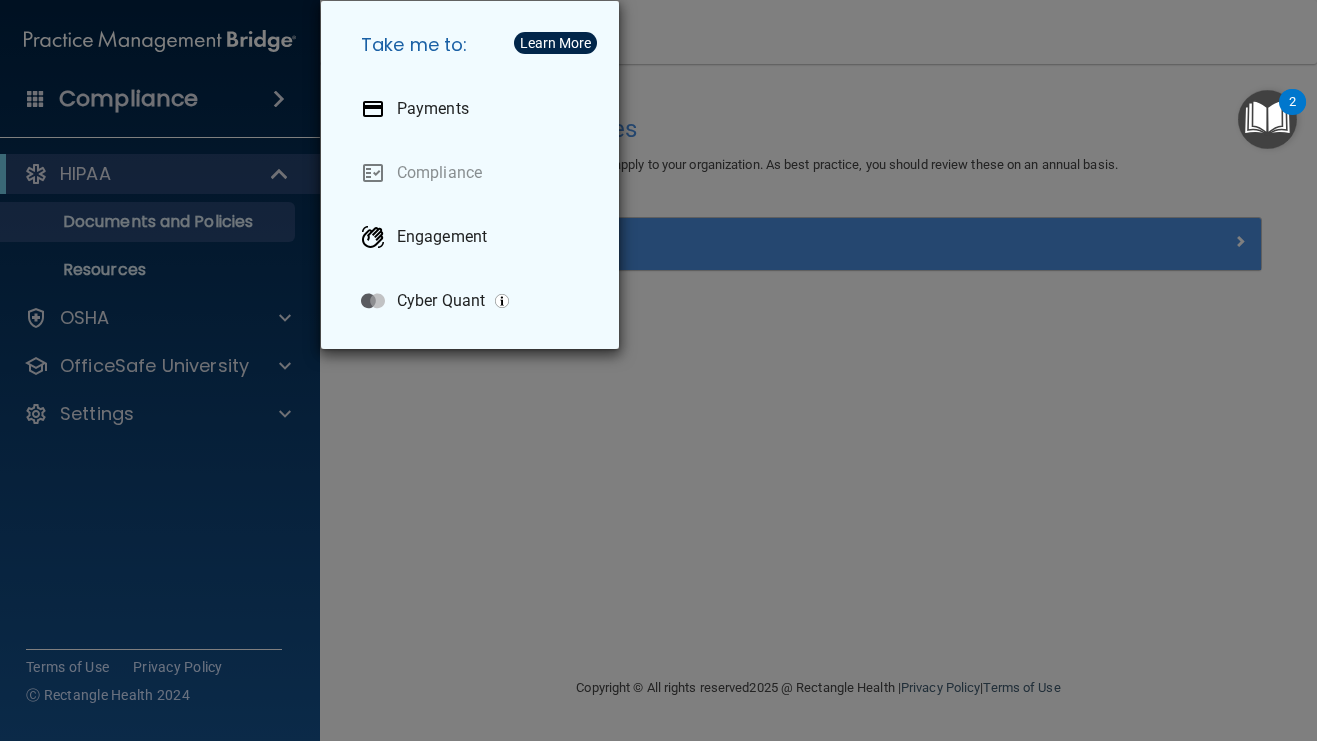 click on "Take me to:             Payments                   Compliance                     Engagement                     Cyber Quant" at bounding box center (658, 370) 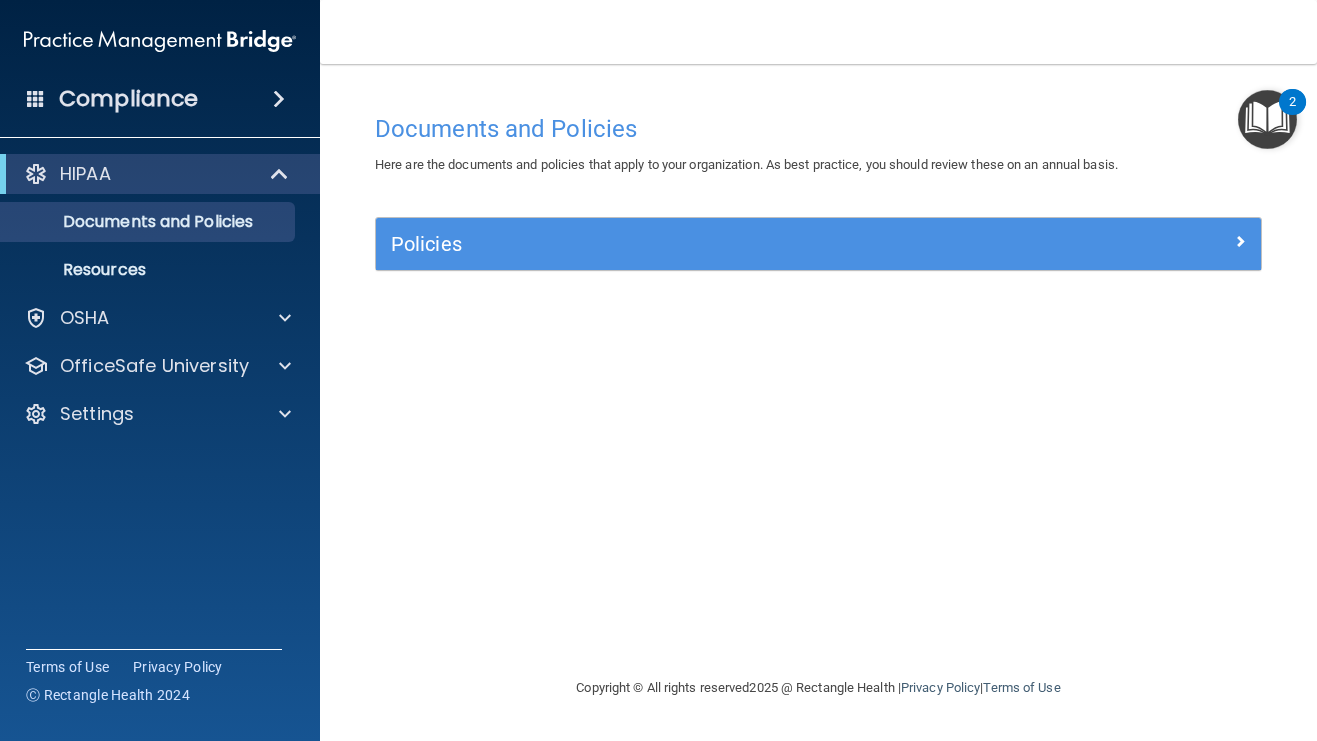 click at bounding box center [279, 99] 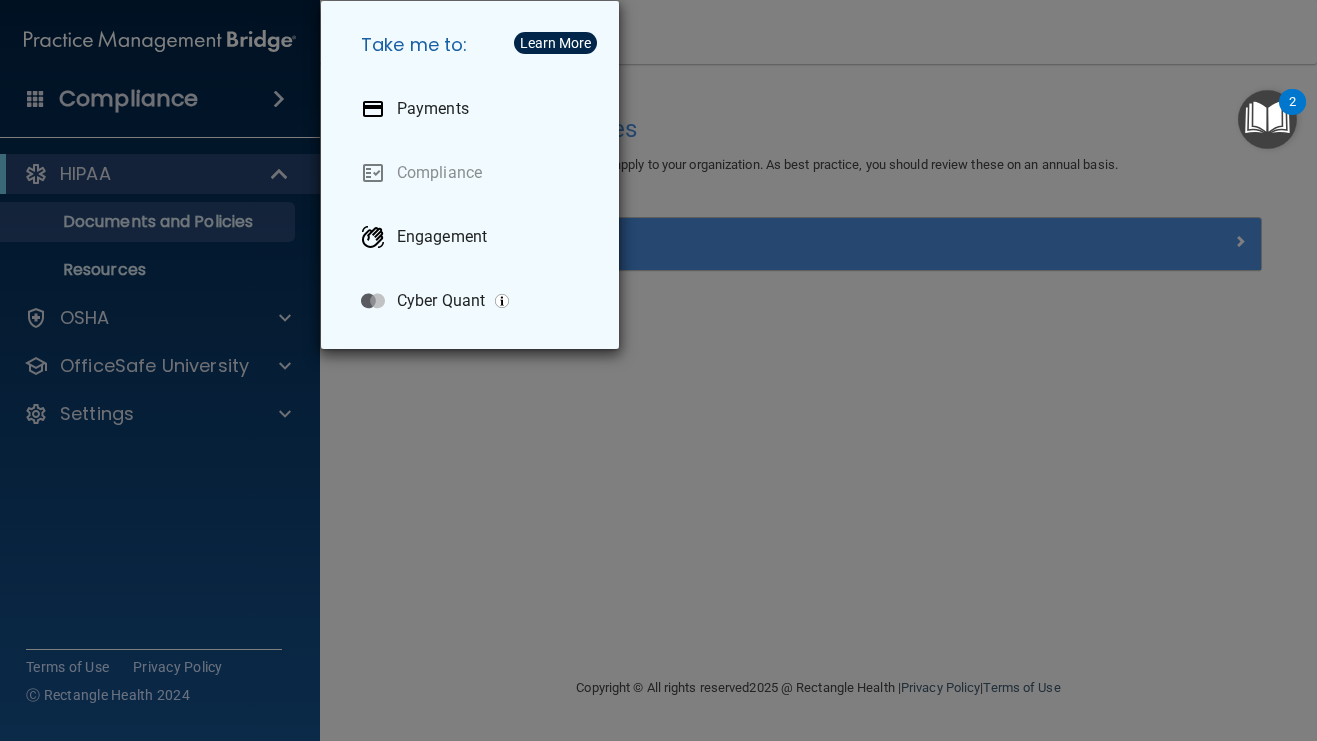 click on "Take me to:             Payments                   Compliance                     Engagement                     Cyber Quant" at bounding box center (658, 370) 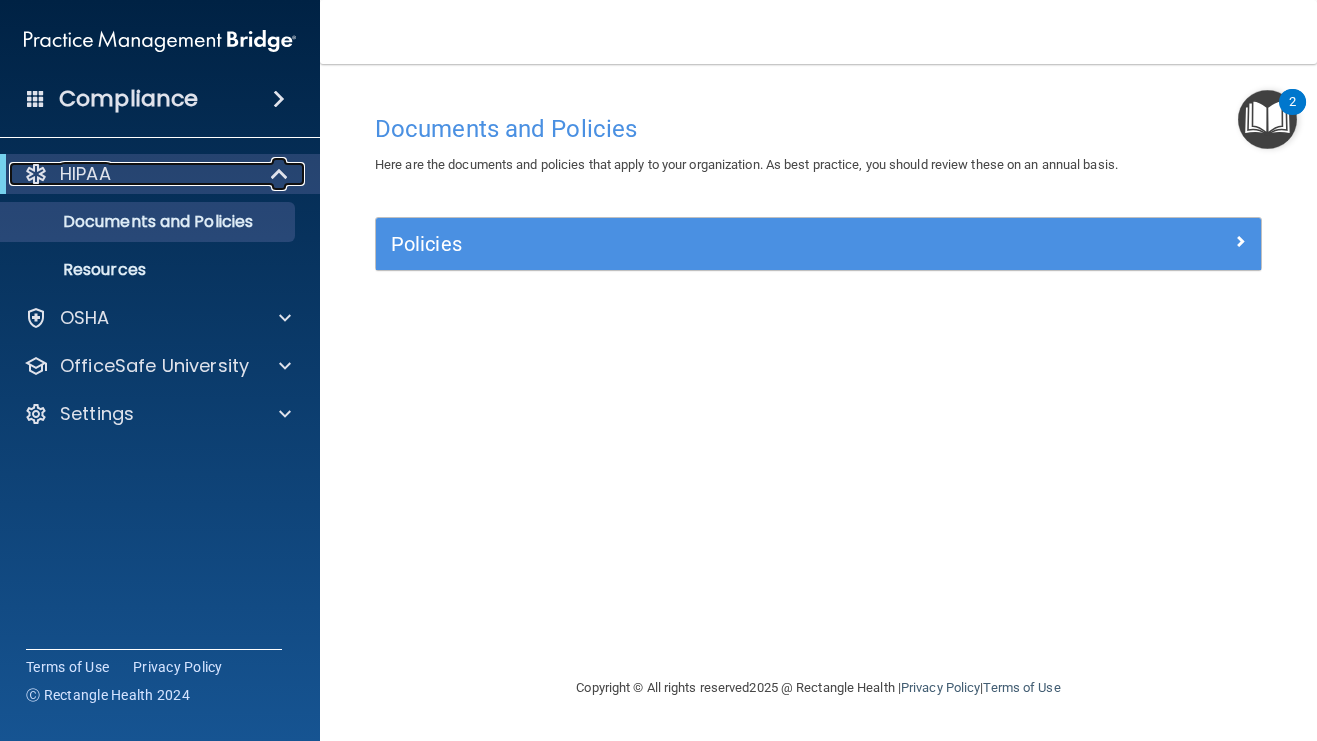 click at bounding box center (281, 174) 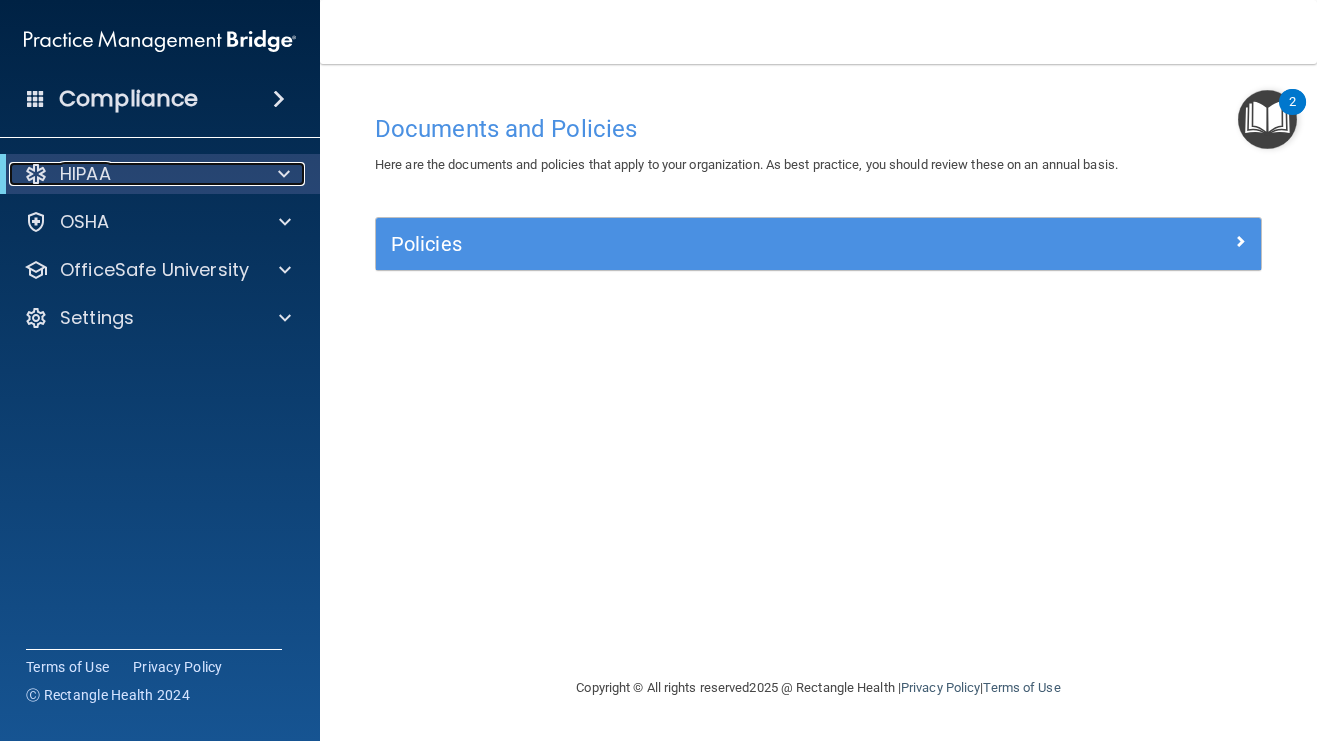 click at bounding box center [36, 174] 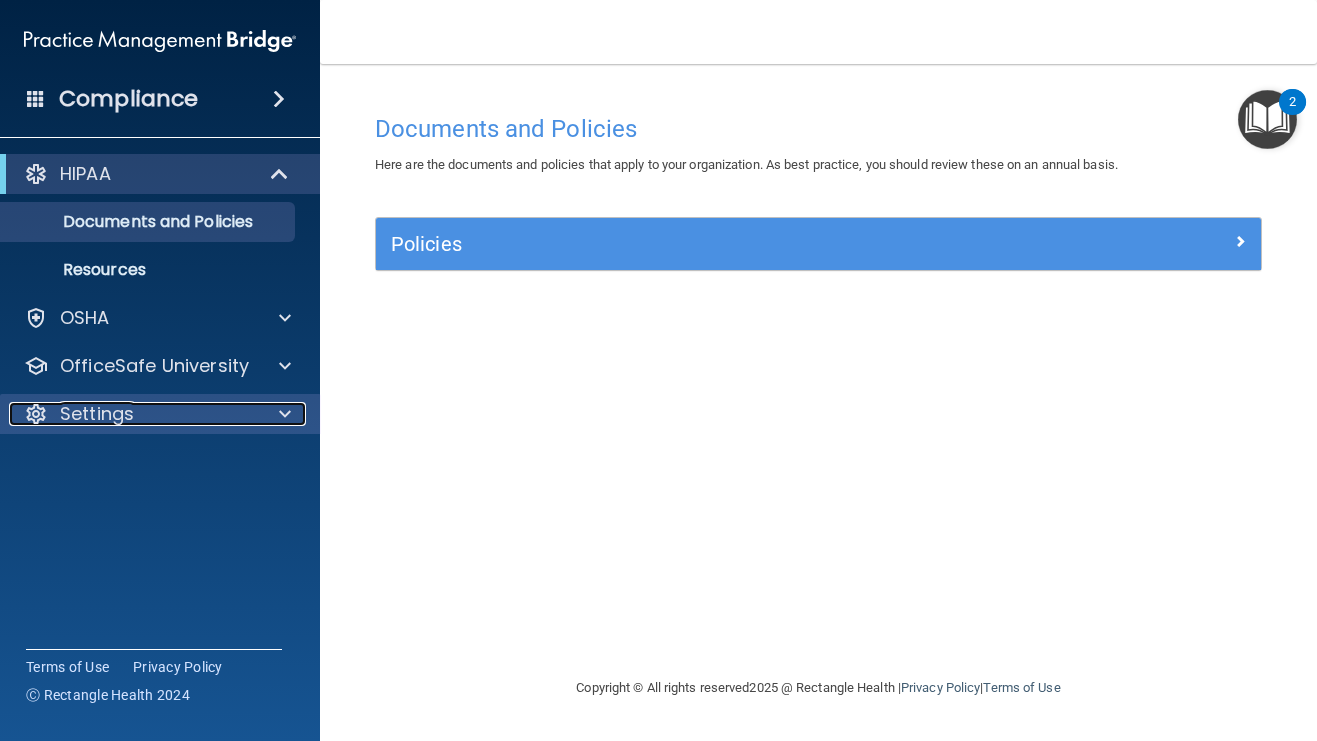 click at bounding box center (285, 414) 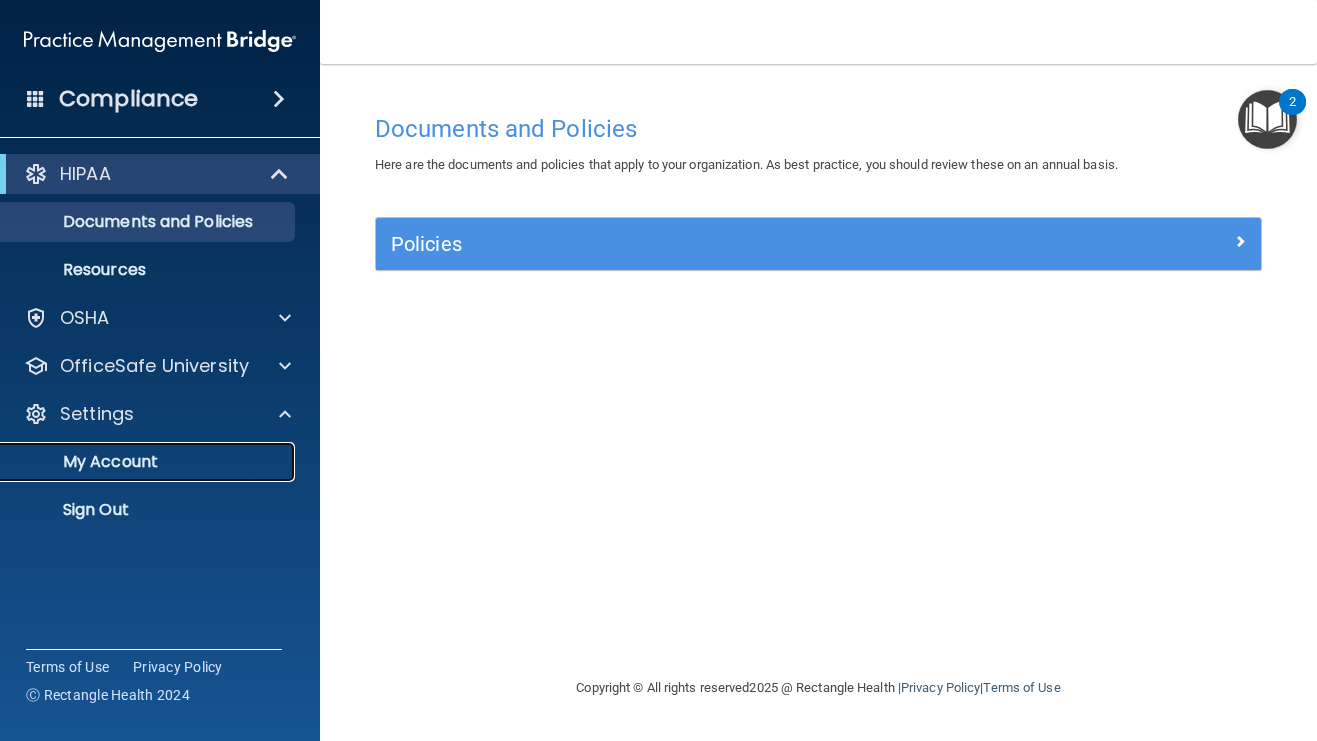 click on "My Account" at bounding box center (149, 462) 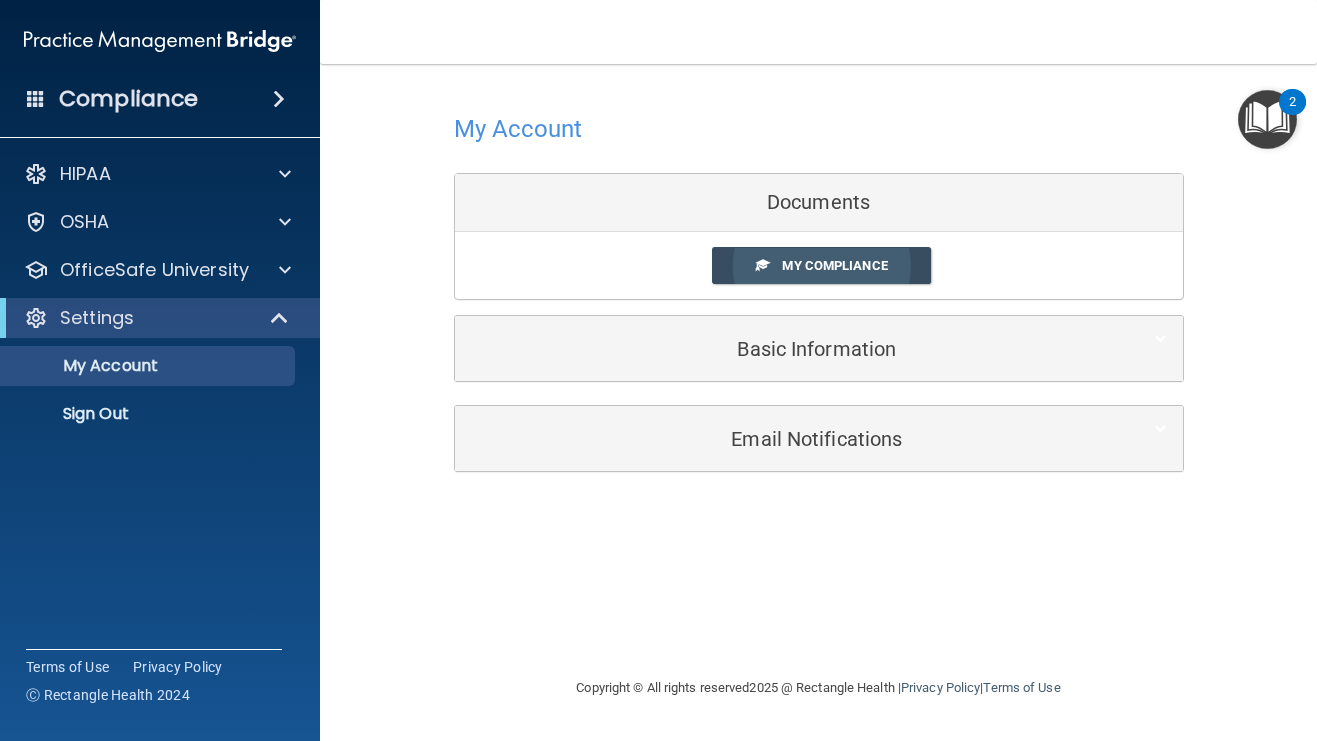 click on "My Compliance" at bounding box center [834, 265] 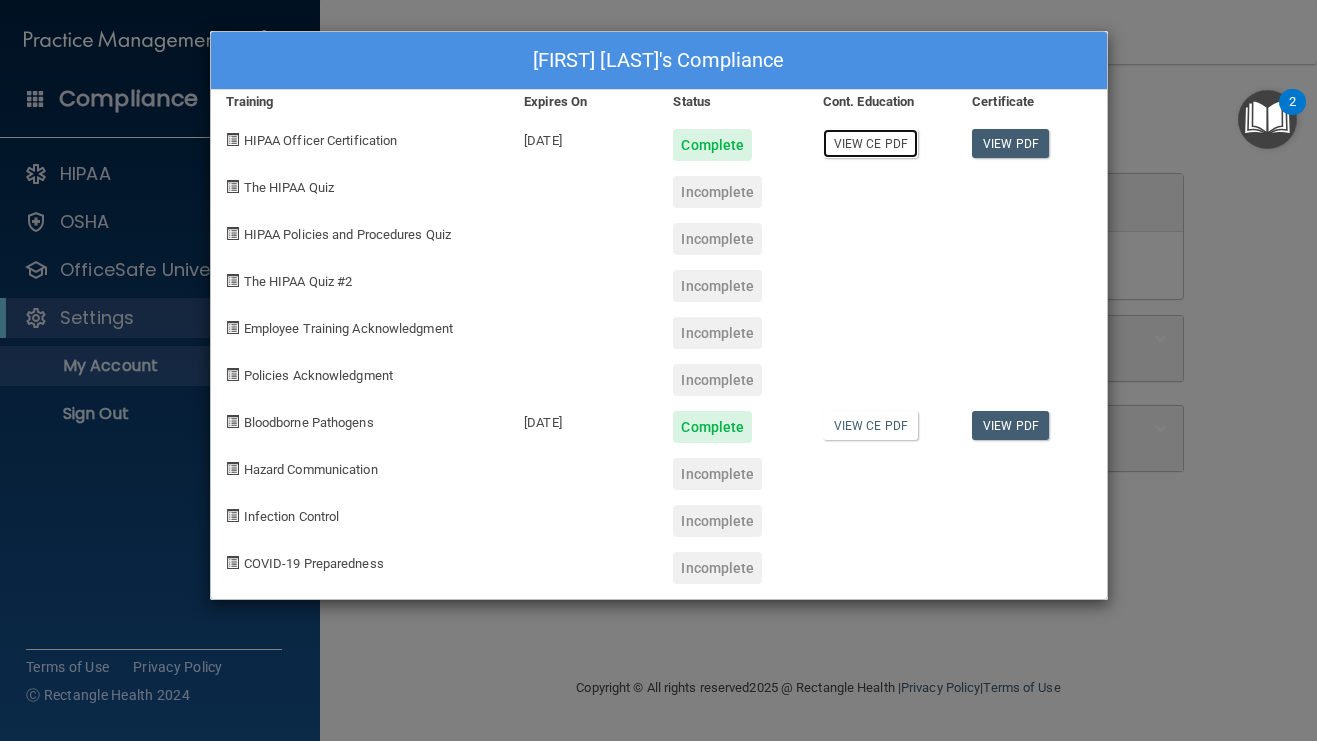 click on "View CE PDF" at bounding box center (870, 143) 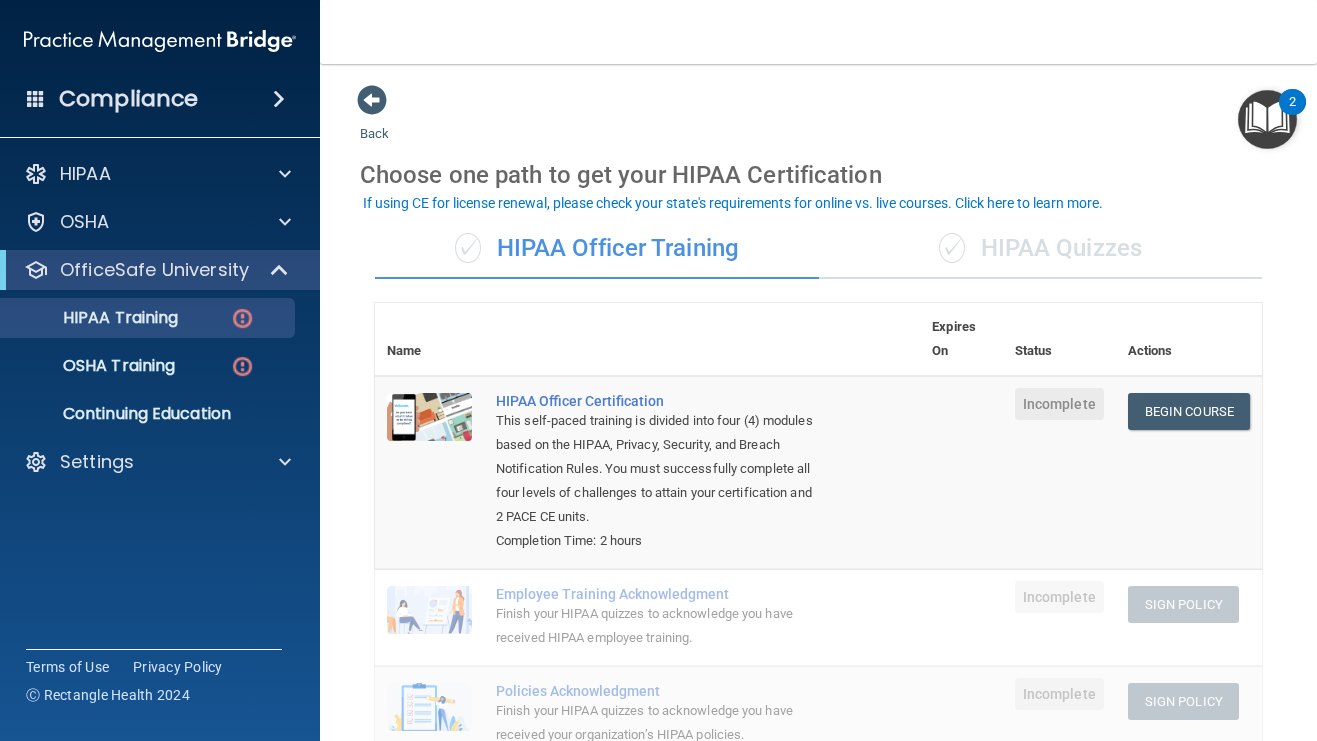 scroll, scrollTop: 0, scrollLeft: 0, axis: both 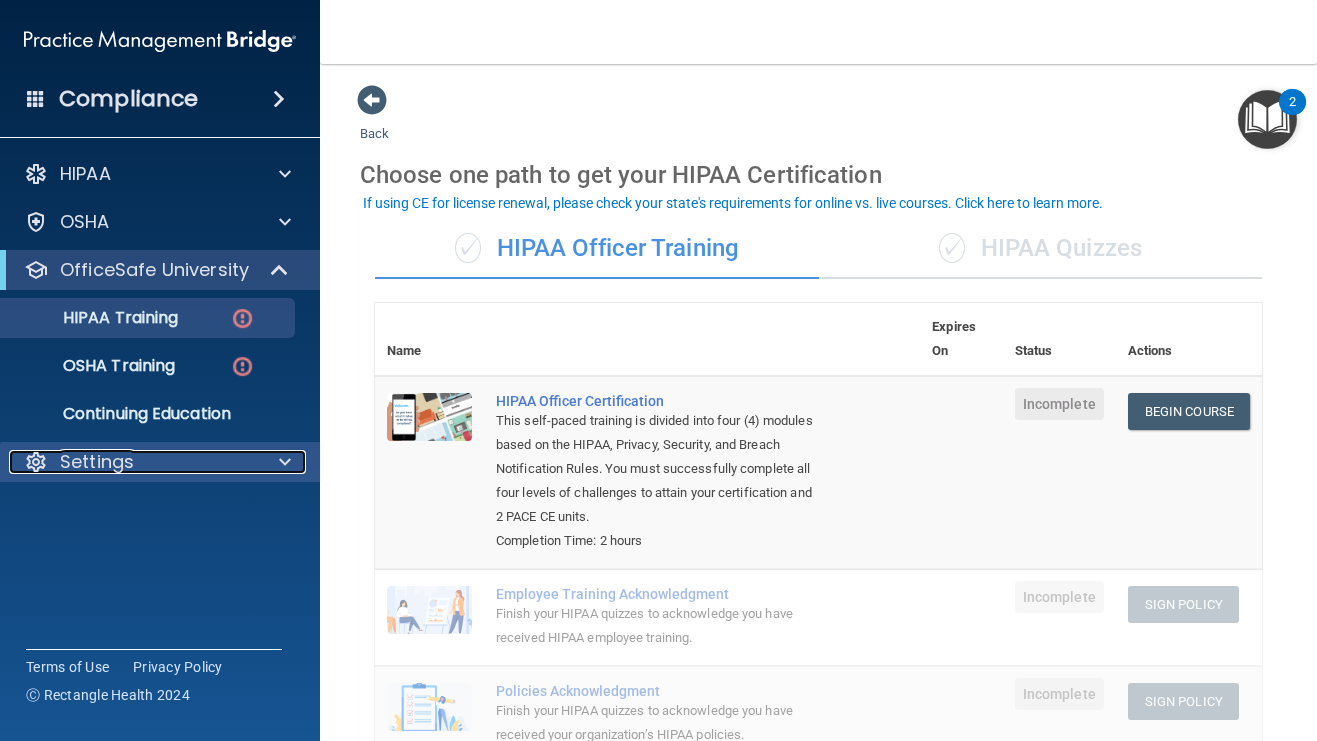 click at bounding box center [285, 462] 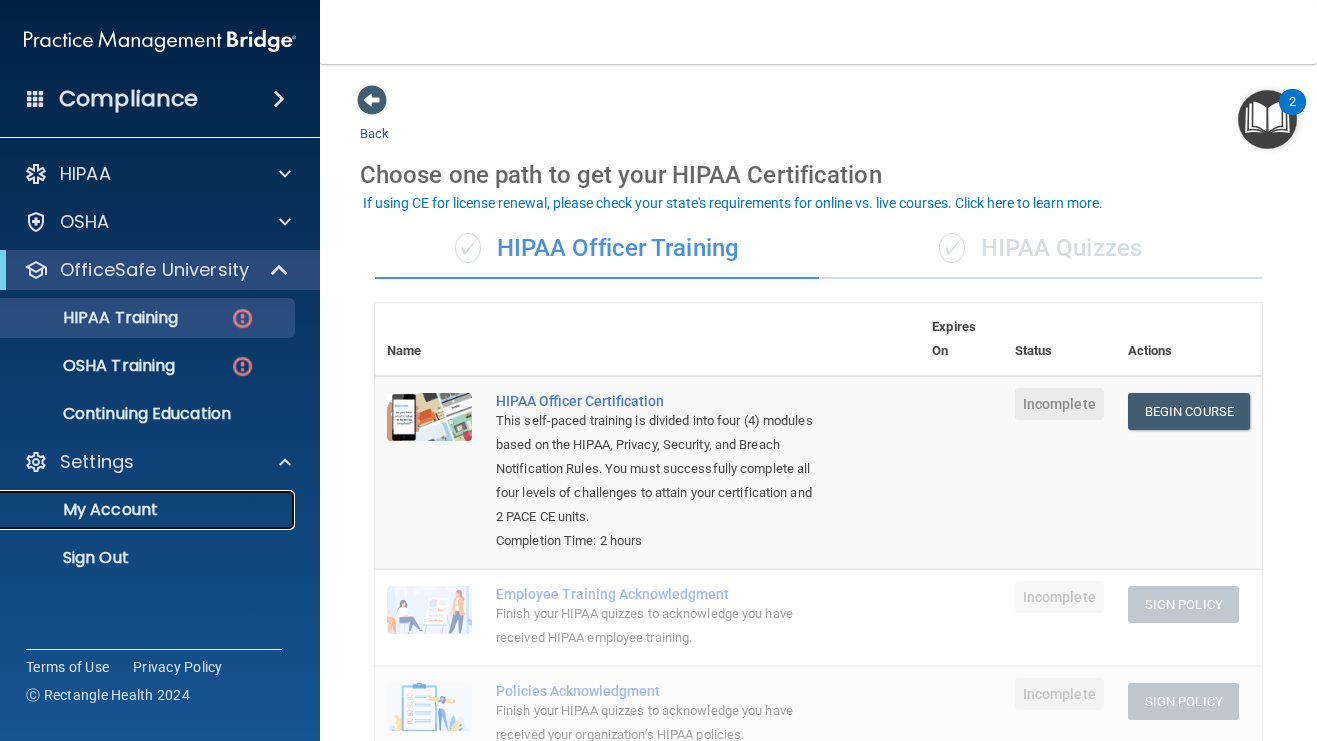 click on "My Account" at bounding box center (149, 510) 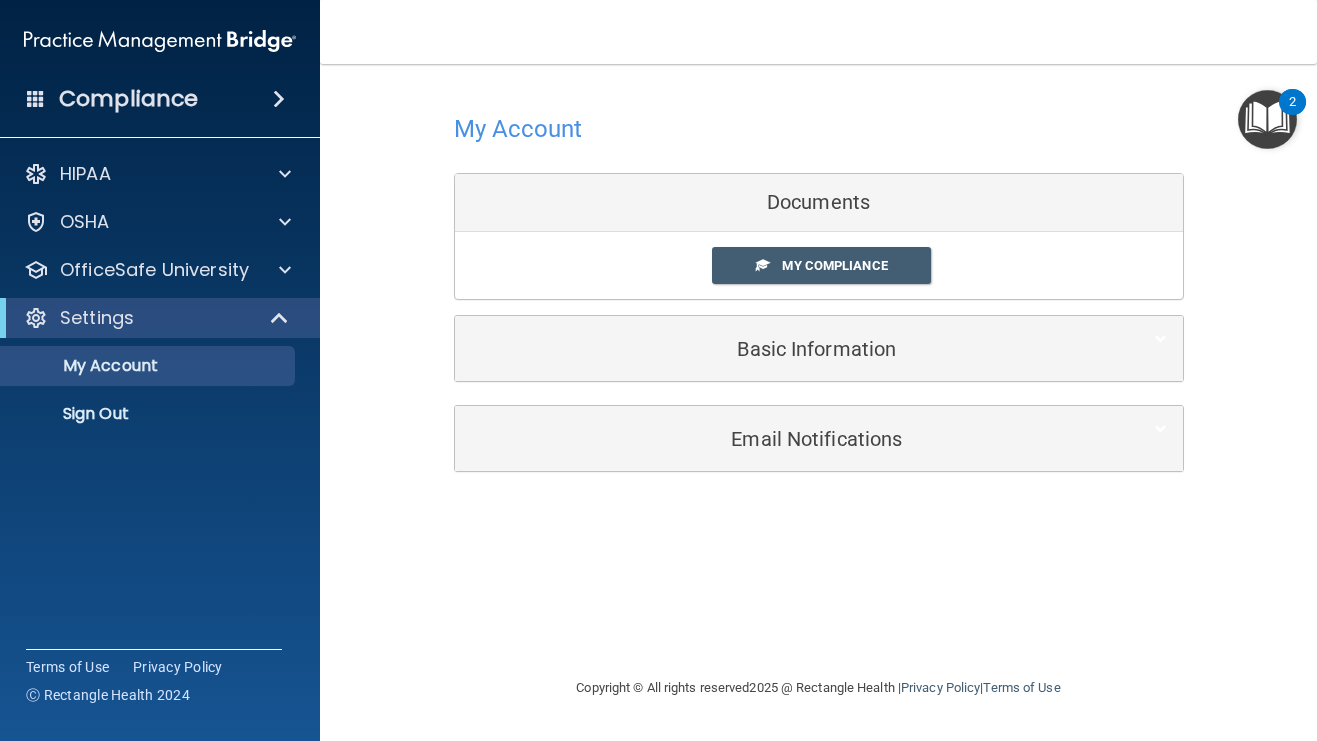 click on "Documents" at bounding box center [819, 203] 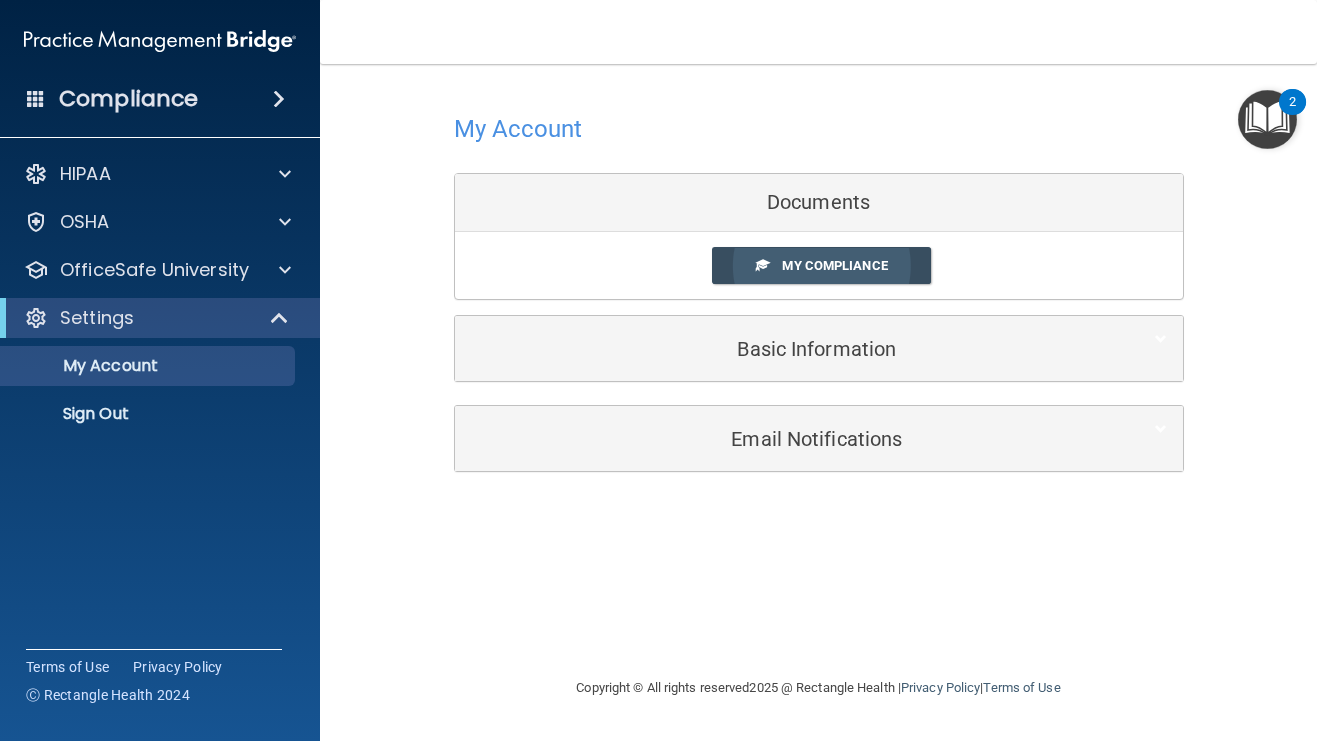 click on "My Compliance" at bounding box center [834, 265] 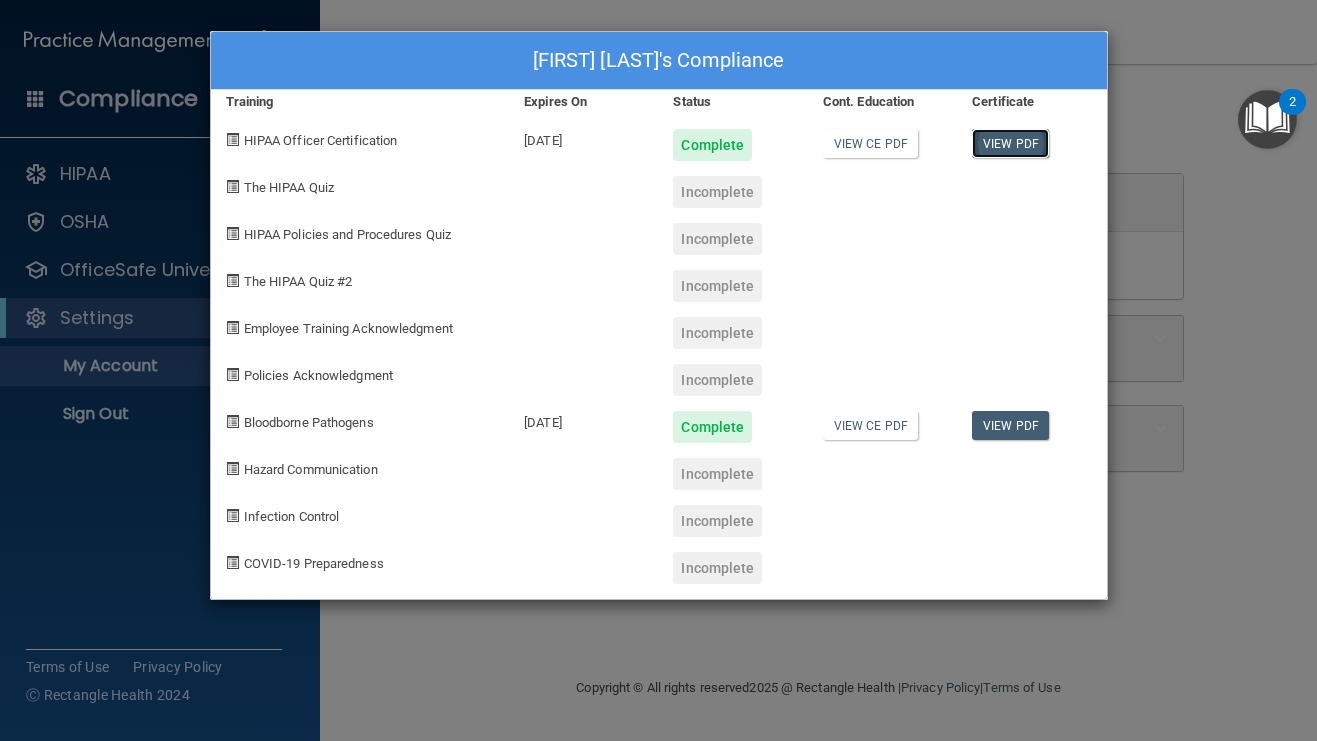 click on "View PDF" at bounding box center [1010, 143] 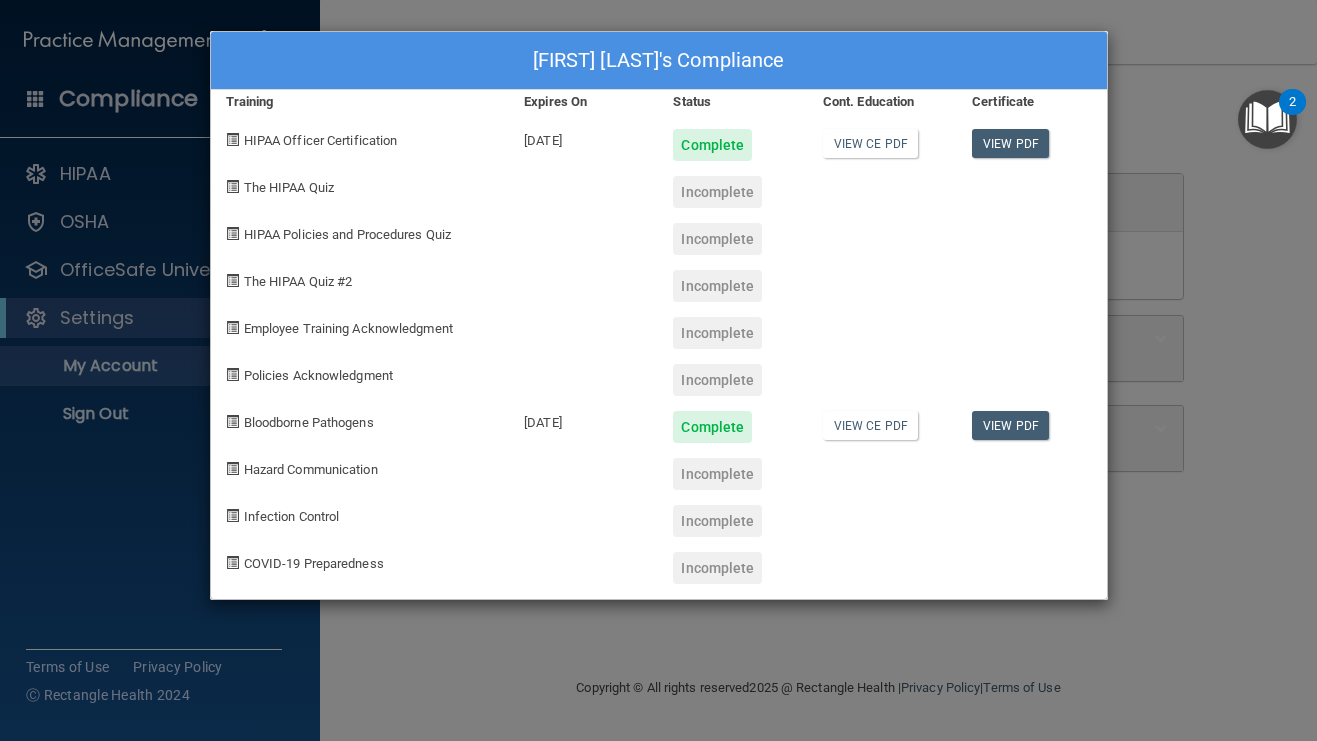 click on "Amanda Nuzzi's Compliance      Training   Expires On   Status   Cont. Education   Certificate         HIPAA Officer Certification      08/07/2026       Complete        View CE PDF       View PDF         The HIPAA Quiz             Incomplete                      HIPAA Policies and Procedures Quiz             Incomplete                      The HIPAA Quiz #2             Incomplete                      Employee Training Acknowledgment             Incomplete                      Policies Acknowledgment             Incomplete                      Bloodborne Pathogens      08/07/2026       Complete        View CE PDF       View PDF         Hazard Communication             Incomplete                      Infection Control             Incomplete                      COVID-19 Preparedness             Incomplete" at bounding box center (658, 370) 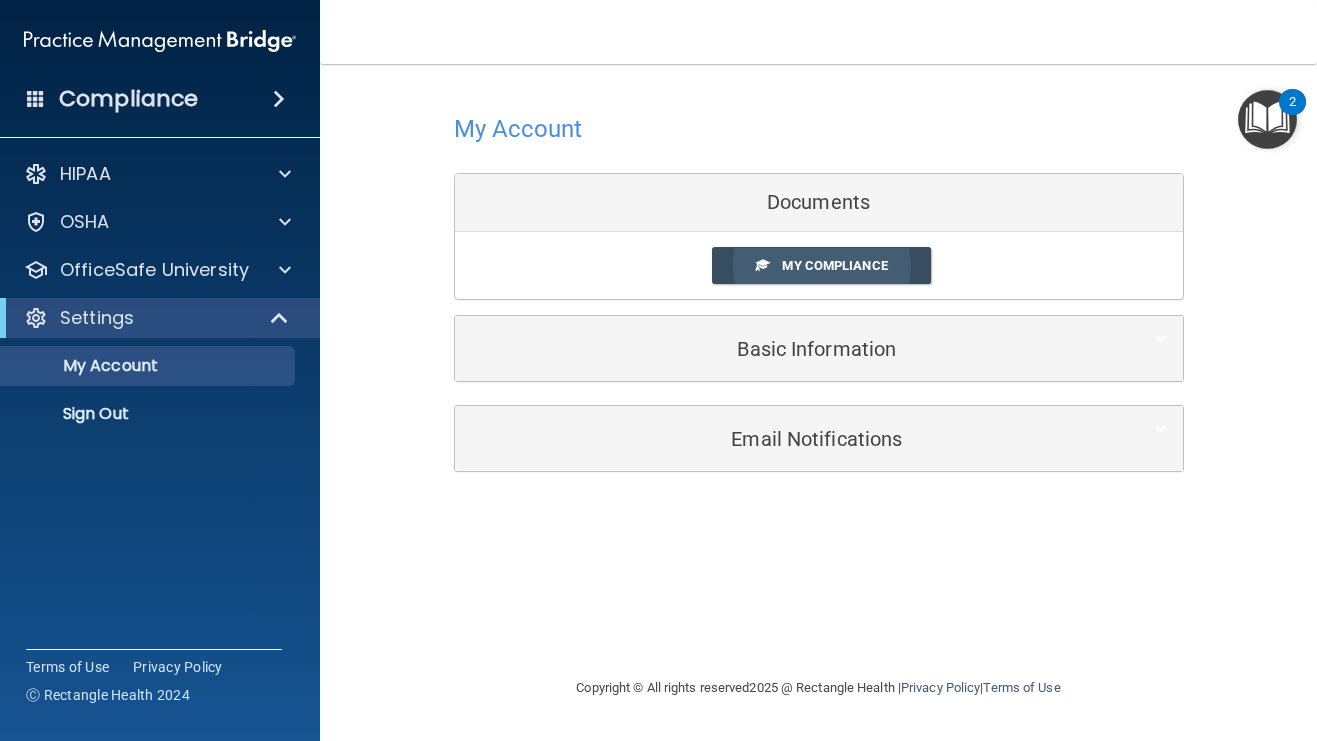 click on "My Compliance" at bounding box center [834, 265] 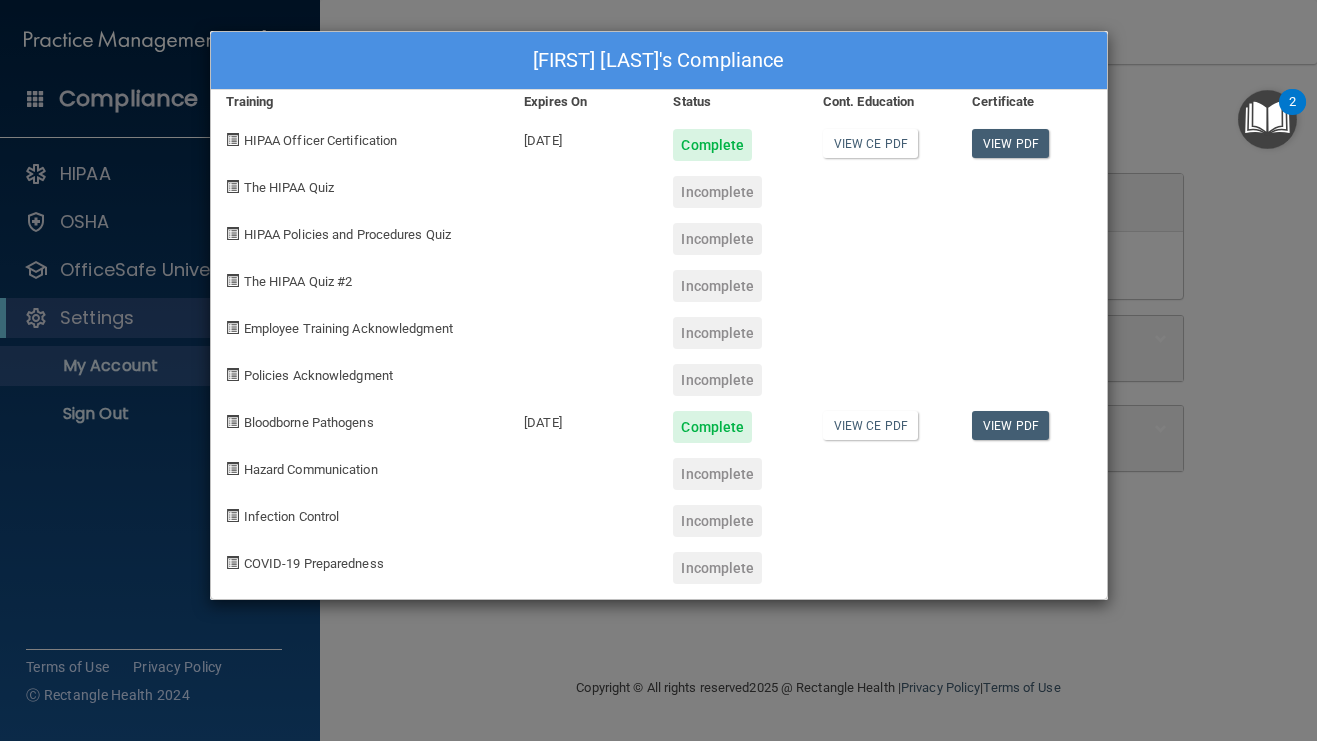 click on "Amanda Nuzzi's Compliance      Training   Expires On   Status   Cont. Education   Certificate         HIPAA Officer Certification      08/07/2026       Complete        View CE PDF       View PDF         The HIPAA Quiz             Incomplete                      HIPAA Policies and Procedures Quiz             Incomplete                      The HIPAA Quiz #2             Incomplete                      Employee Training Acknowledgment             Incomplete                      Policies Acknowledgment             Incomplete                      Bloodborne Pathogens      08/07/2026       Complete        View CE PDF       View PDF         Hazard Communication             Incomplete                      Infection Control             Incomplete                      COVID-19 Preparedness             Incomplete" at bounding box center [658, 370] 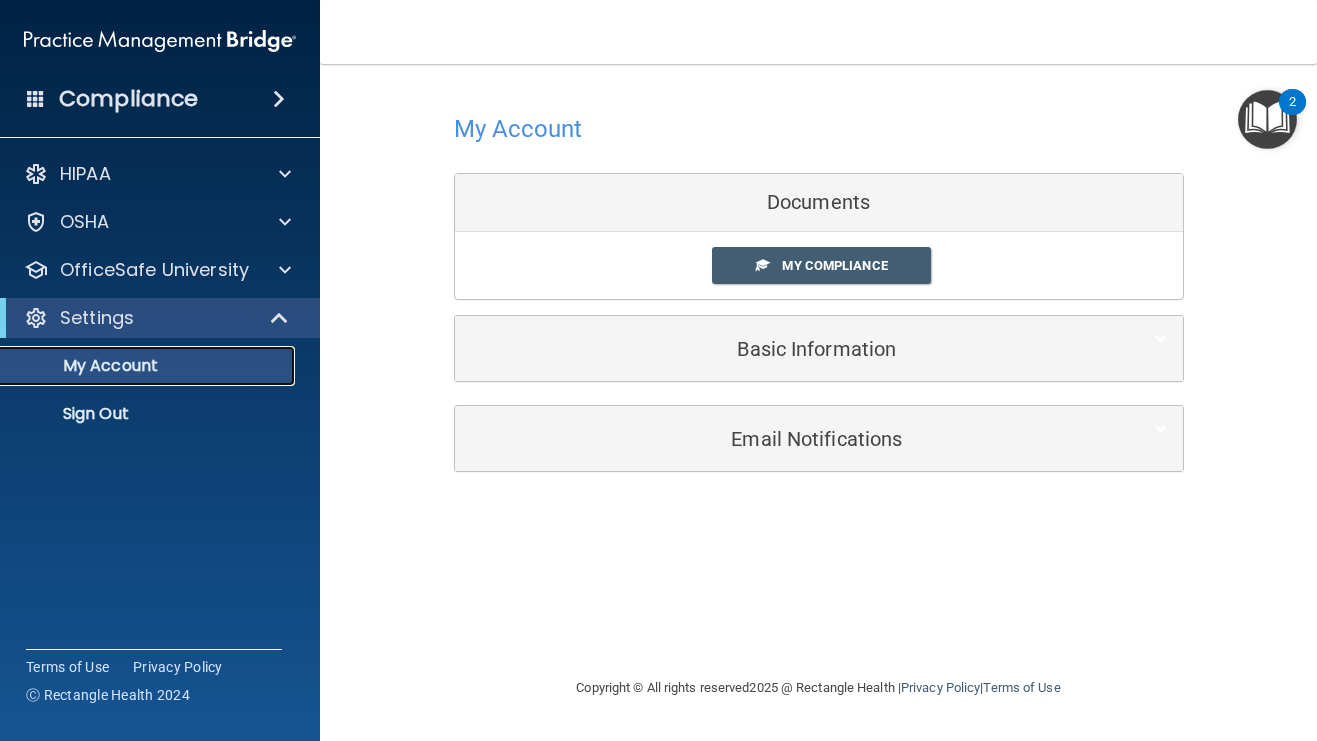 click on "My Account" at bounding box center (149, 366) 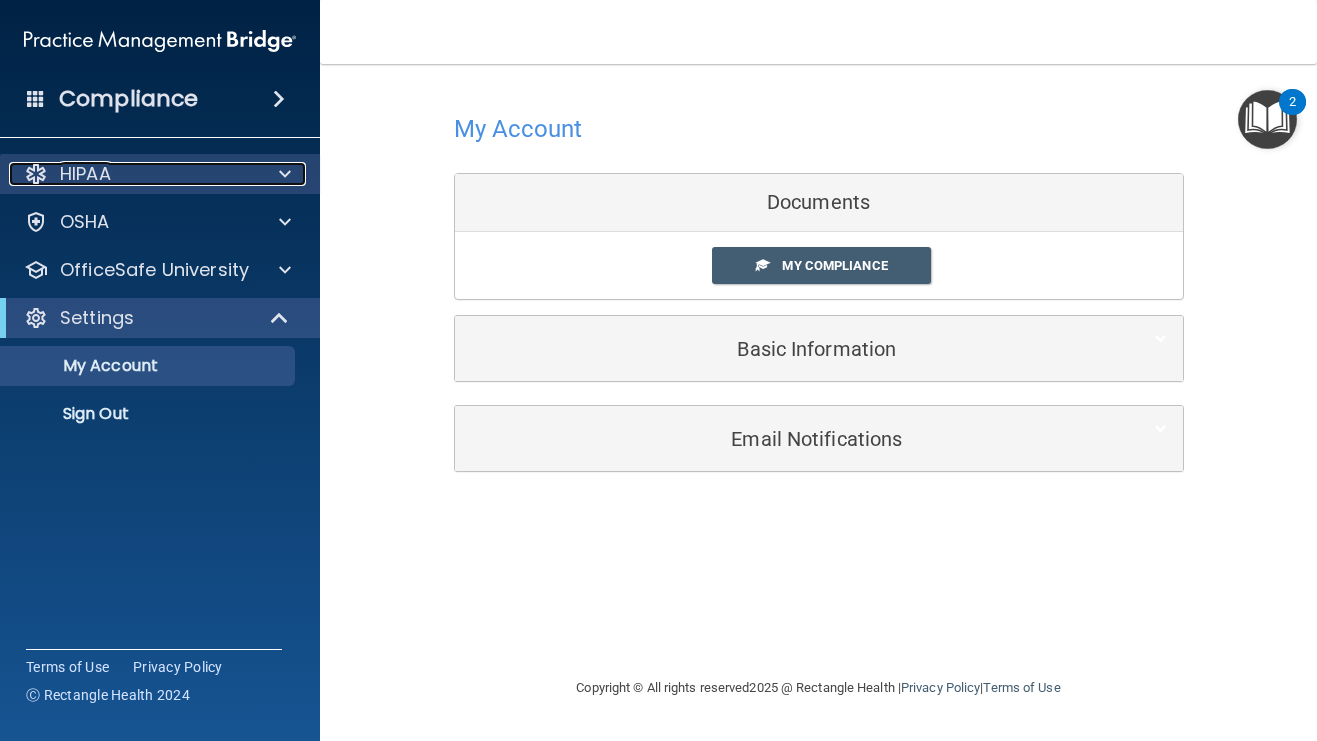 click at bounding box center (285, 174) 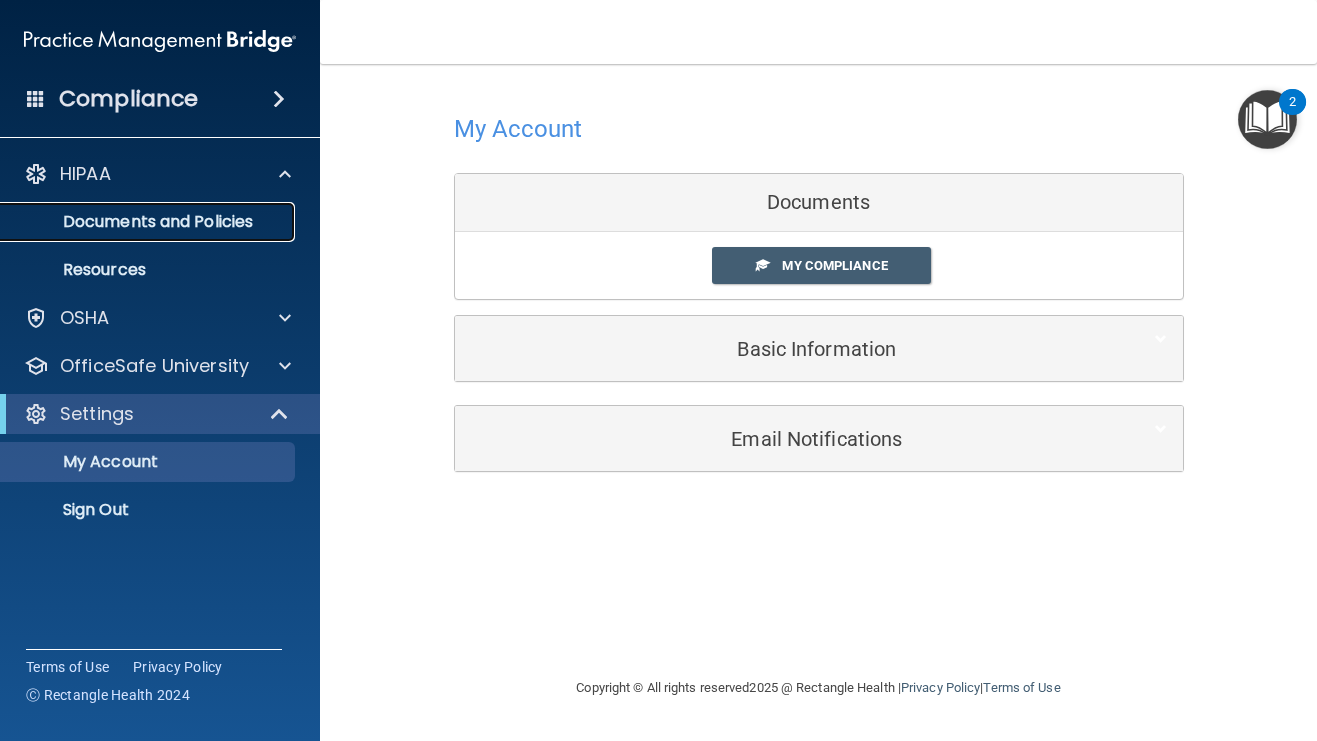click on "Documents and Policies" at bounding box center [149, 222] 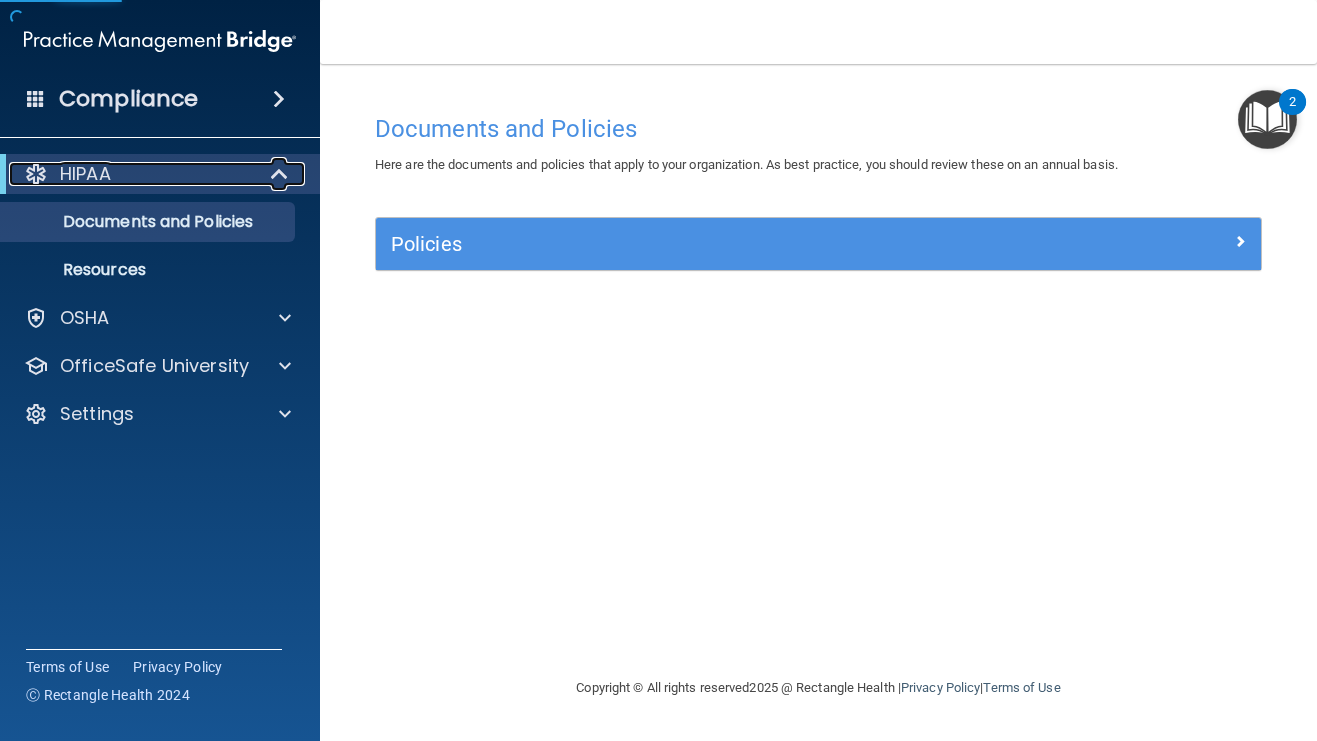 click at bounding box center (281, 174) 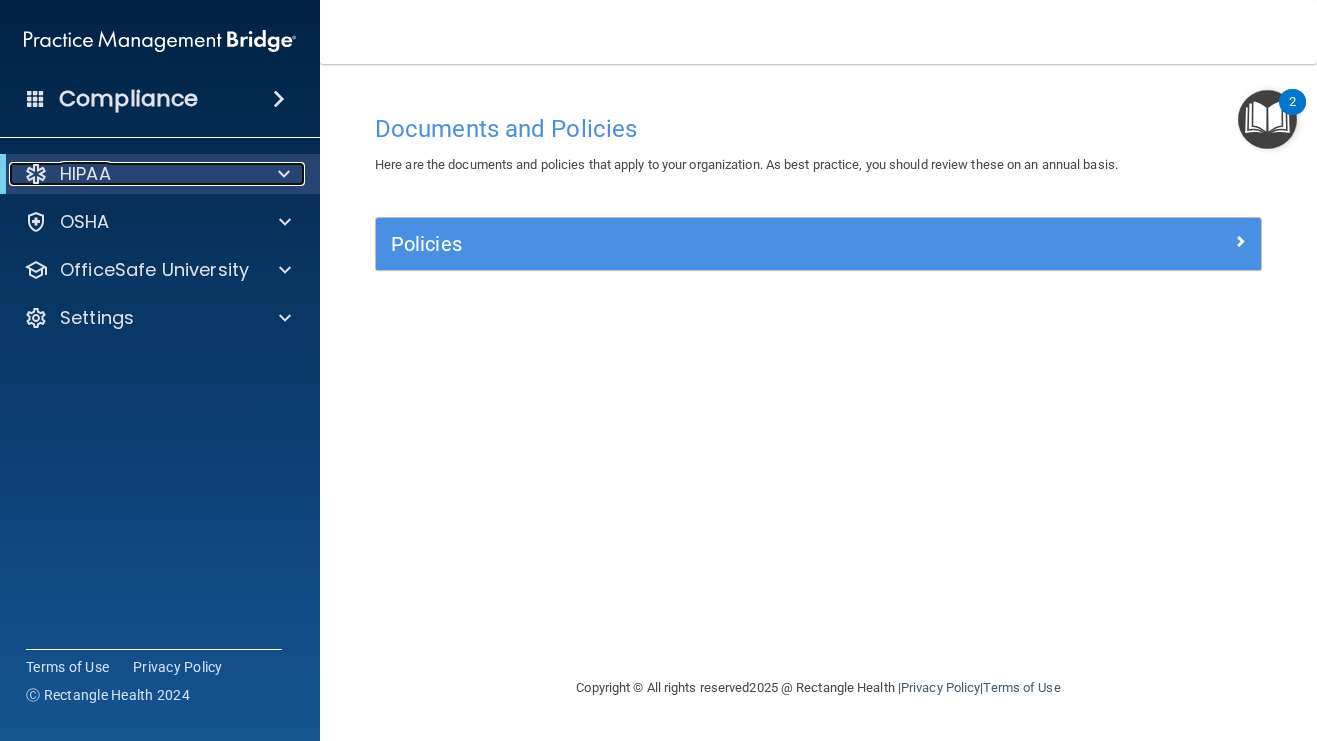 click at bounding box center (284, 174) 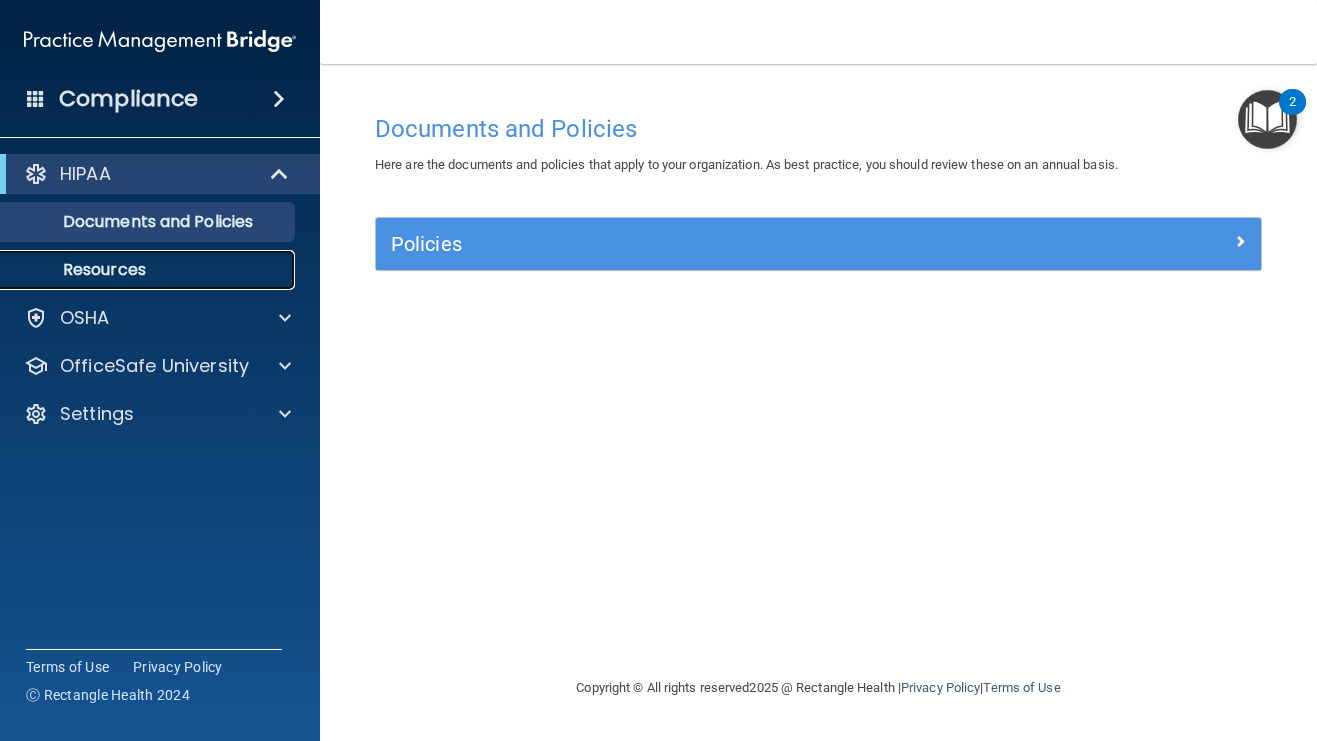 click on "Resources" at bounding box center [149, 270] 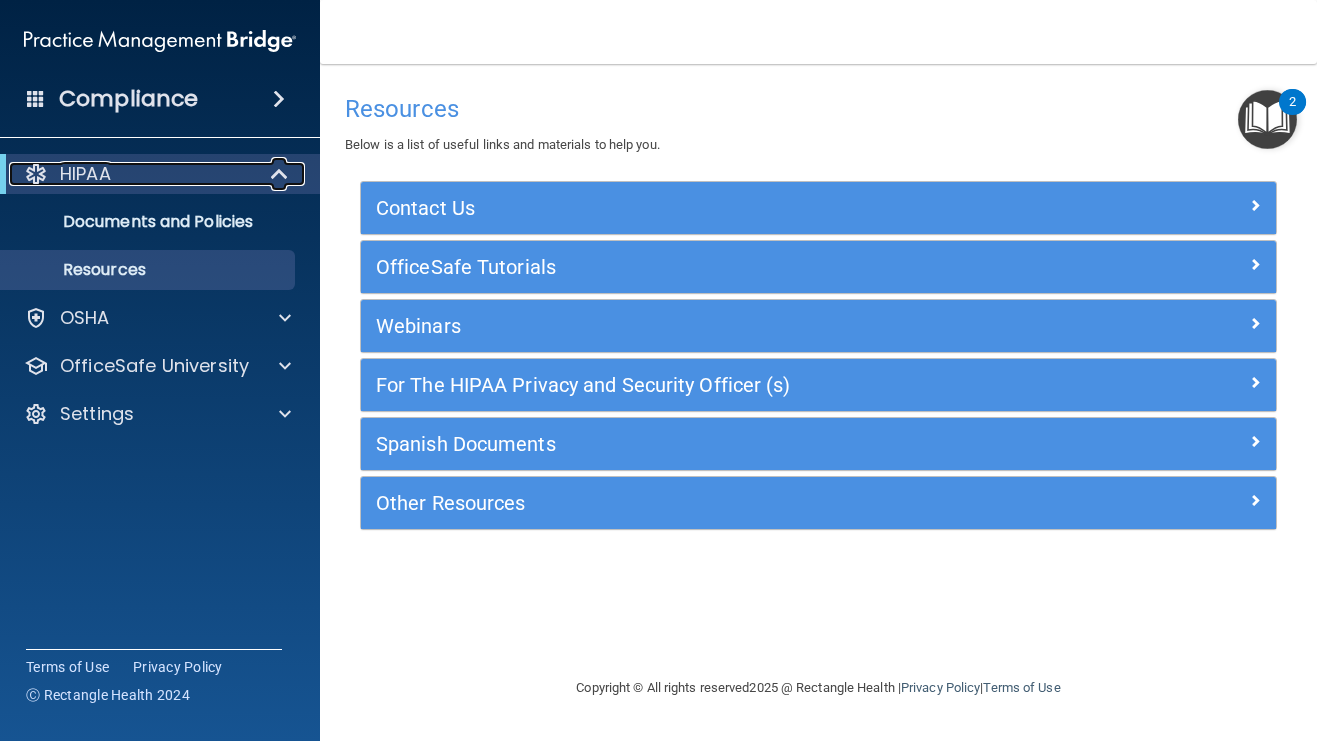 click at bounding box center (281, 174) 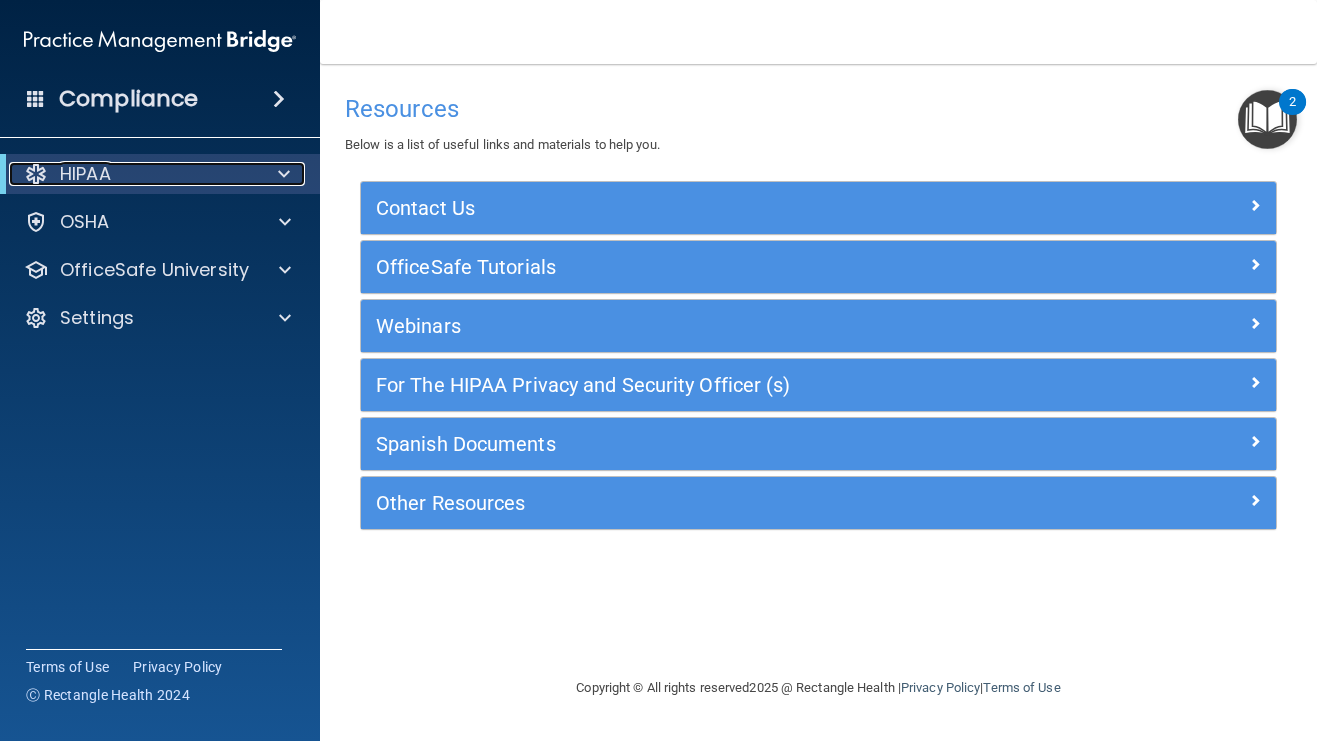 click at bounding box center [284, 174] 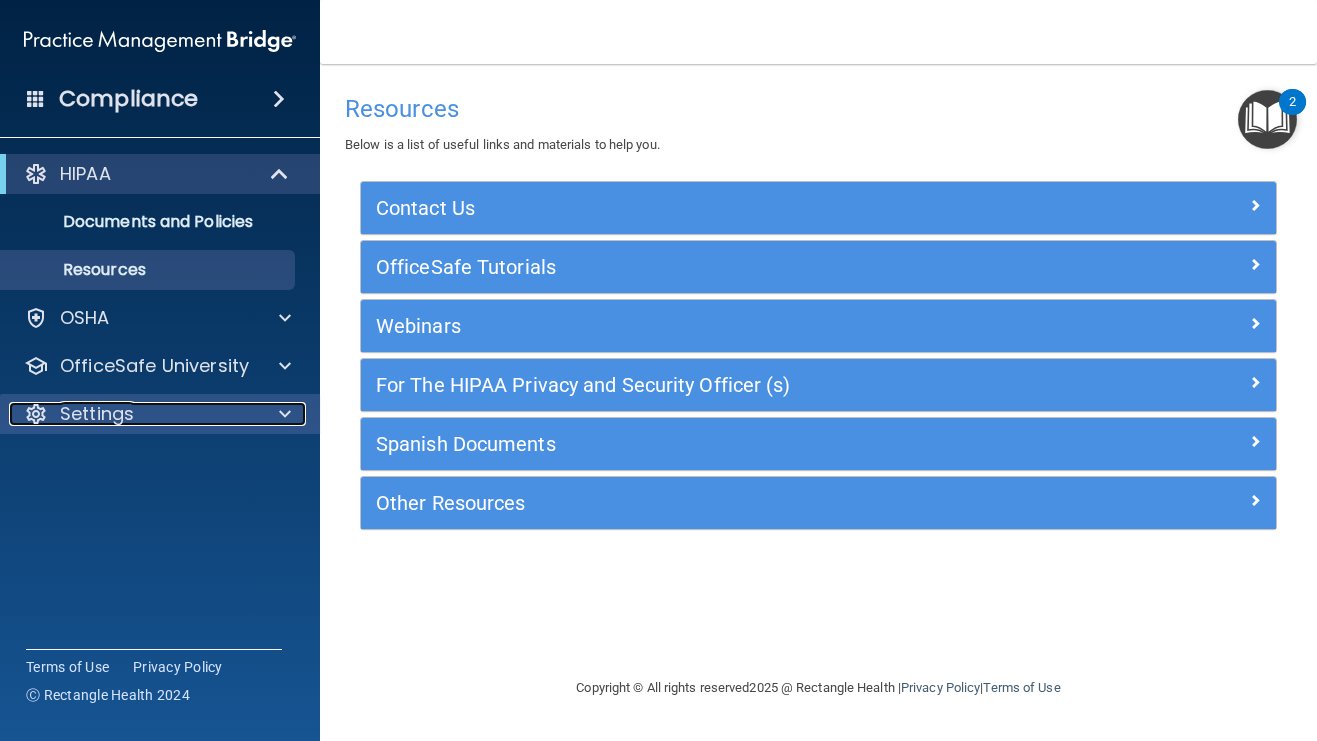click at bounding box center (285, 414) 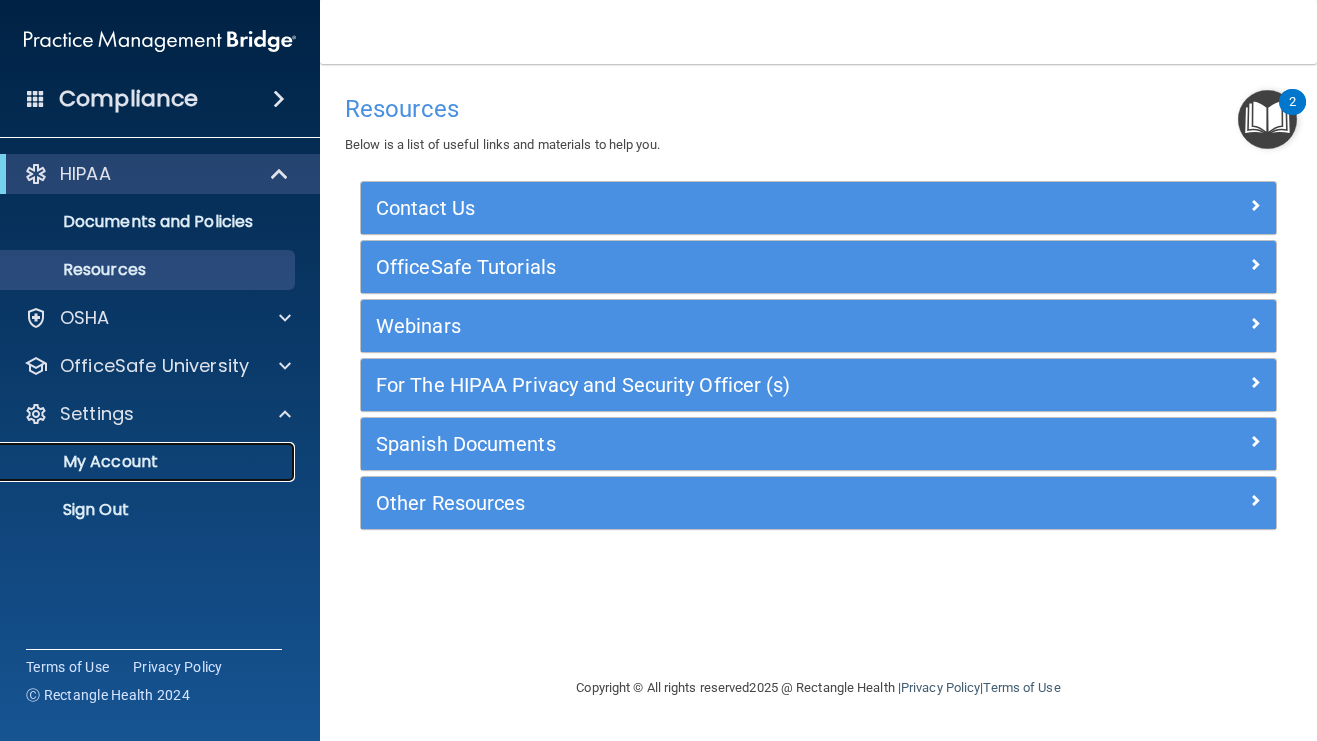 click on "My Account" at bounding box center (149, 462) 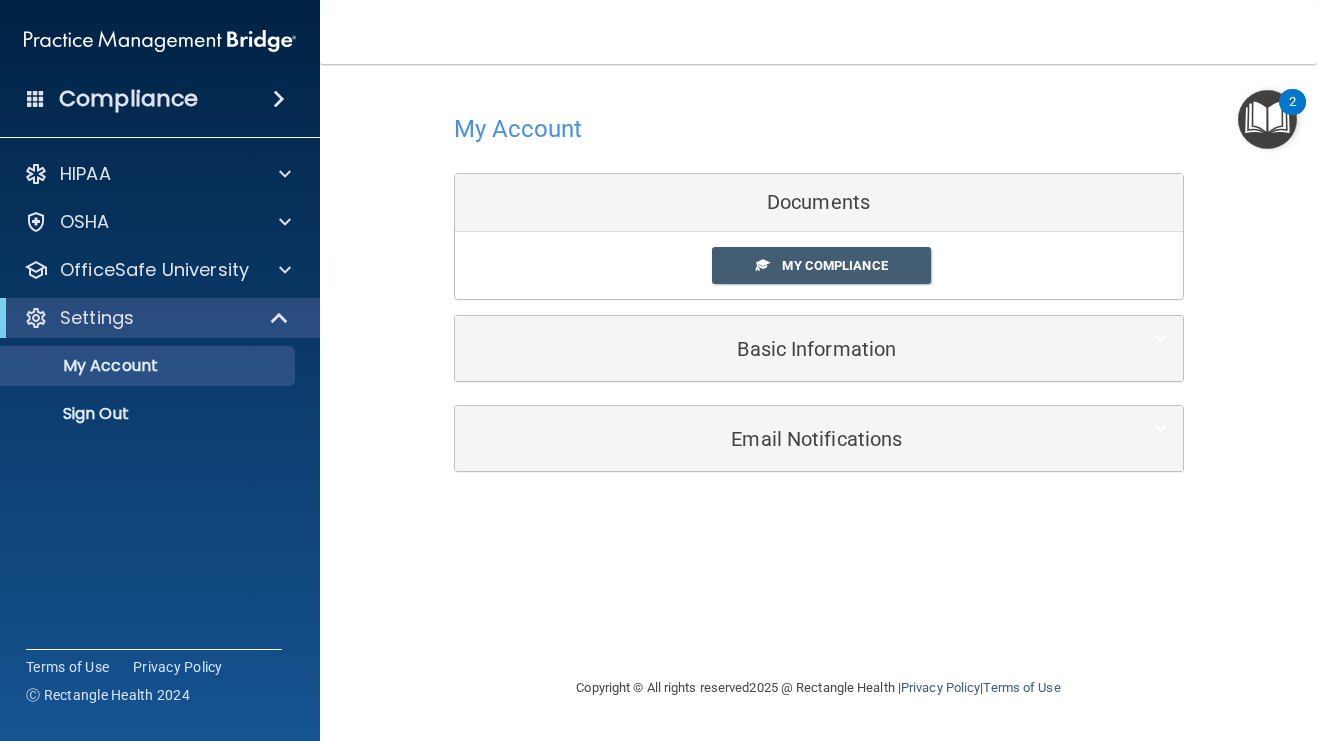 click on "Documents" at bounding box center (819, 203) 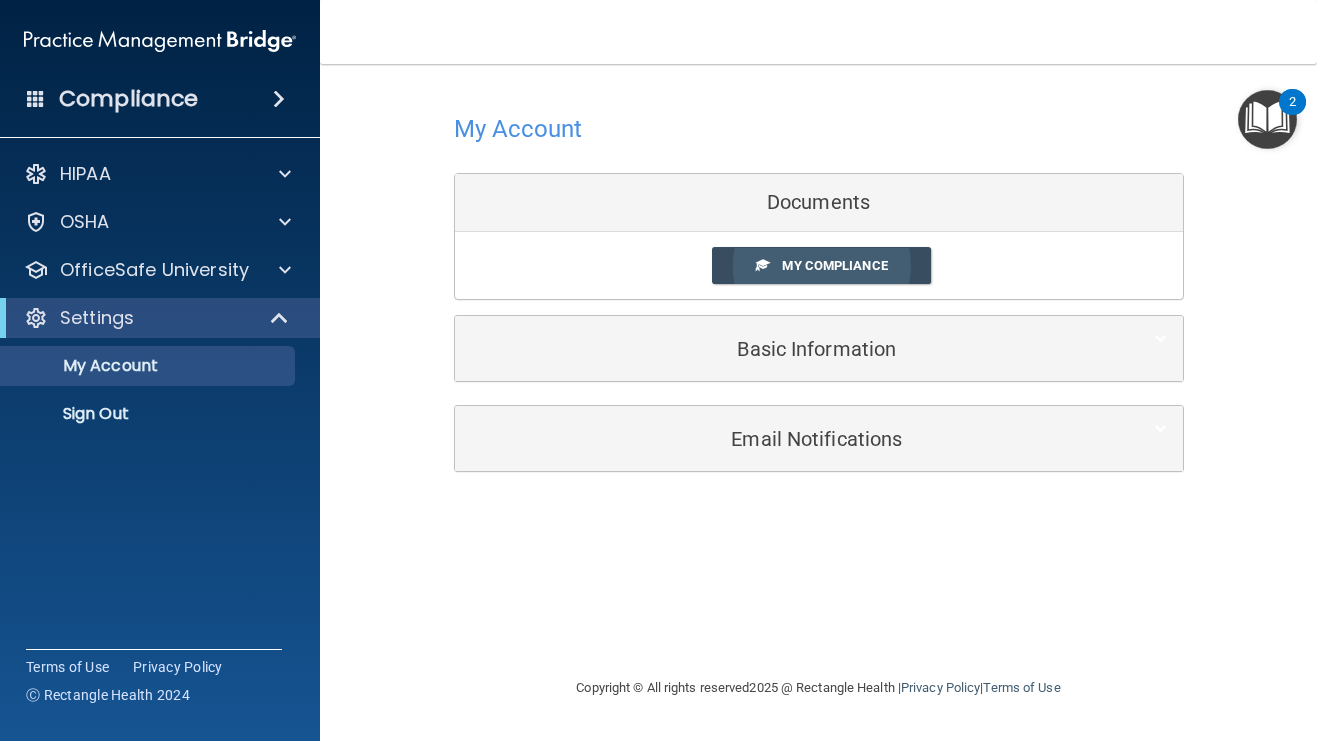 click on "My Compliance" at bounding box center (834, 265) 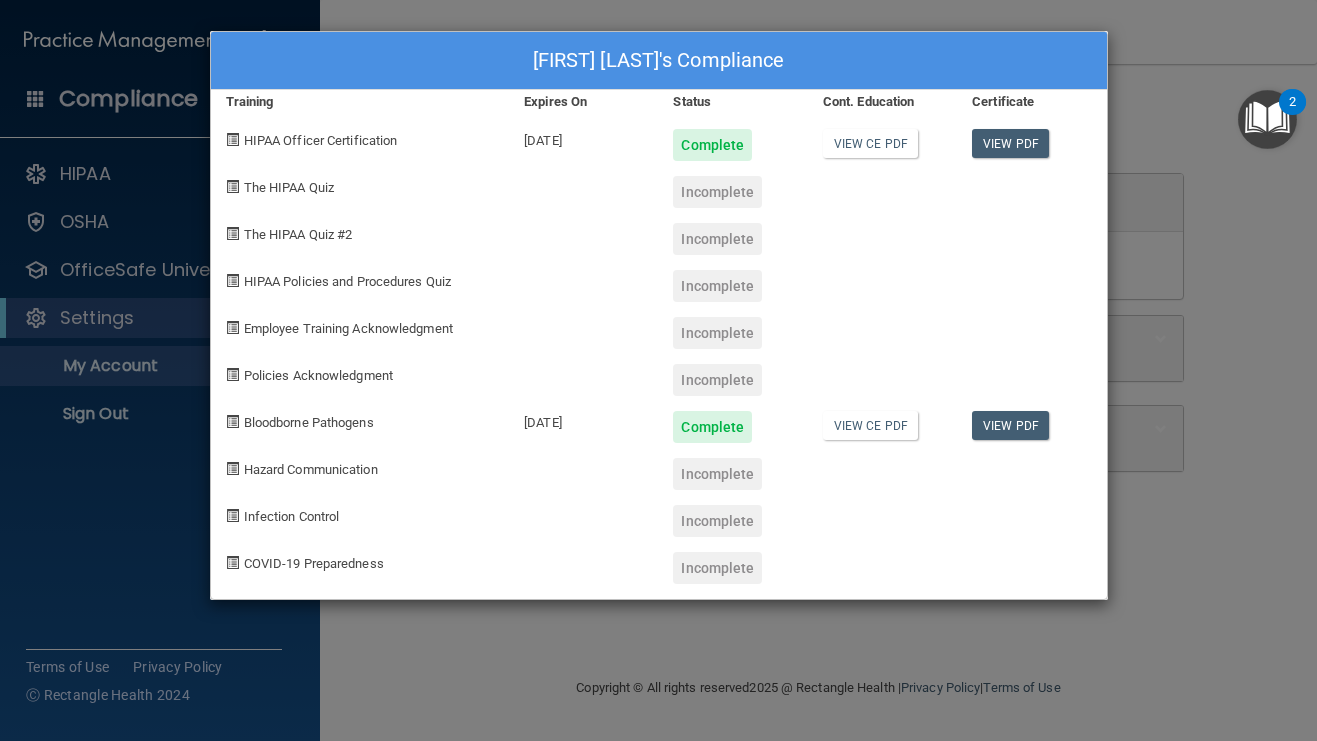 click at bounding box center [232, 374] 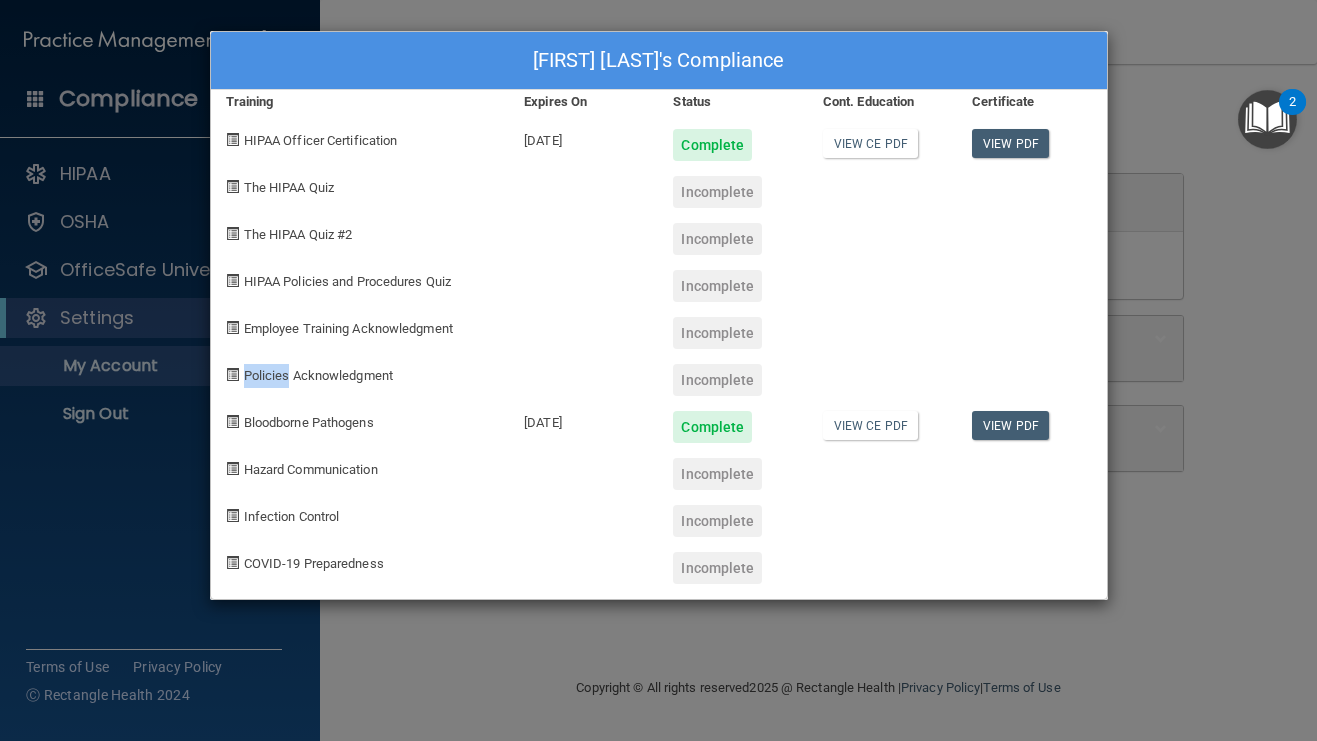click at bounding box center [232, 374] 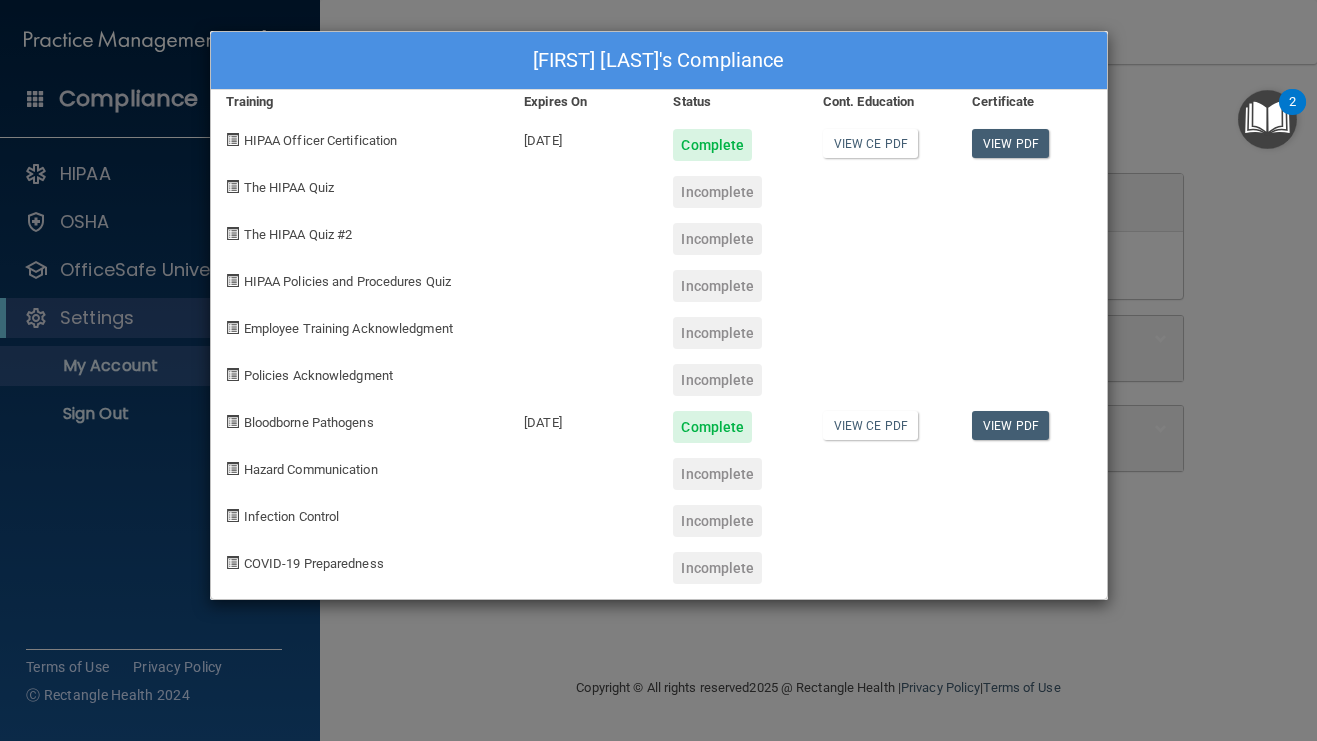 click on "Policies Acknowledgment" at bounding box center [318, 375] 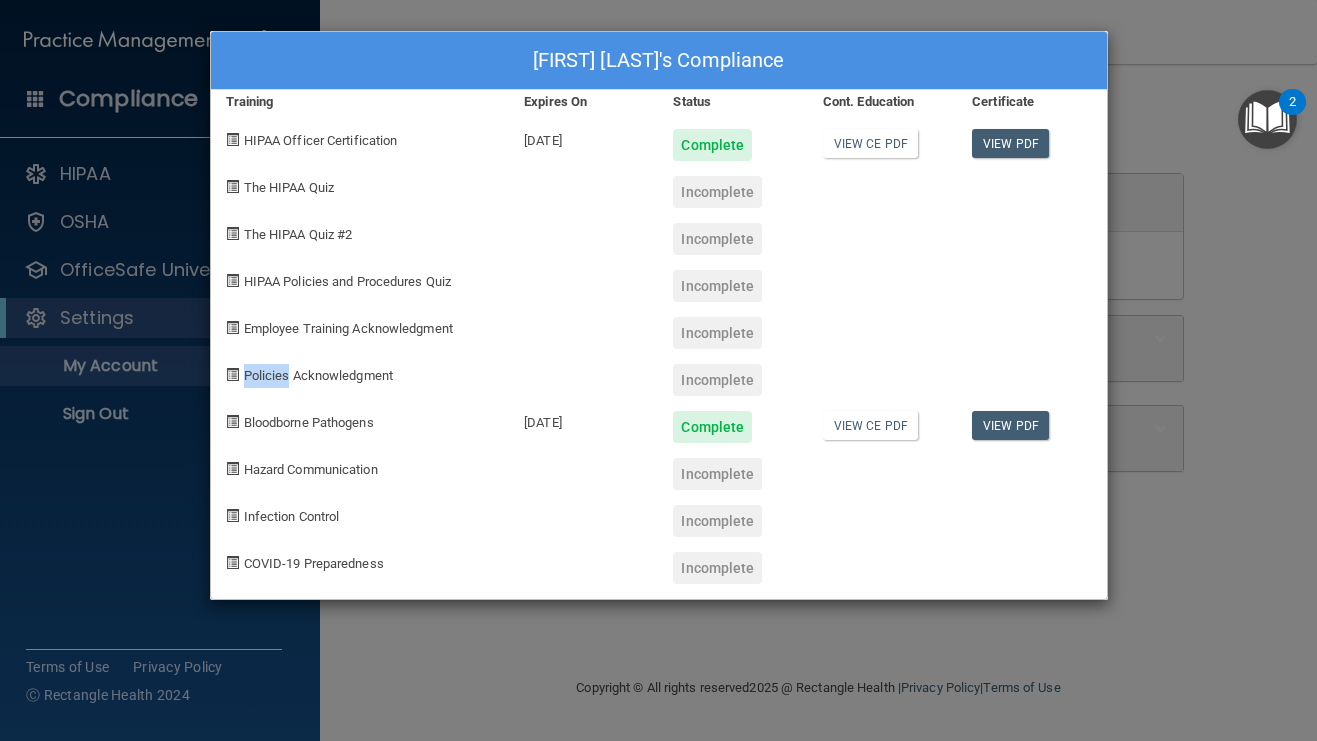 click on "Policies Acknowledgment" at bounding box center [318, 375] 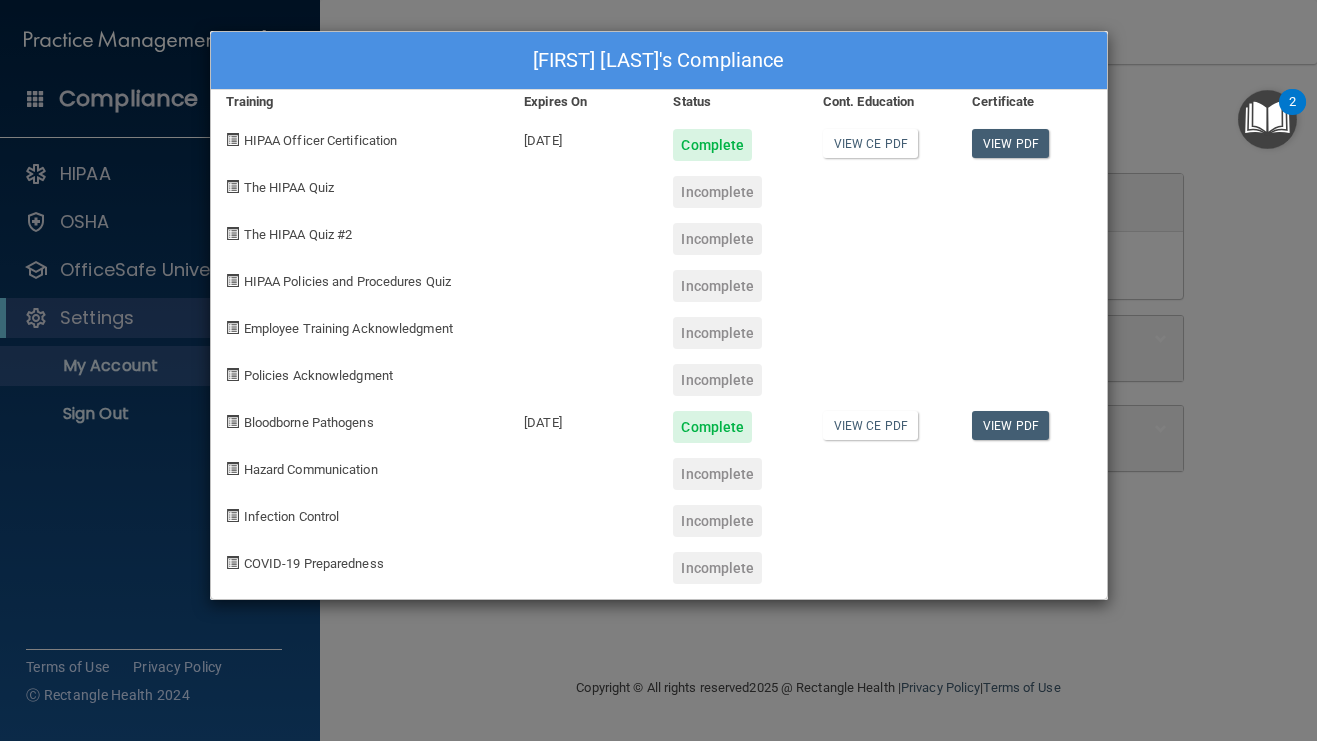 click on "Amanda Nuzzi's Compliance      Training   Expires On   Status   Cont. Education   Certificate         HIPAA Officer Certification      08/07/2026       Complete        View CE PDF       View PDF         The HIPAA Quiz             Incomplete                      The HIPAA Quiz #2             Incomplete                      HIPAA Policies and Procedures Quiz             Incomplete                      Employee Training Acknowledgment             Incomplete                      Policies Acknowledgment             Incomplete                      Bloodborne Pathogens      08/07/2026       Complete        View CE PDF       View PDF         Hazard Communication             Incomplete                      Infection Control             Incomplete                      COVID-19 Preparedness             Incomplete" at bounding box center (658, 370) 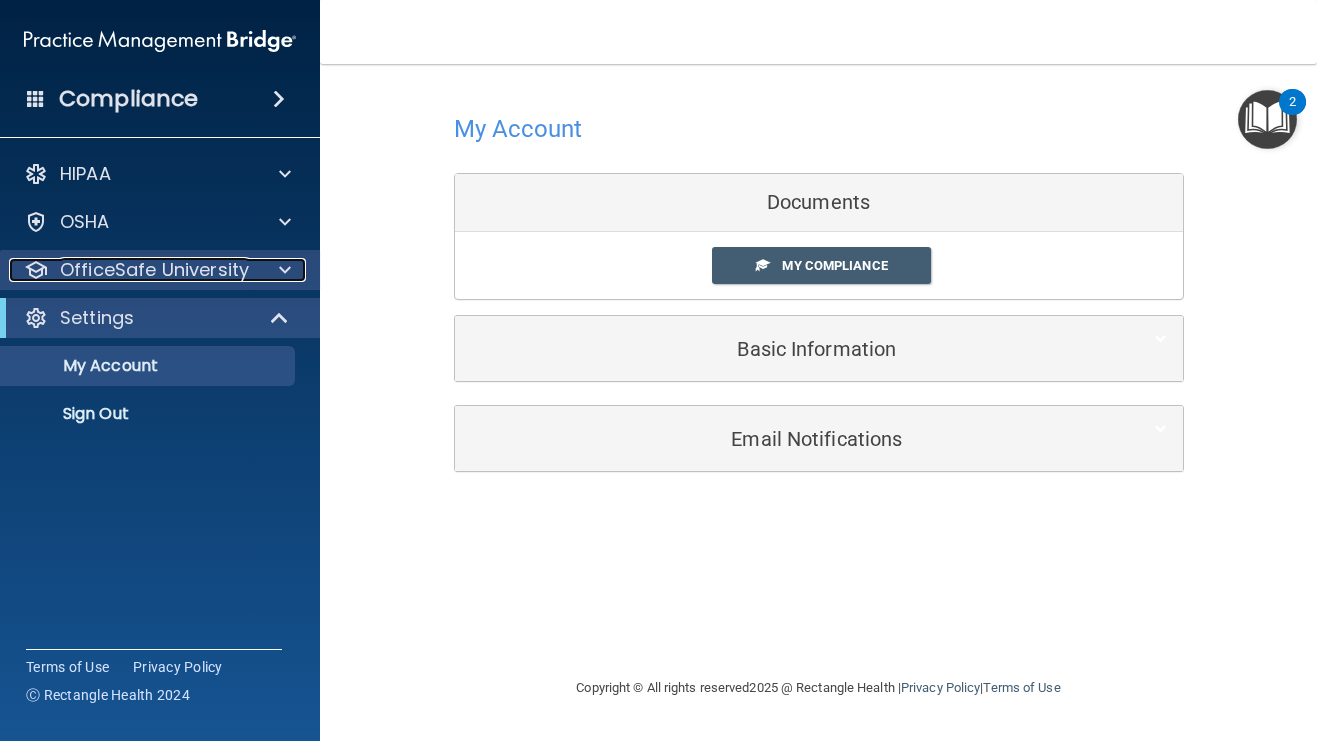 click at bounding box center (285, 270) 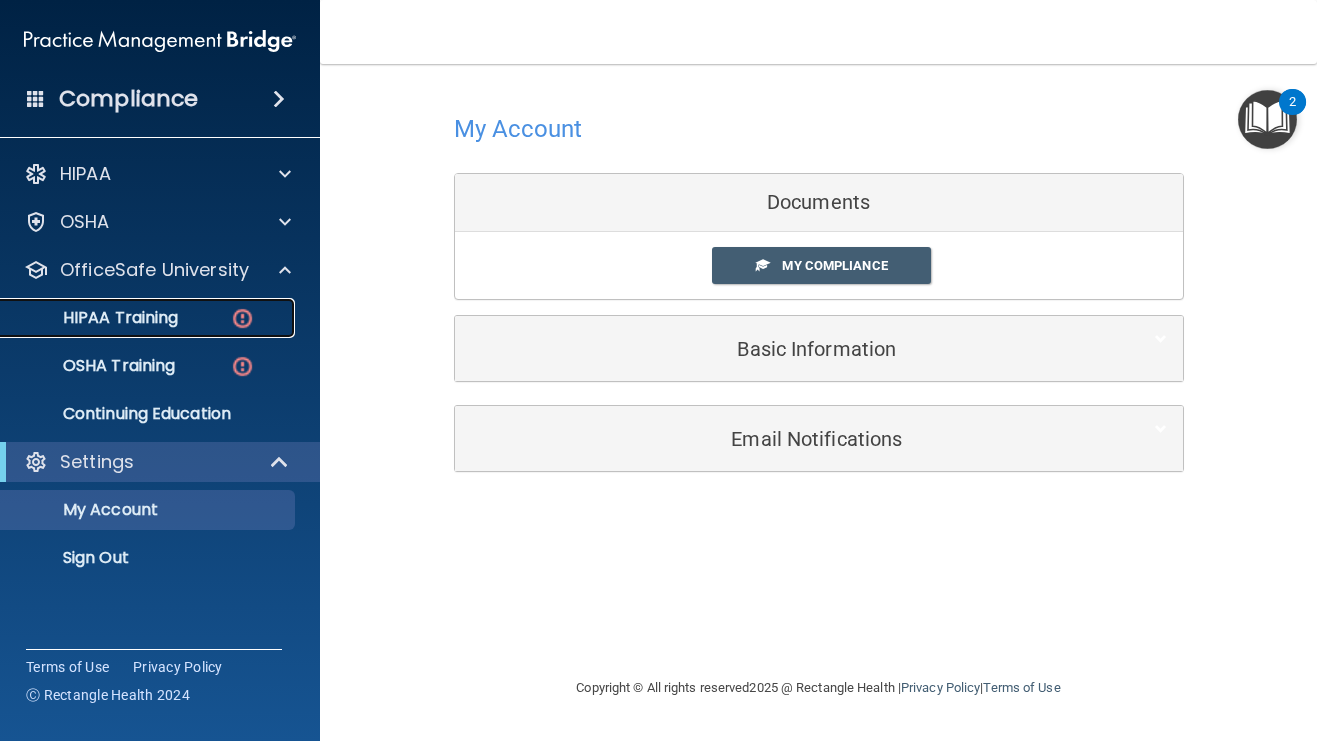click at bounding box center [242, 318] 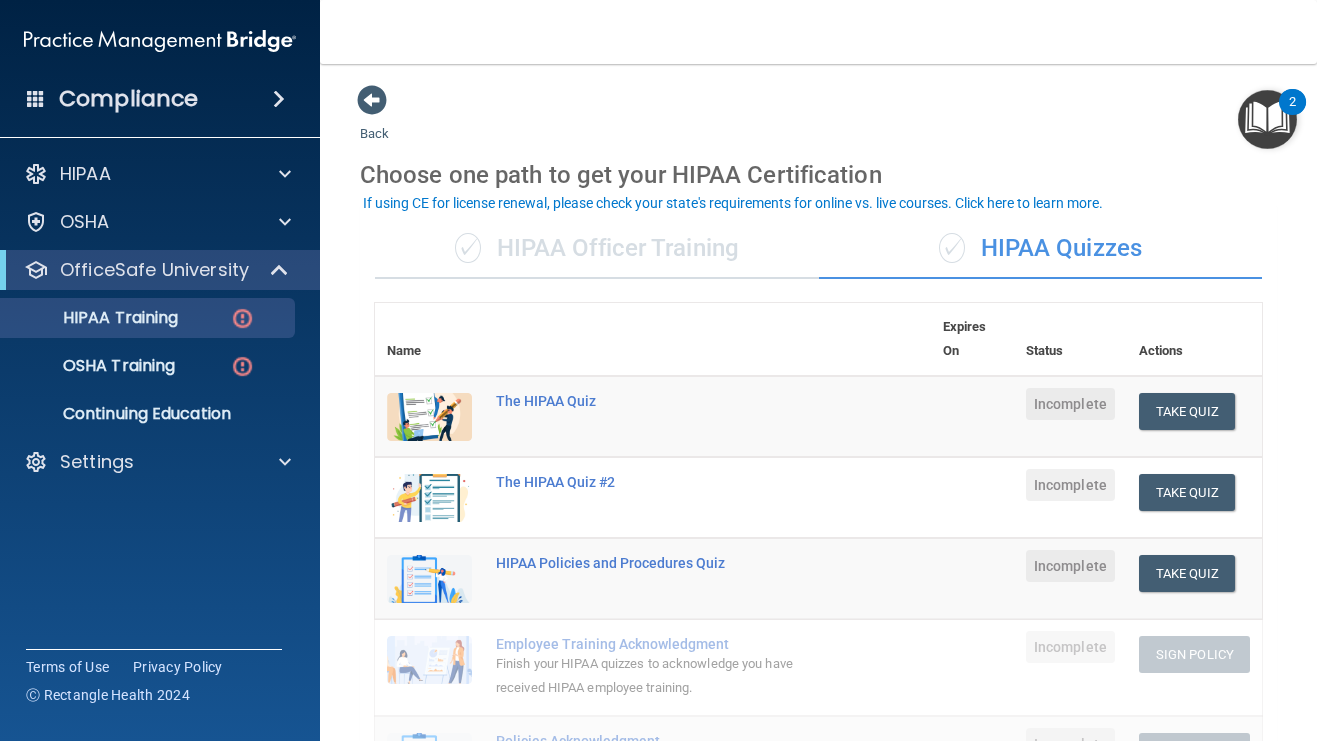 click at bounding box center (429, 660) 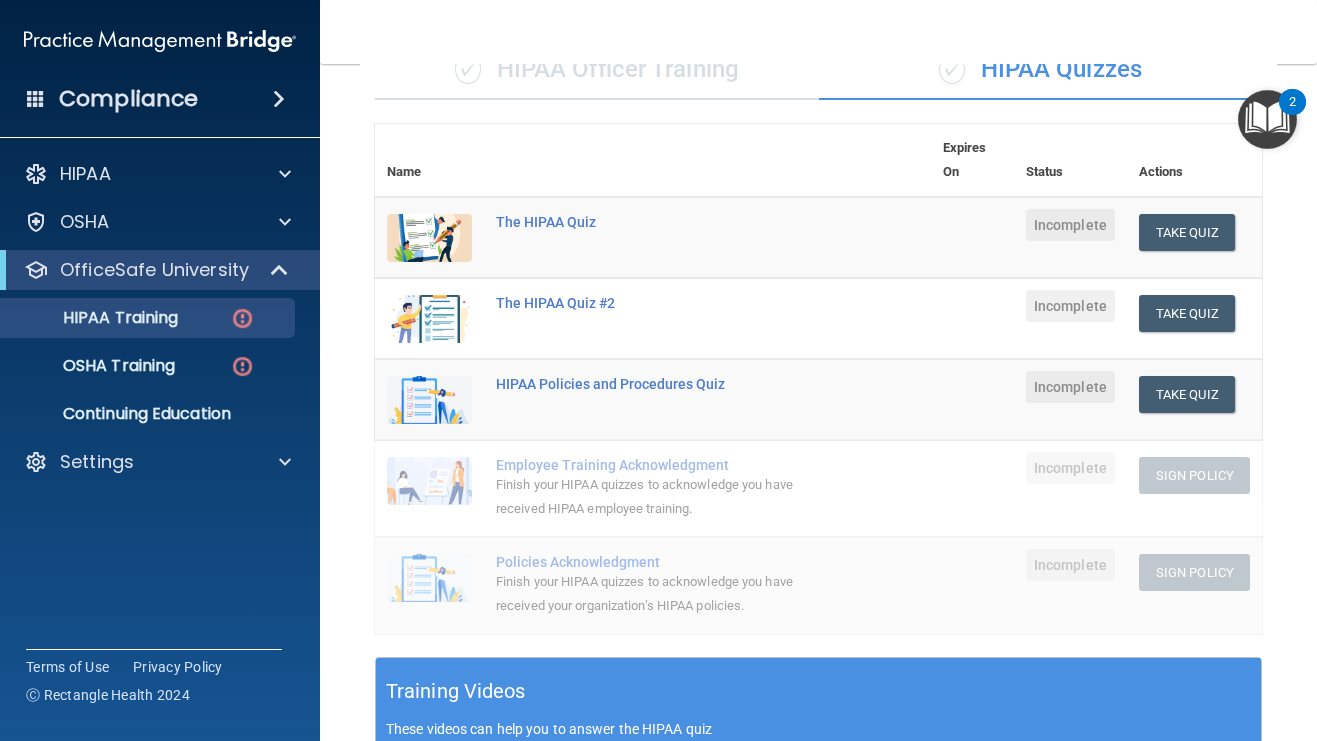 scroll, scrollTop: 222, scrollLeft: 0, axis: vertical 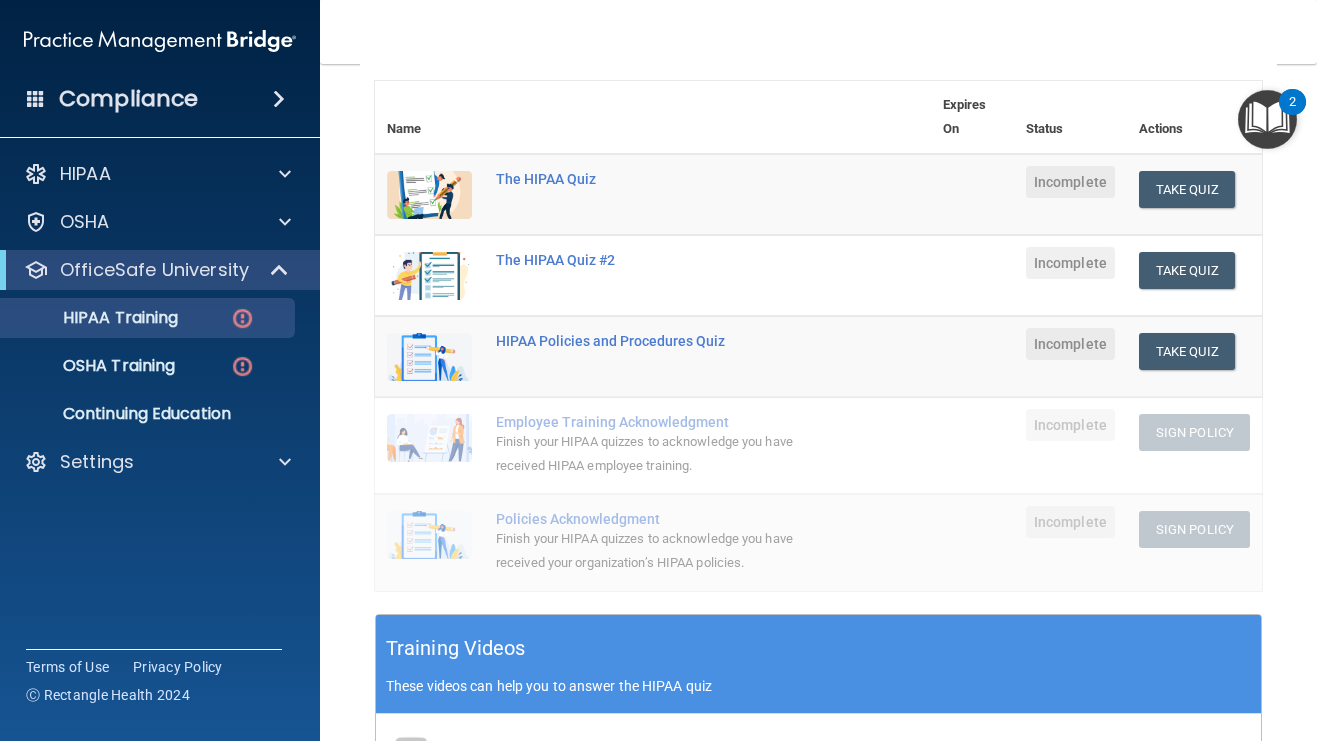 click at bounding box center [429, 535] 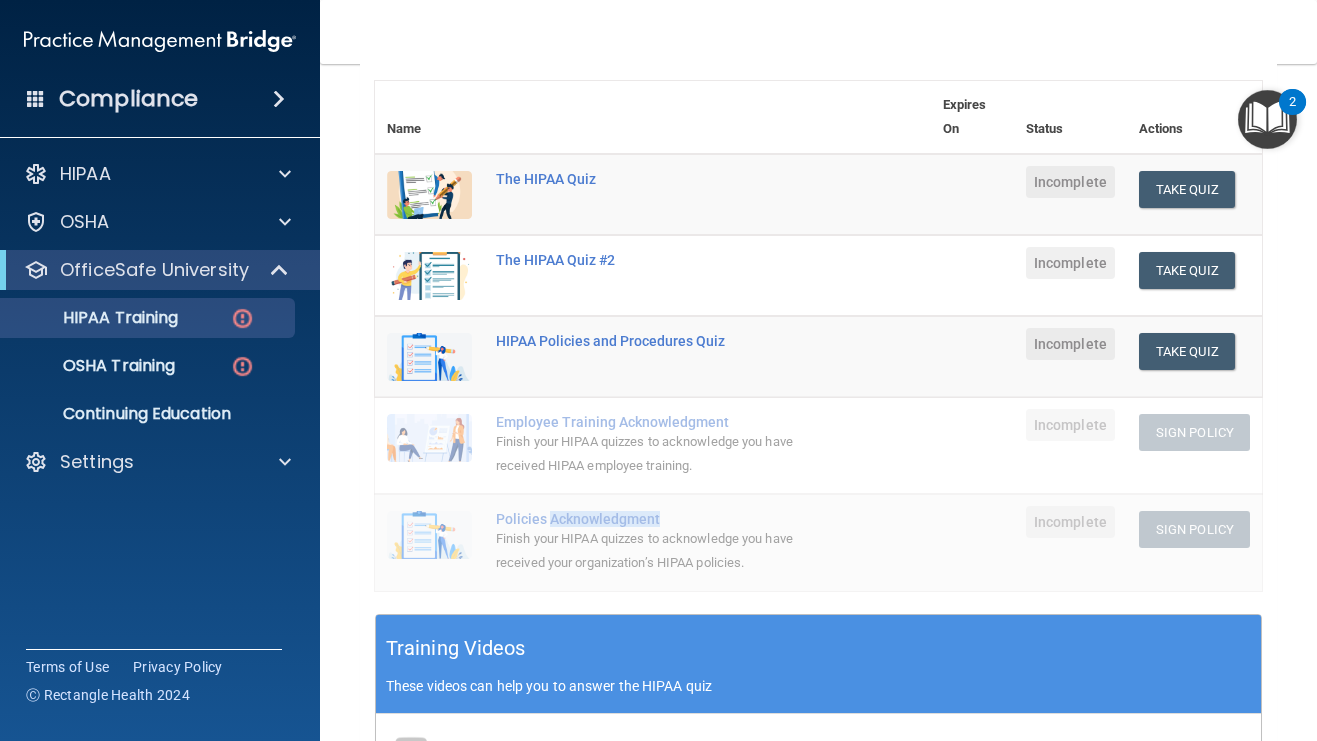 click on "Policies Acknowledgment" at bounding box center [663, 519] 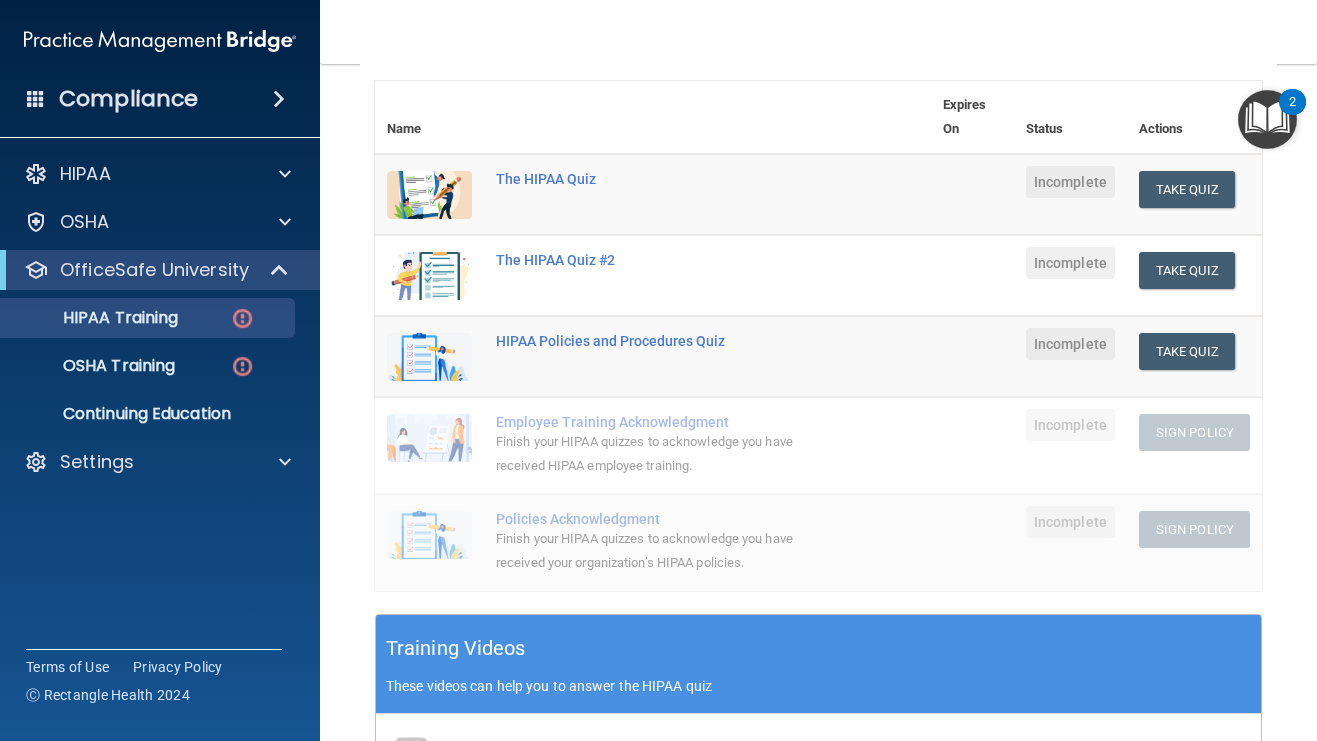 drag, startPoint x: 1279, startPoint y: 265, endPoint x: 1117, endPoint y: 253, distance: 162.44383 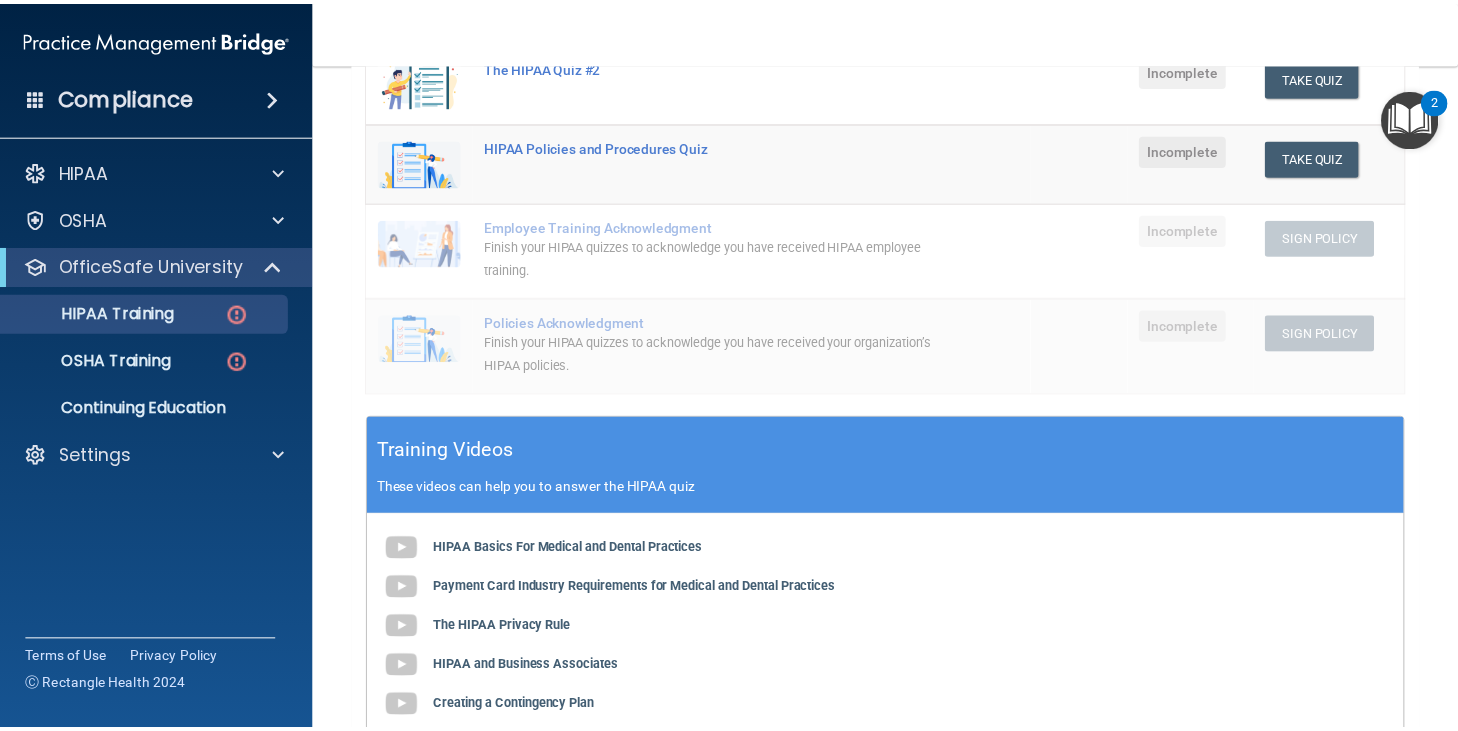 scroll, scrollTop: 419, scrollLeft: 0, axis: vertical 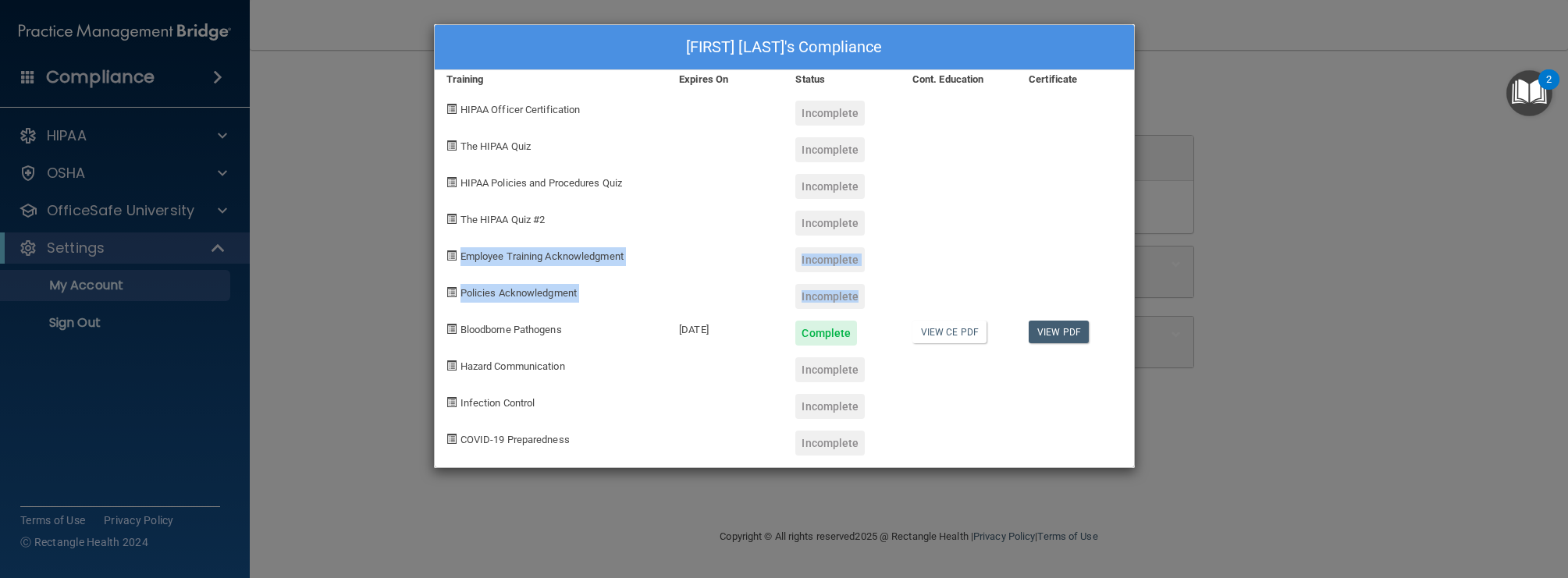 drag, startPoint x: 1140, startPoint y: 204, endPoint x: 1097, endPoint y: 289, distance: 95.25755 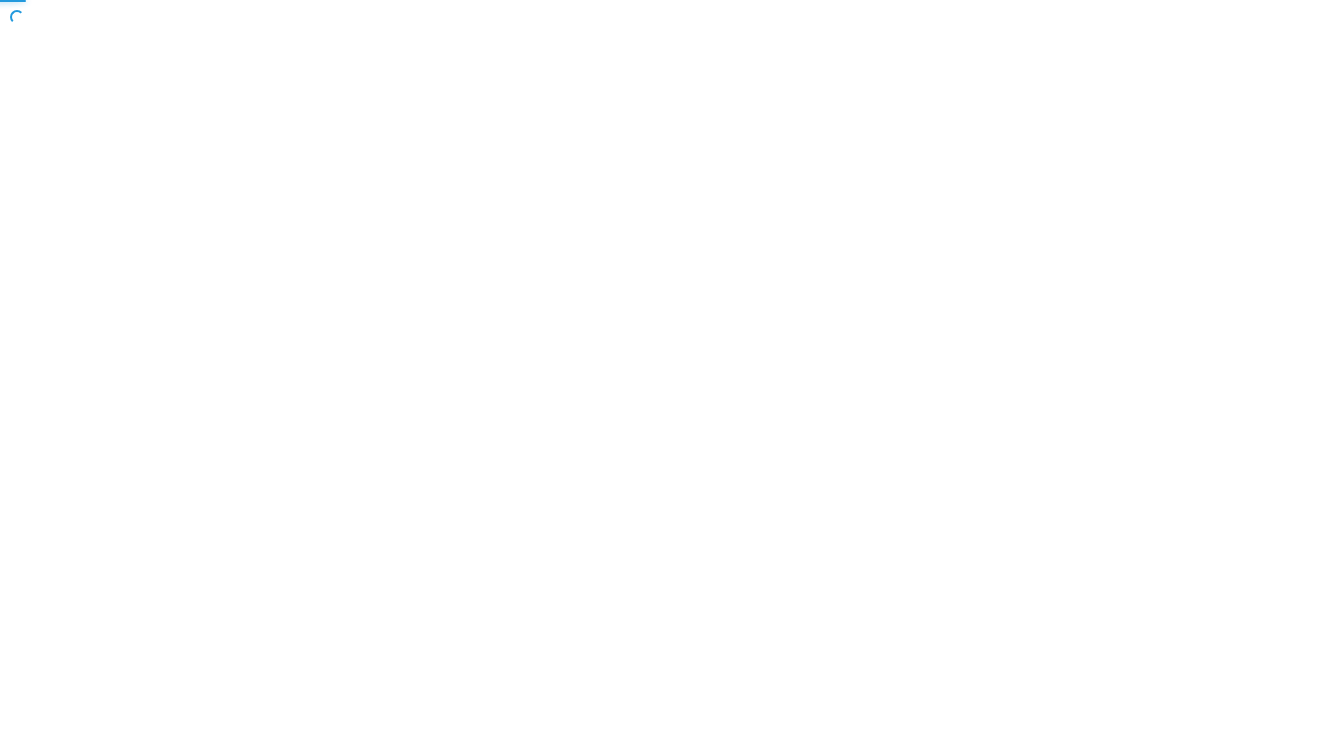 scroll, scrollTop: 0, scrollLeft: 0, axis: both 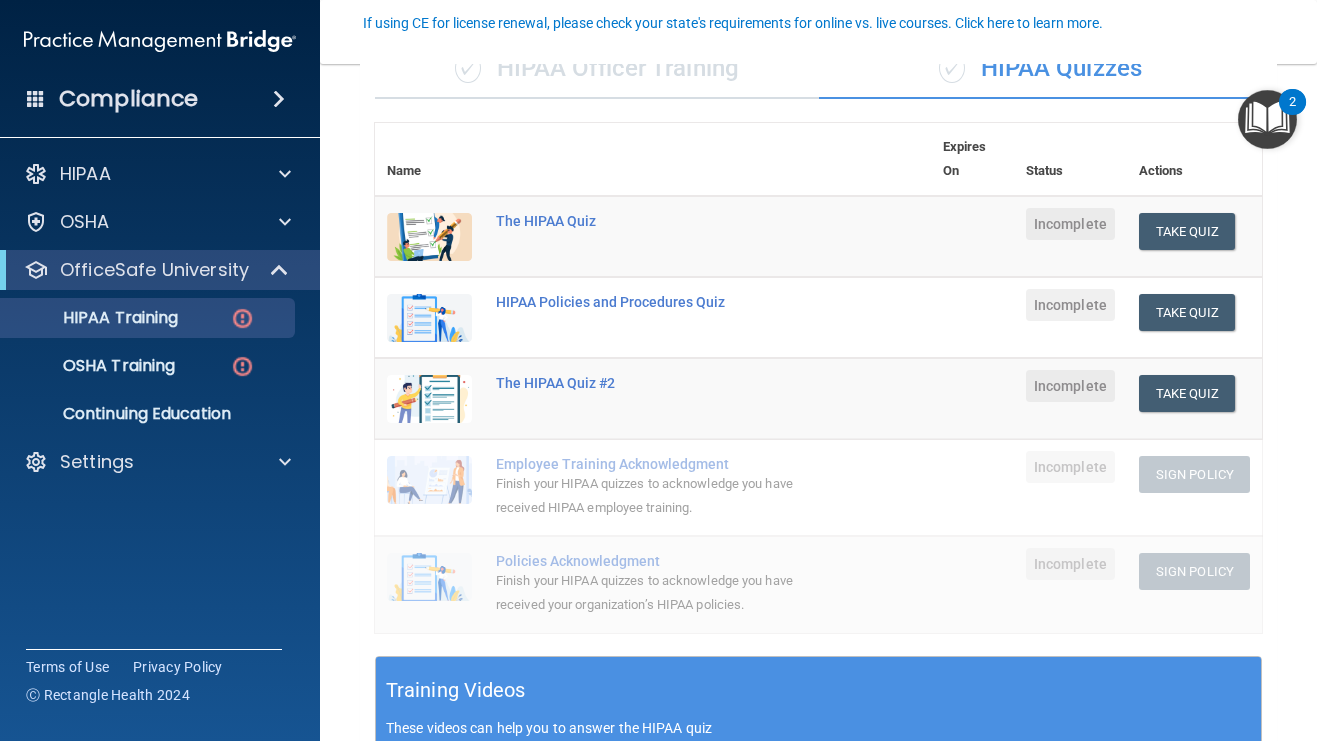 click at bounding box center (429, 480) 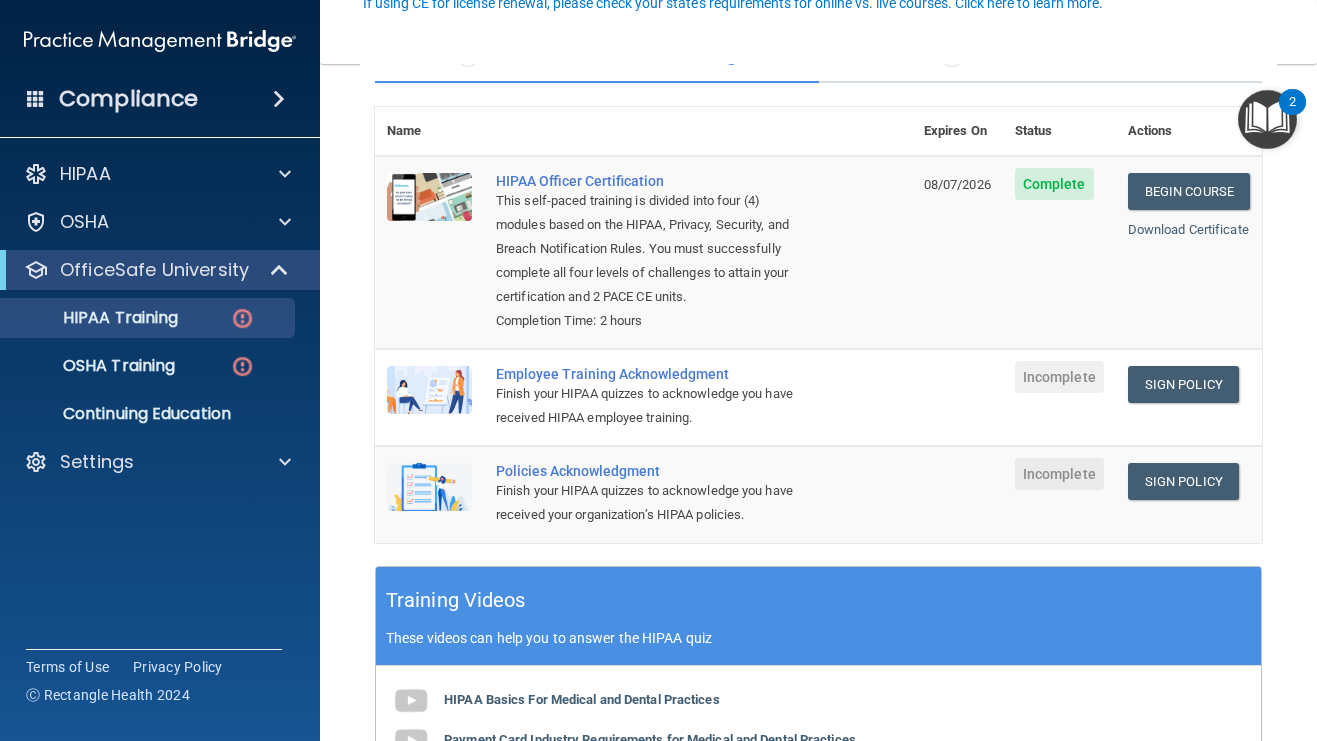 scroll, scrollTop: 200, scrollLeft: 0, axis: vertical 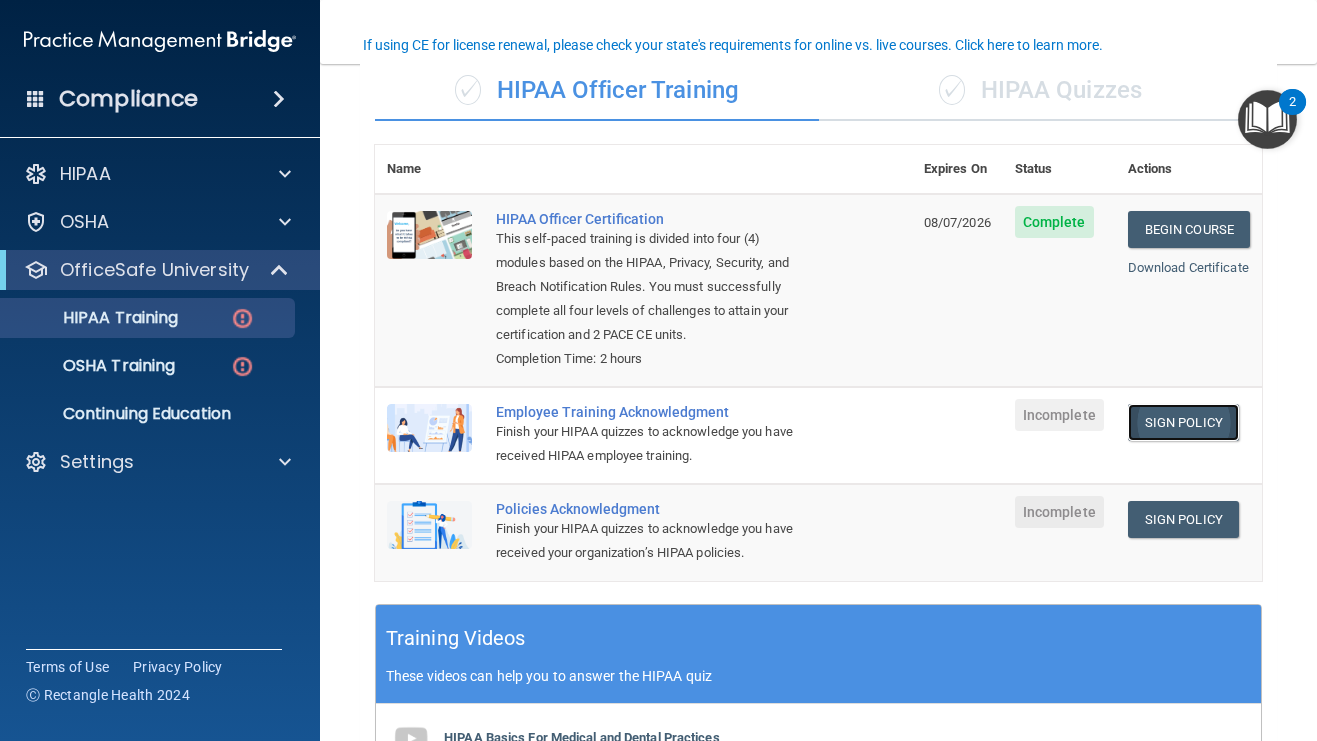 click on "Sign Policy" at bounding box center (1183, 422) 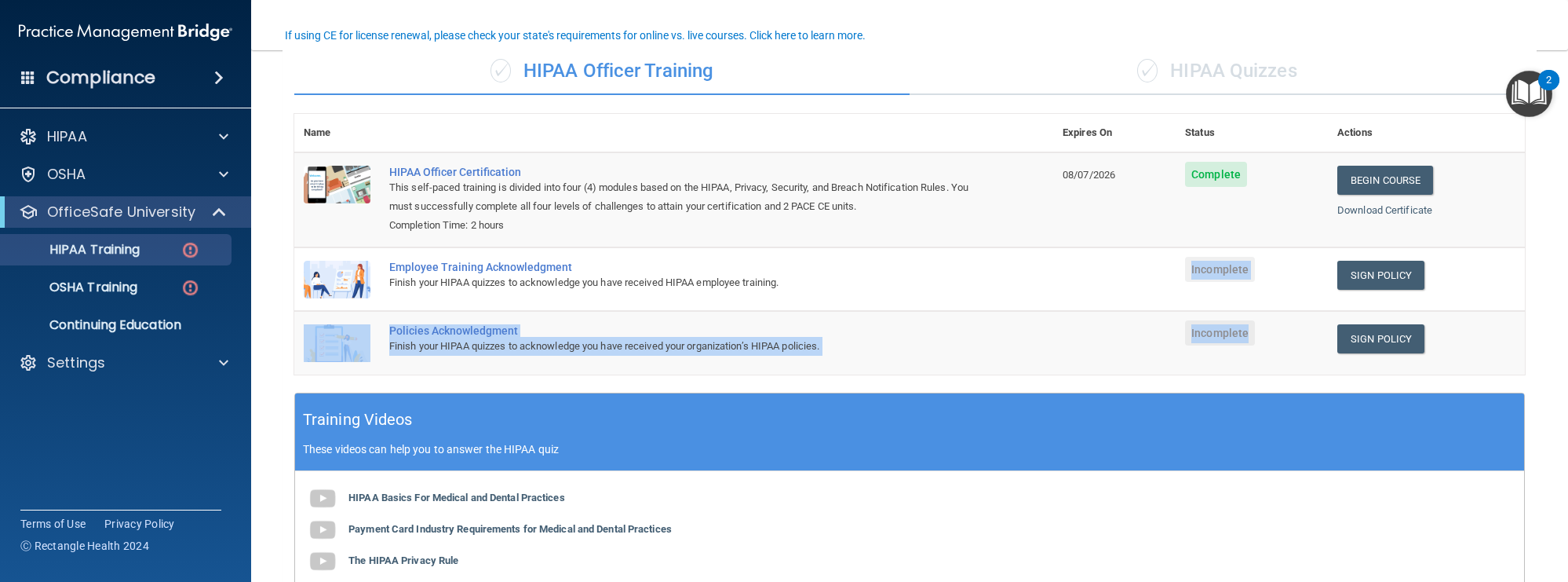 drag, startPoint x: 654, startPoint y: 294, endPoint x: 1286, endPoint y: 348, distance: 634.30277 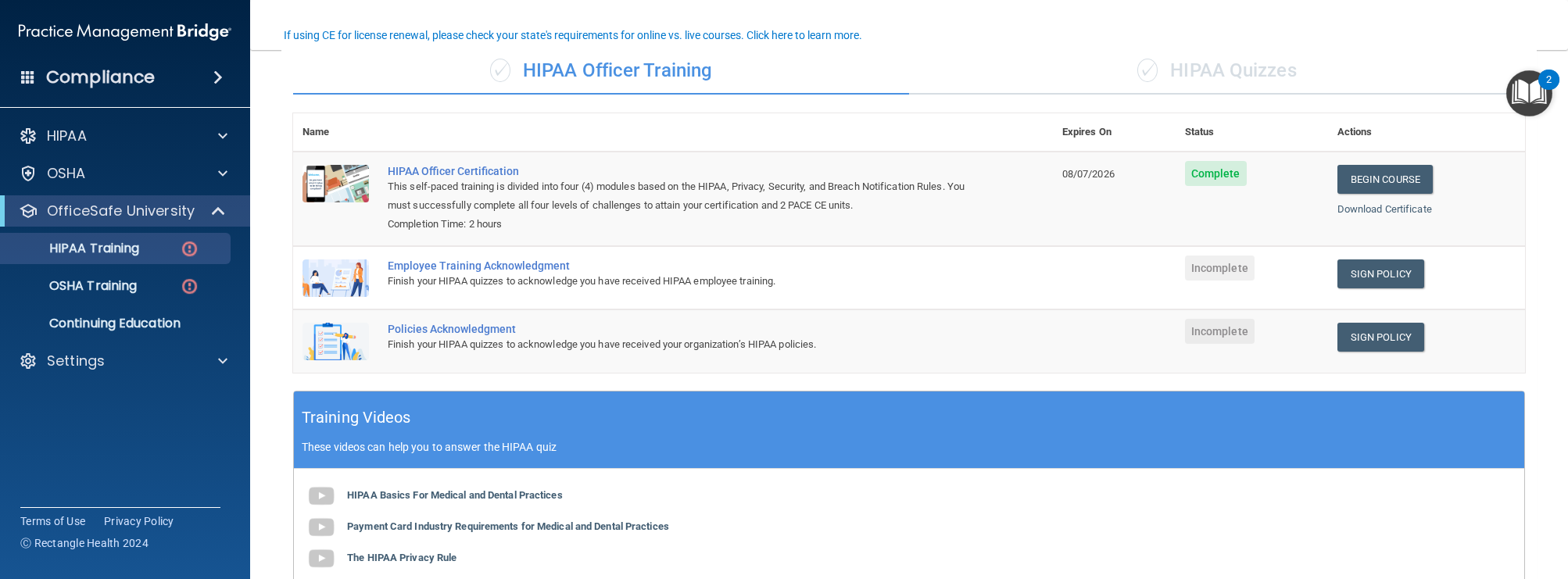 click on "✓   HIPAA Officer Training" at bounding box center [601, 71] 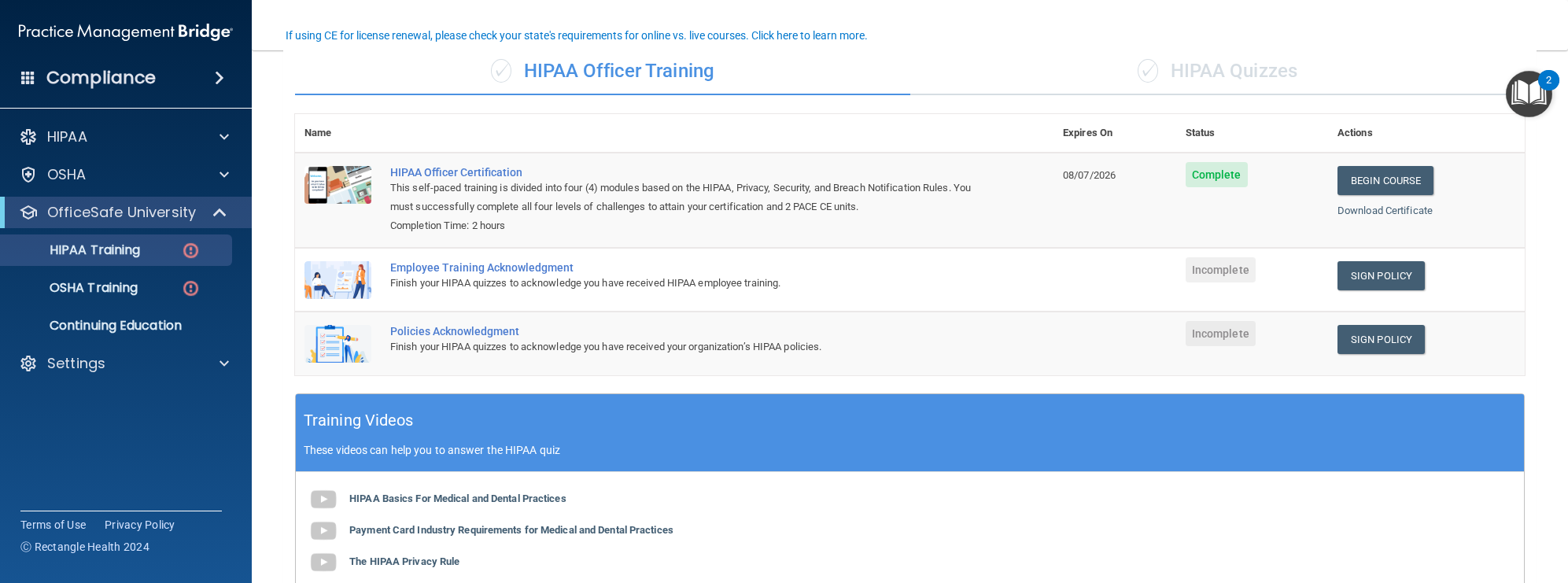 click on "Policies Acknowledgment" at bounding box center [682, 331] 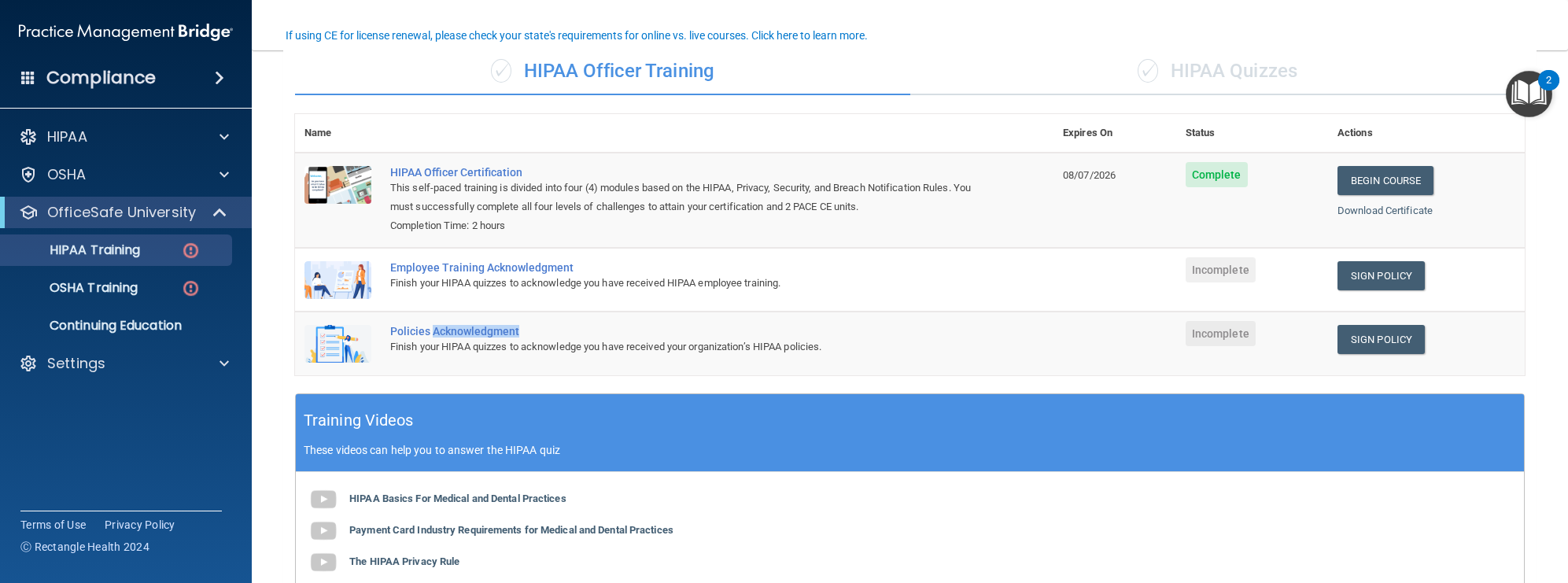 click on "Policies Acknowledgment" at bounding box center [682, 331] 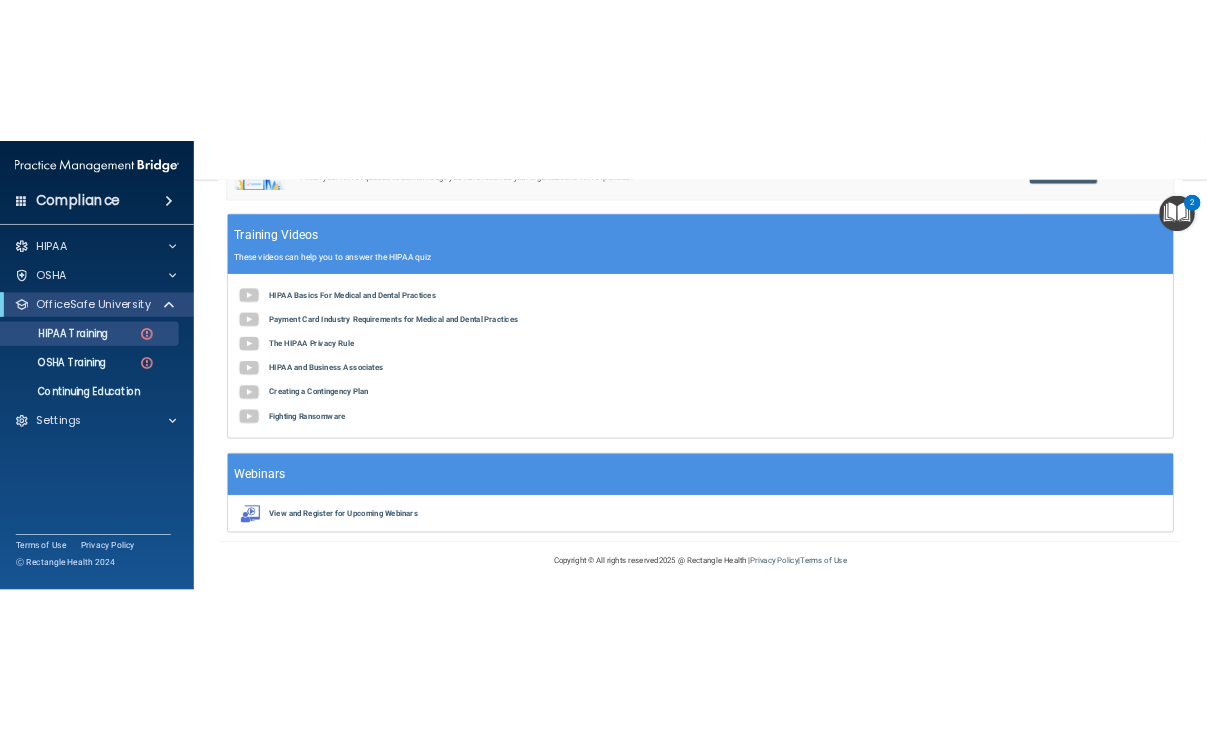 scroll, scrollTop: 0, scrollLeft: 0, axis: both 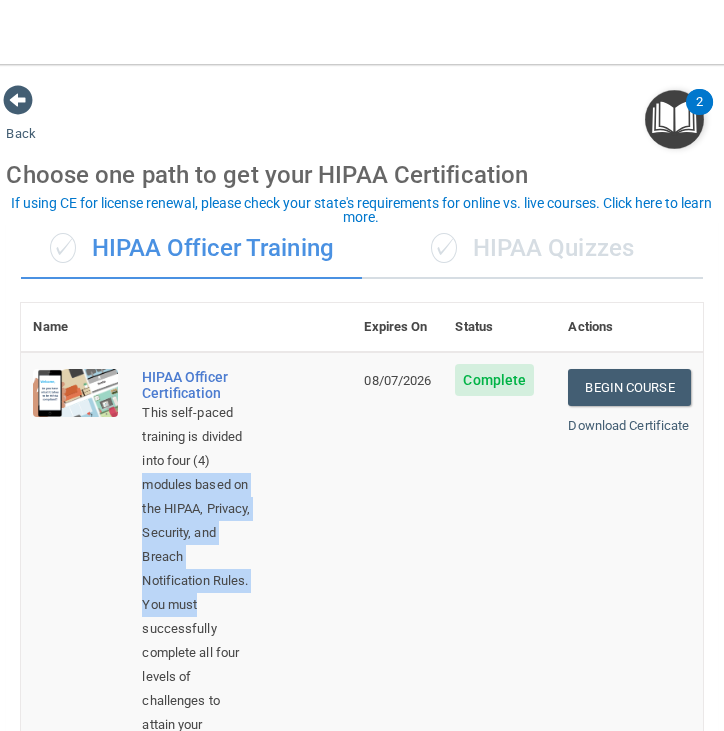 drag, startPoint x: 320, startPoint y: 469, endPoint x: 219, endPoint y: 583, distance: 152.30562 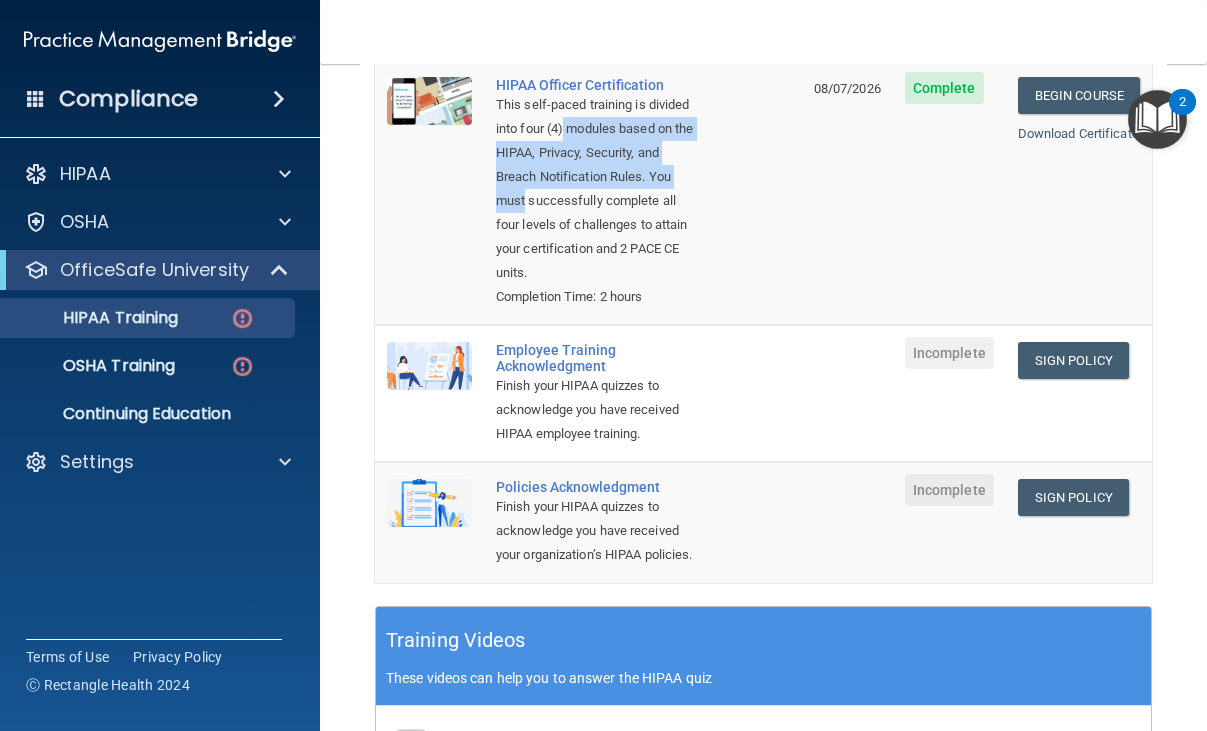 scroll, scrollTop: 133, scrollLeft: 0, axis: vertical 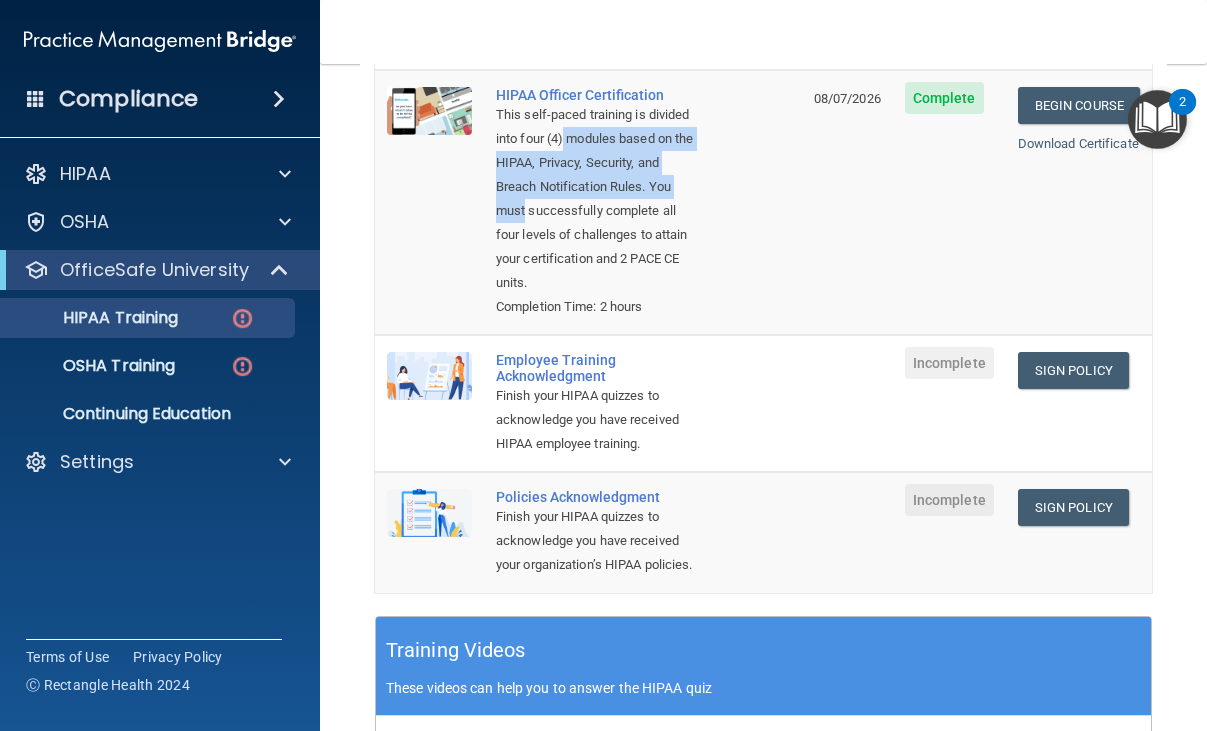 click at bounding box center (429, 513) 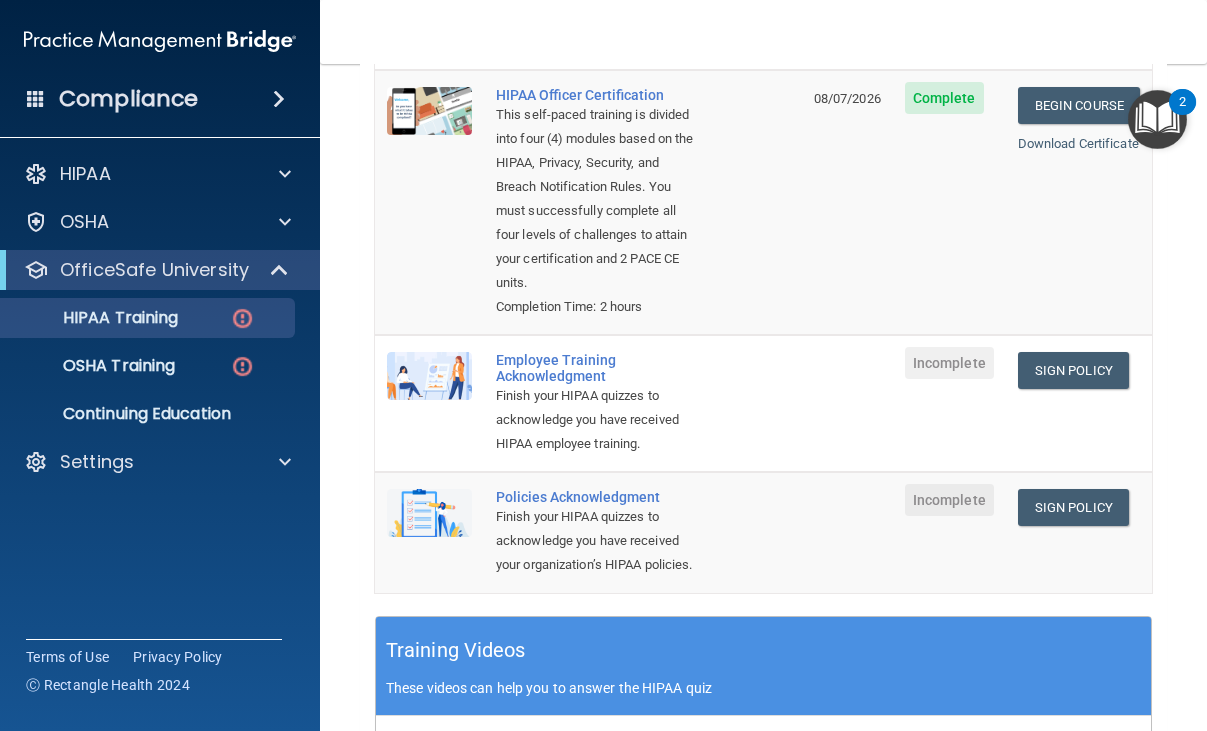 click on "Policies Acknowledgment" at bounding box center (599, 497) 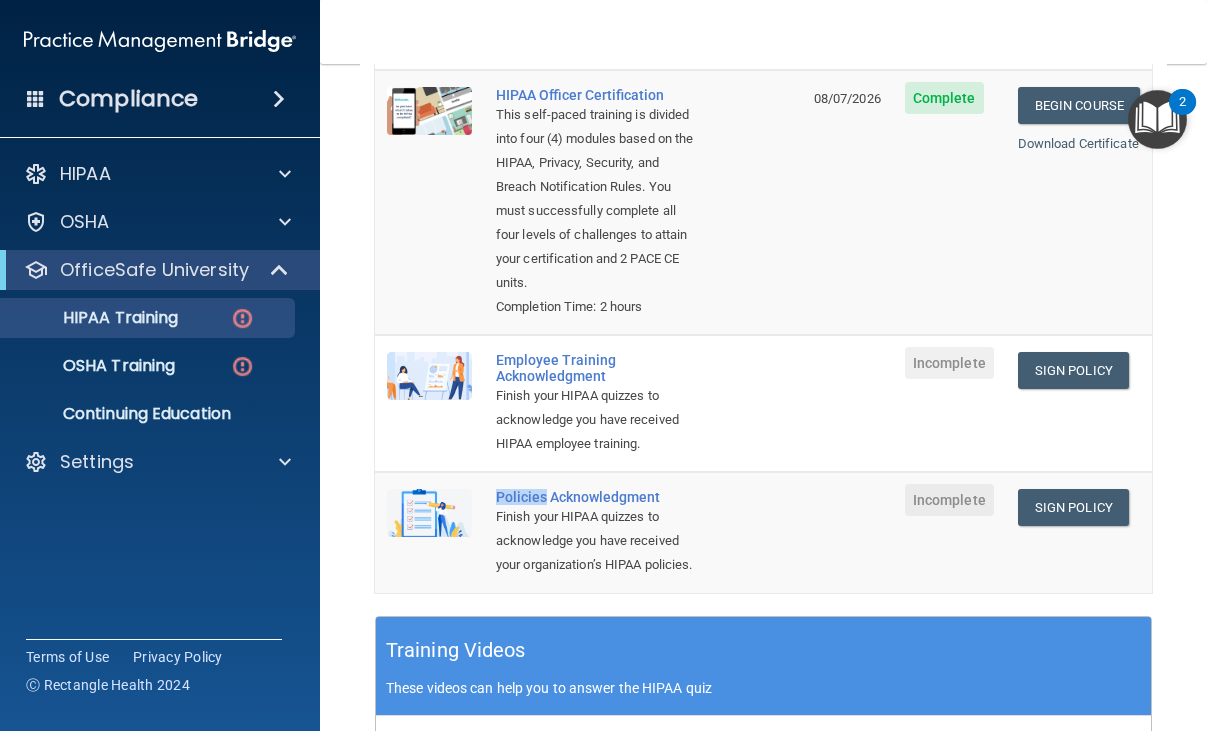 click on "Policies Acknowledgment" at bounding box center (599, 497) 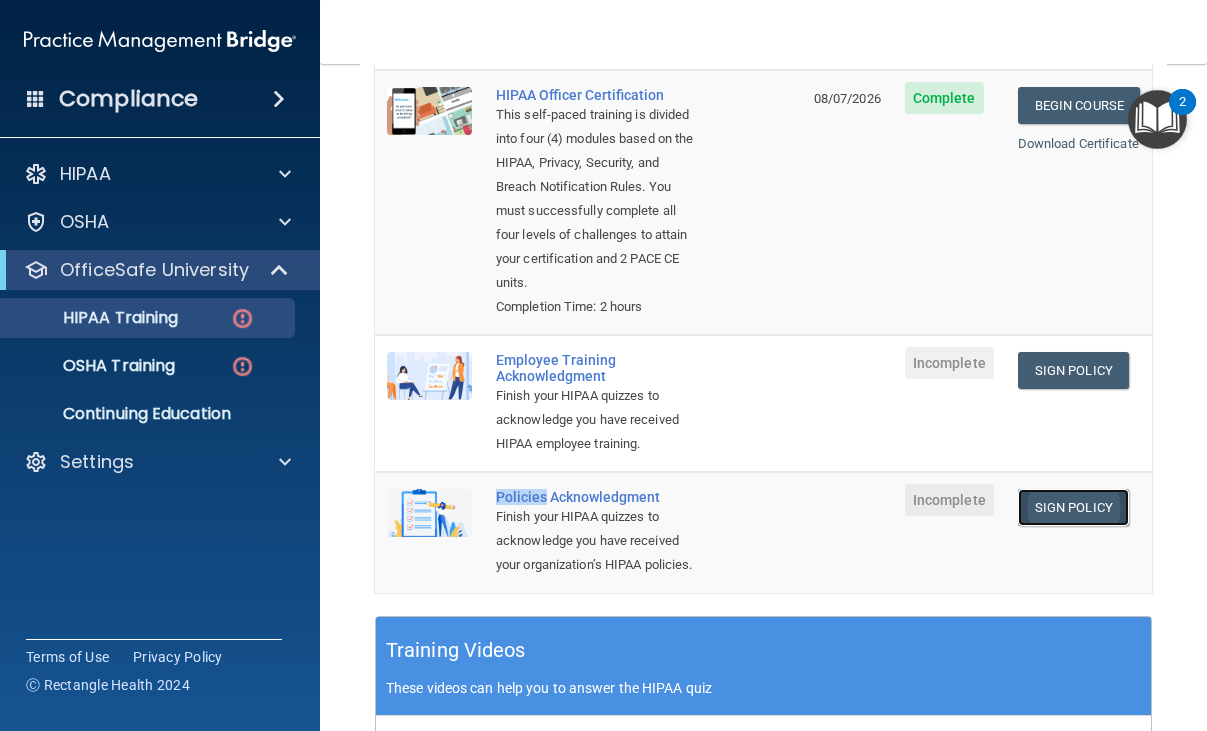 click on "Sign Policy" at bounding box center [1073, 507] 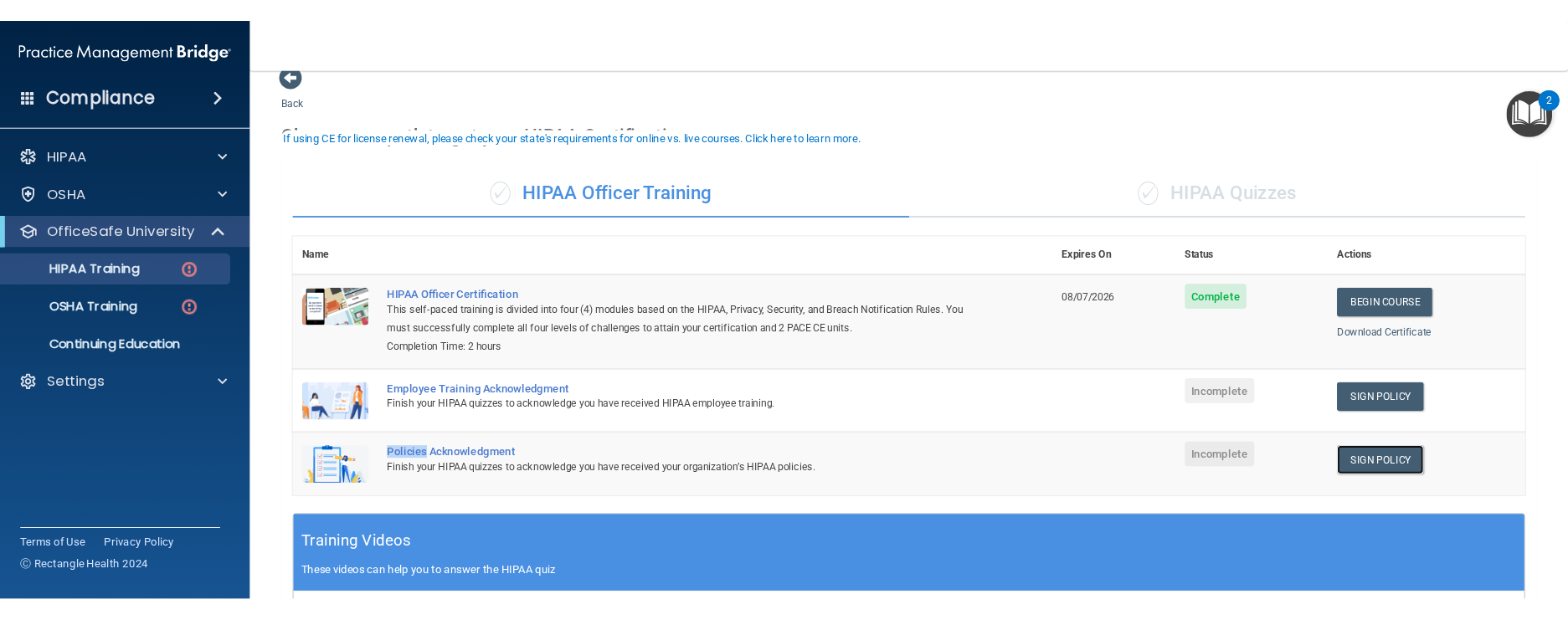 scroll, scrollTop: 0, scrollLeft: 0, axis: both 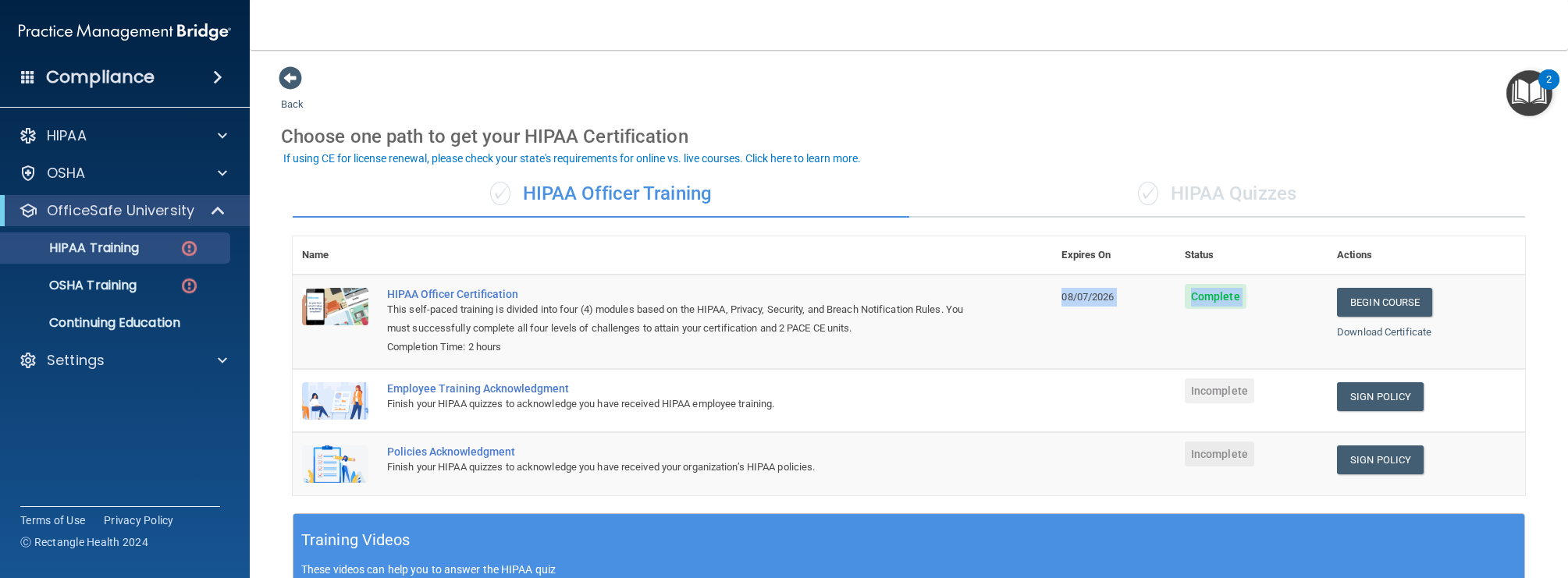 drag, startPoint x: 1492, startPoint y: 300, endPoint x: 719, endPoint y: 343, distance: 774.1951 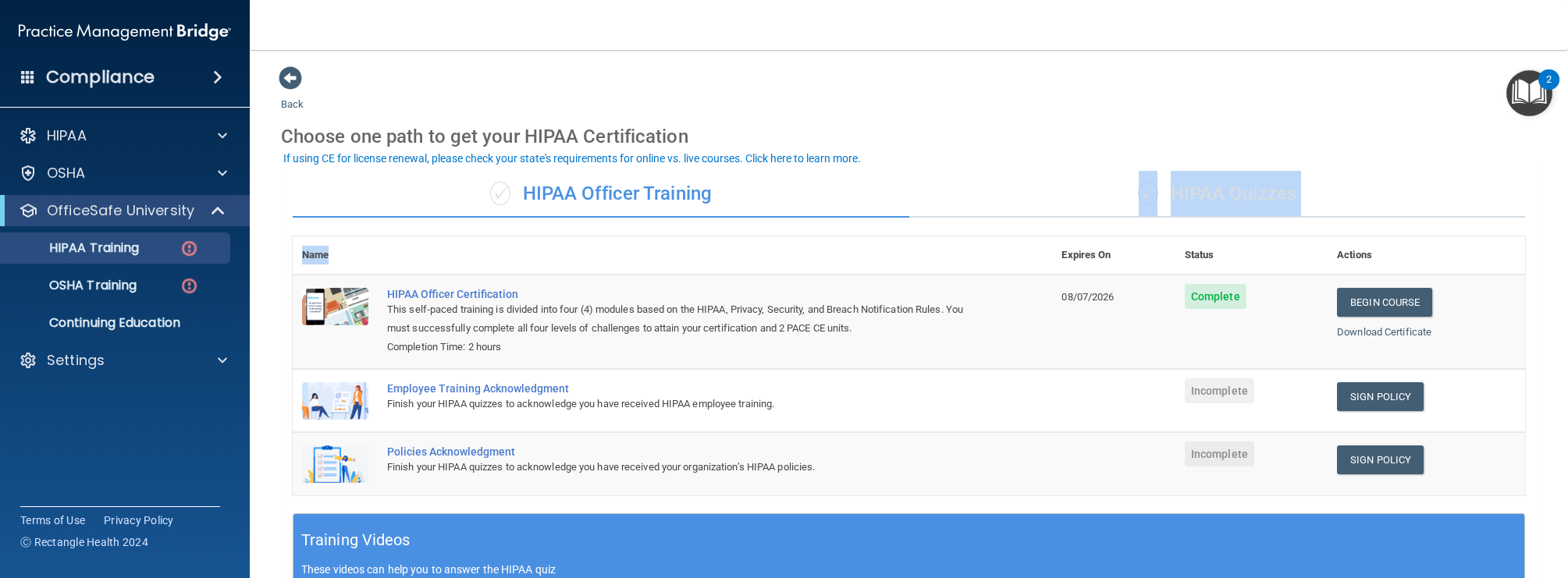 drag, startPoint x: 422, startPoint y: 236, endPoint x: 1079, endPoint y: 202, distance: 657.8792 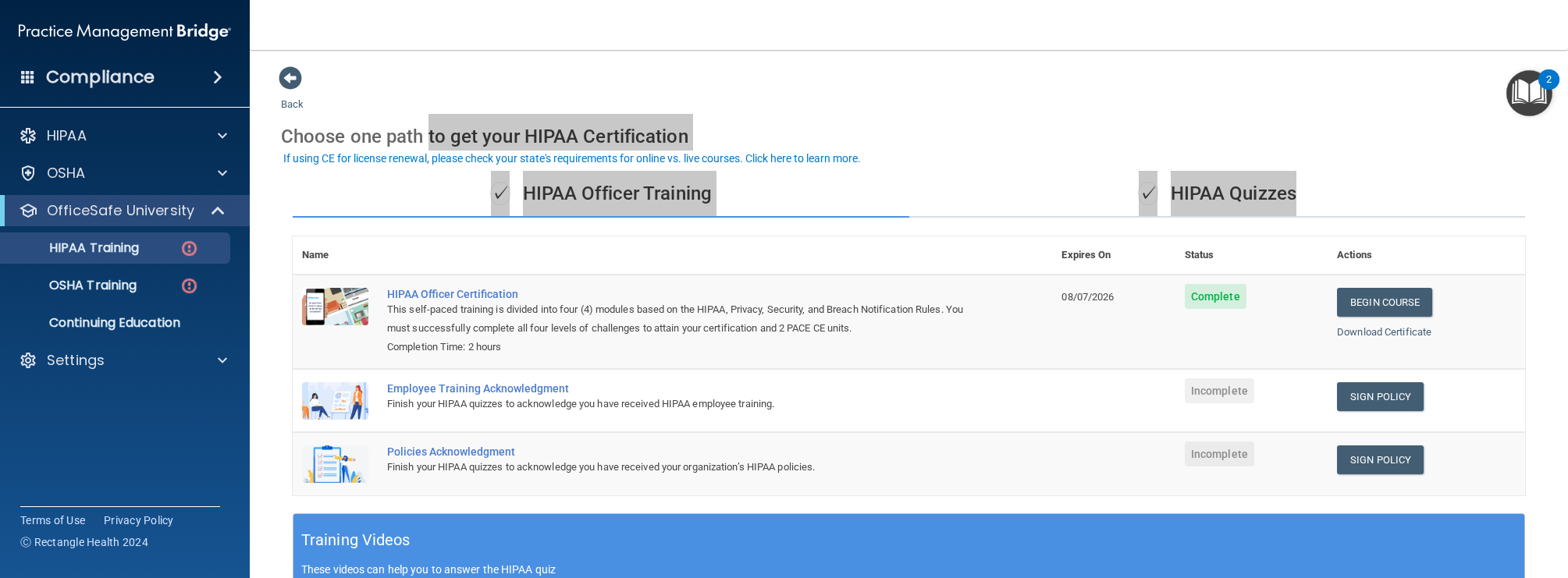 drag, startPoint x: 421, startPoint y: 121, endPoint x: 464, endPoint y: 232, distance: 119.03781 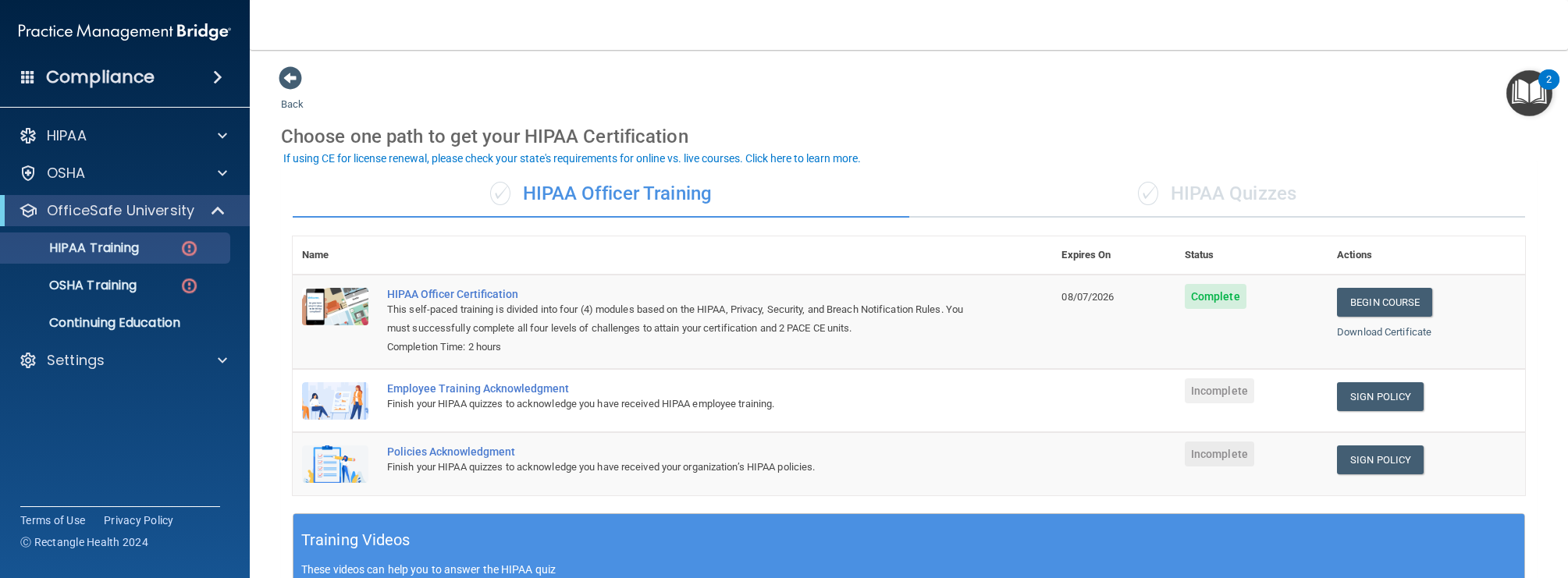 click on "Back     Choose one path to get your HIPAA Certification               ✓   HIPAA Officer Training       ✓   HIPAA Quizzes                  Name    Expires On  Status  Actions                     HIPAA Officer Certification     This self-paced training is divided into four (4) modules based on the HIPAA, Privacy, Security, and Breach Notification Rules. You must successfully complete all four levels of challenges to attain your certification and 2 PACE CE units.    Completion Time: 2 hours    08/07/2026           Complete        Begin Course       Download Certificate                Employee Training Acknowledgment   Finish your HIPAA quizzes to acknowledge you have received HIPAA employee training.        Incomplete              Sign Policy       Sign Policy       Download Policy            Policies Acknowledgment   Finish your HIPAA quizzes to acknowledge you have received your organization’s HIPAA policies.        Incomplete              Sign Policy       Sign Policy       Download Policy" at bounding box center (908, 314) 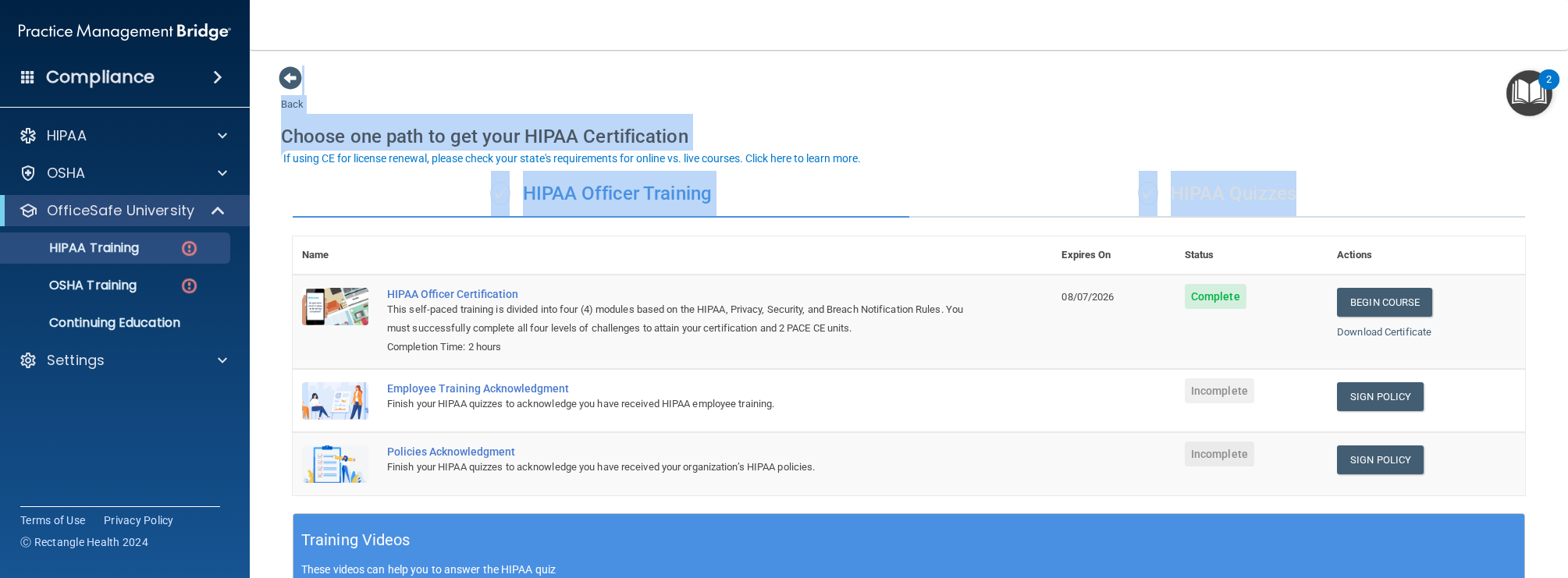 drag, startPoint x: 476, startPoint y: 83, endPoint x: 820, endPoint y: 222, distance: 371.0216 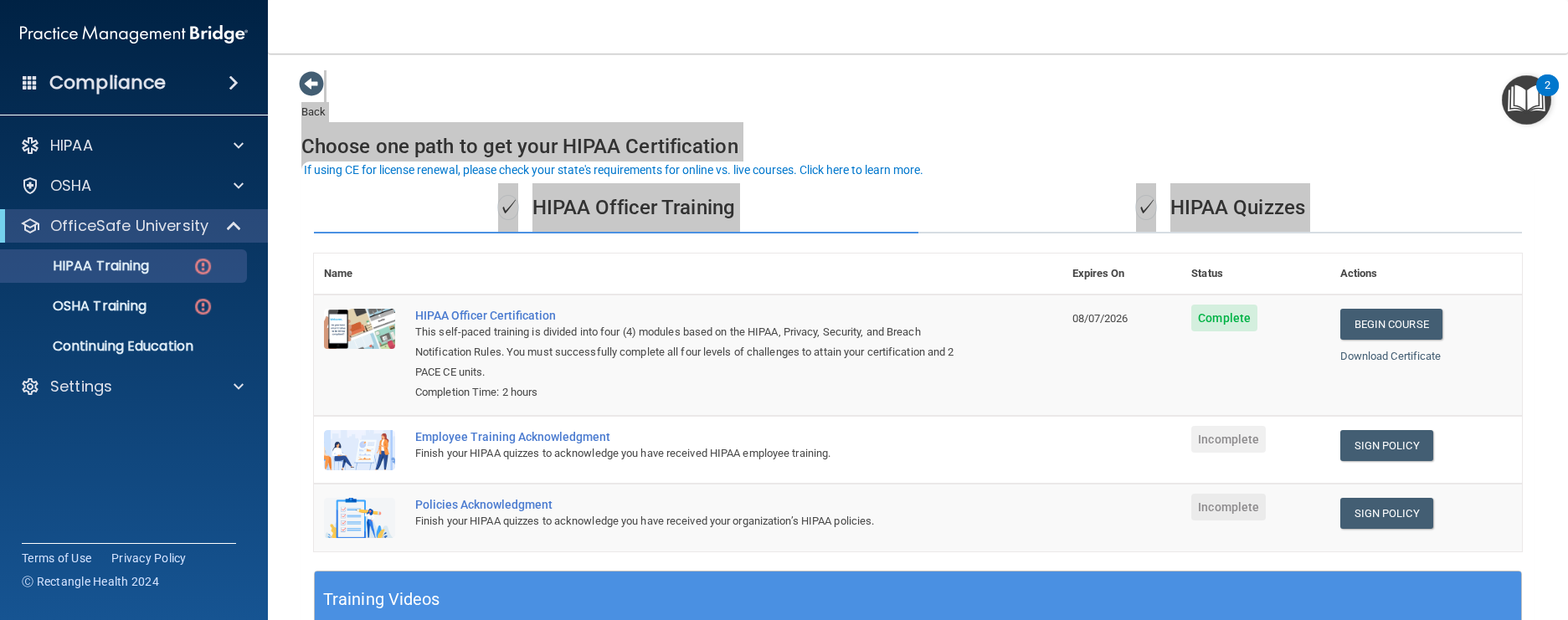 drag, startPoint x: 337, startPoint y: 257, endPoint x: 1147, endPoint y: 89, distance: 827.23878 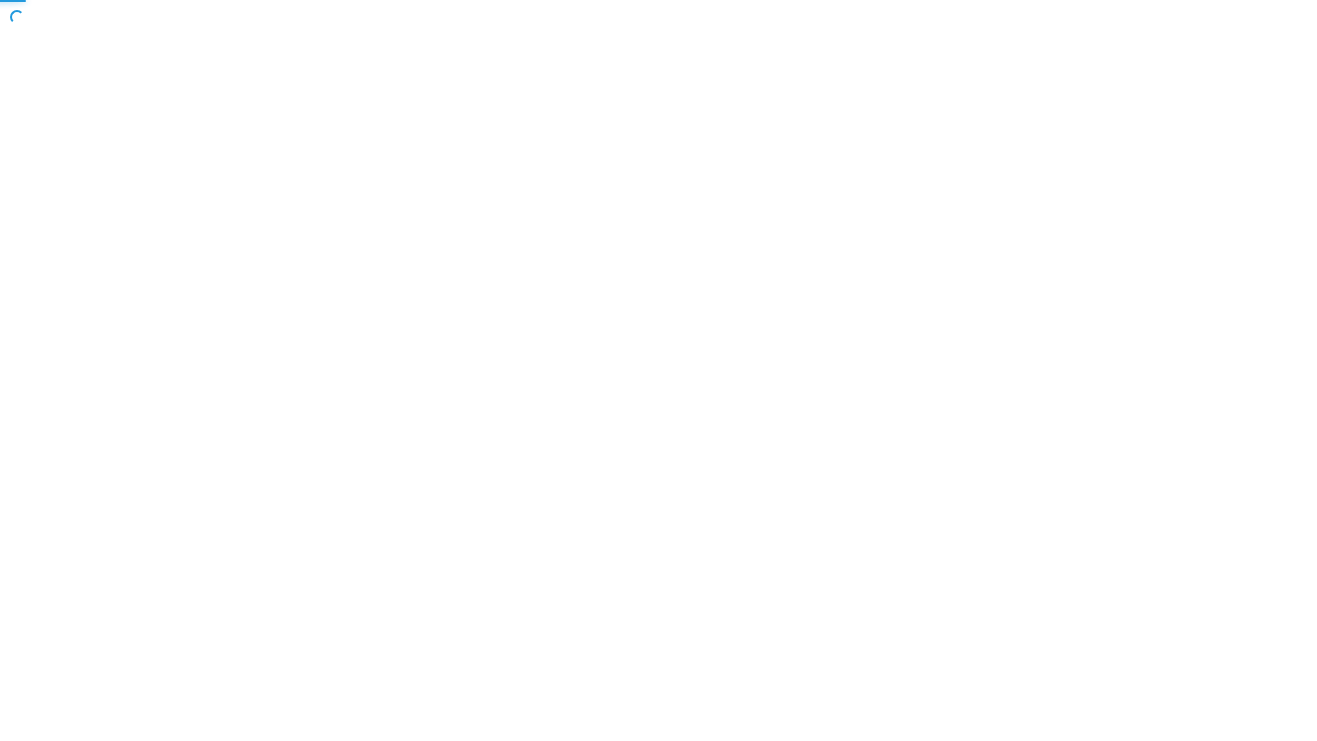 scroll, scrollTop: 0, scrollLeft: 0, axis: both 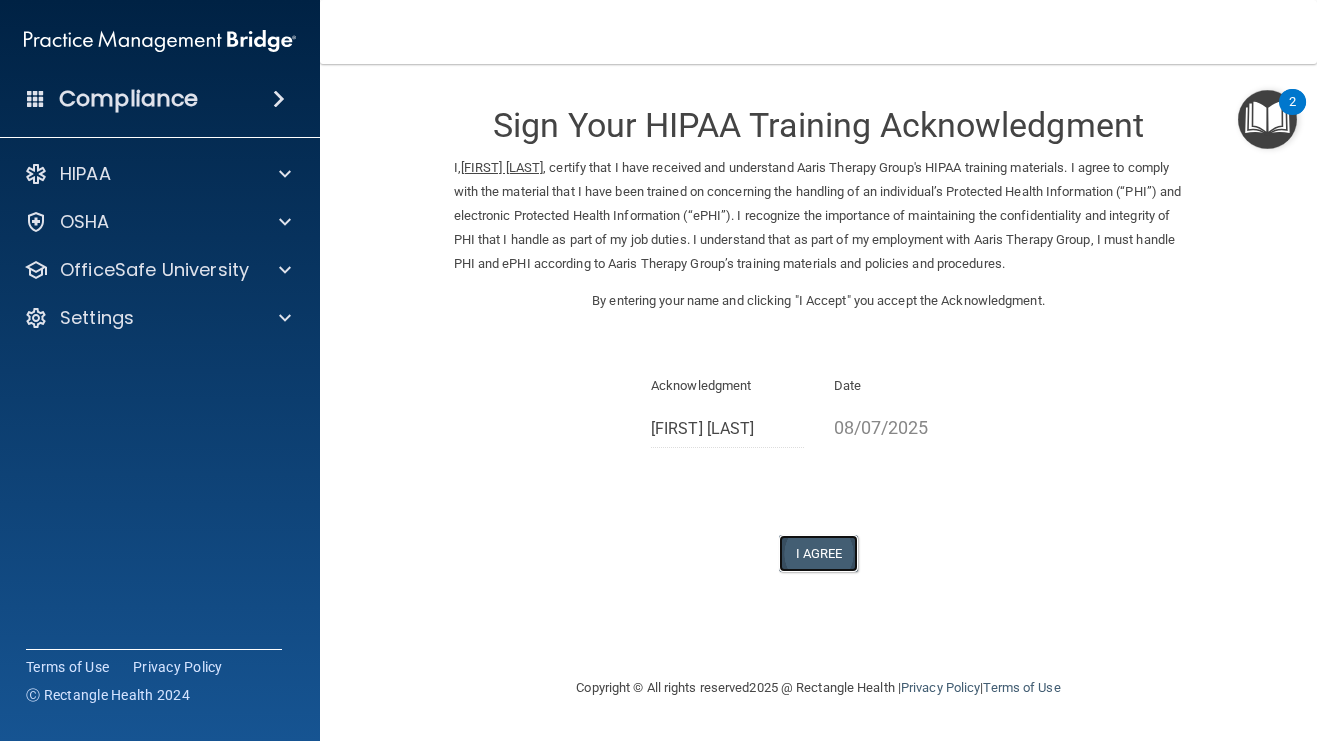 click on "I Agree" at bounding box center [819, 553] 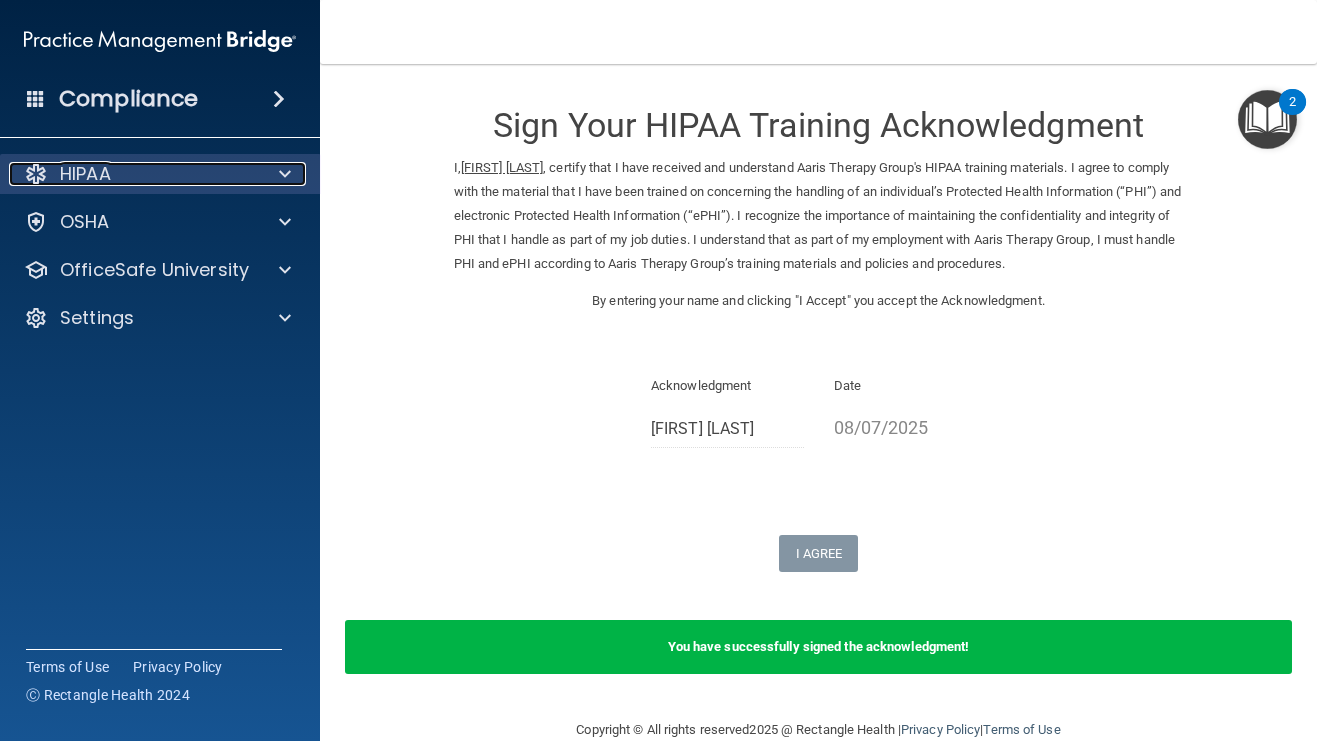 click at bounding box center [285, 174] 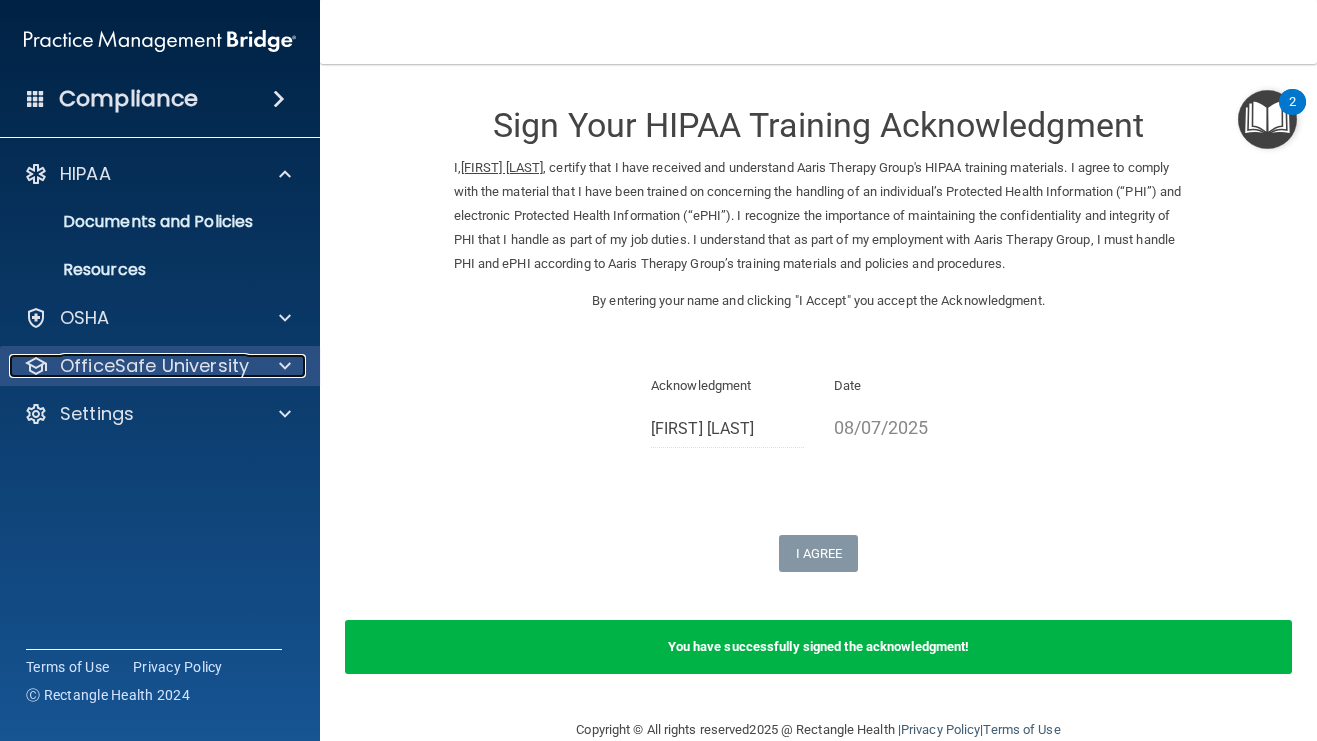 click at bounding box center [285, 366] 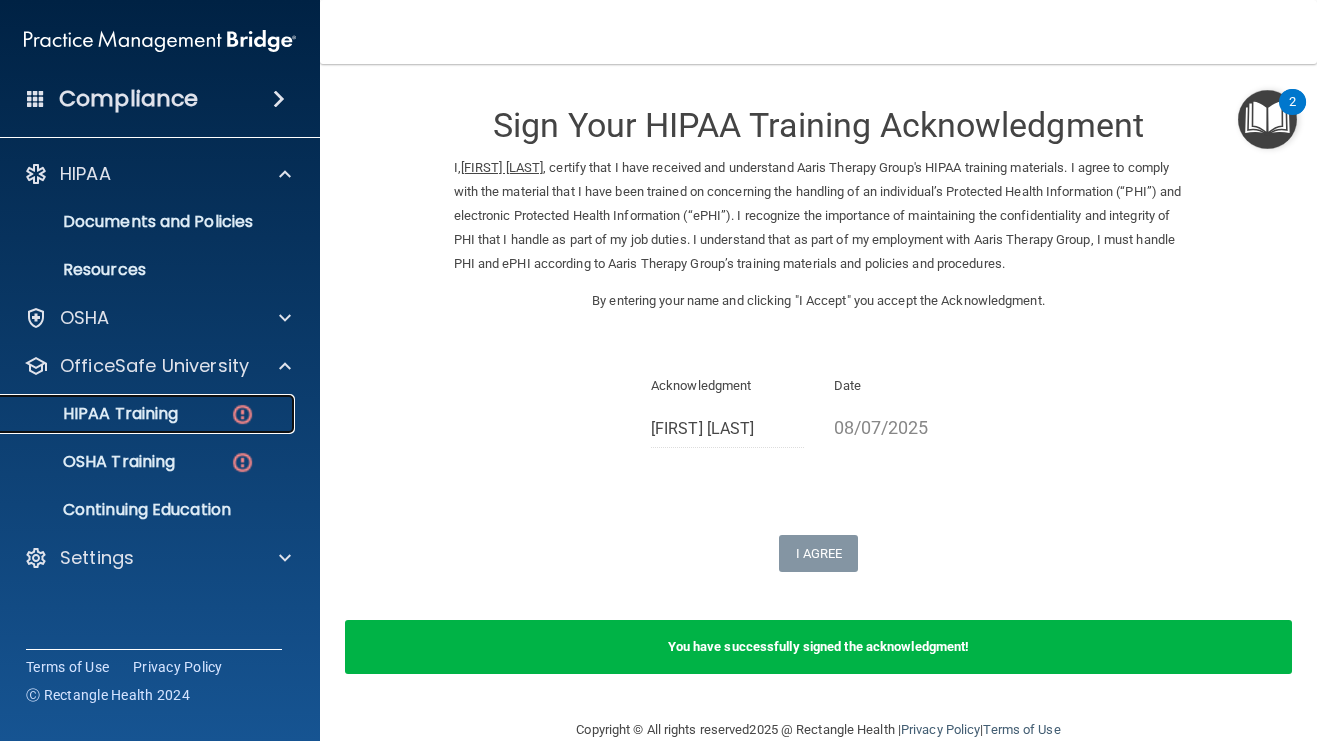 click on "HIPAA Training" at bounding box center [95, 414] 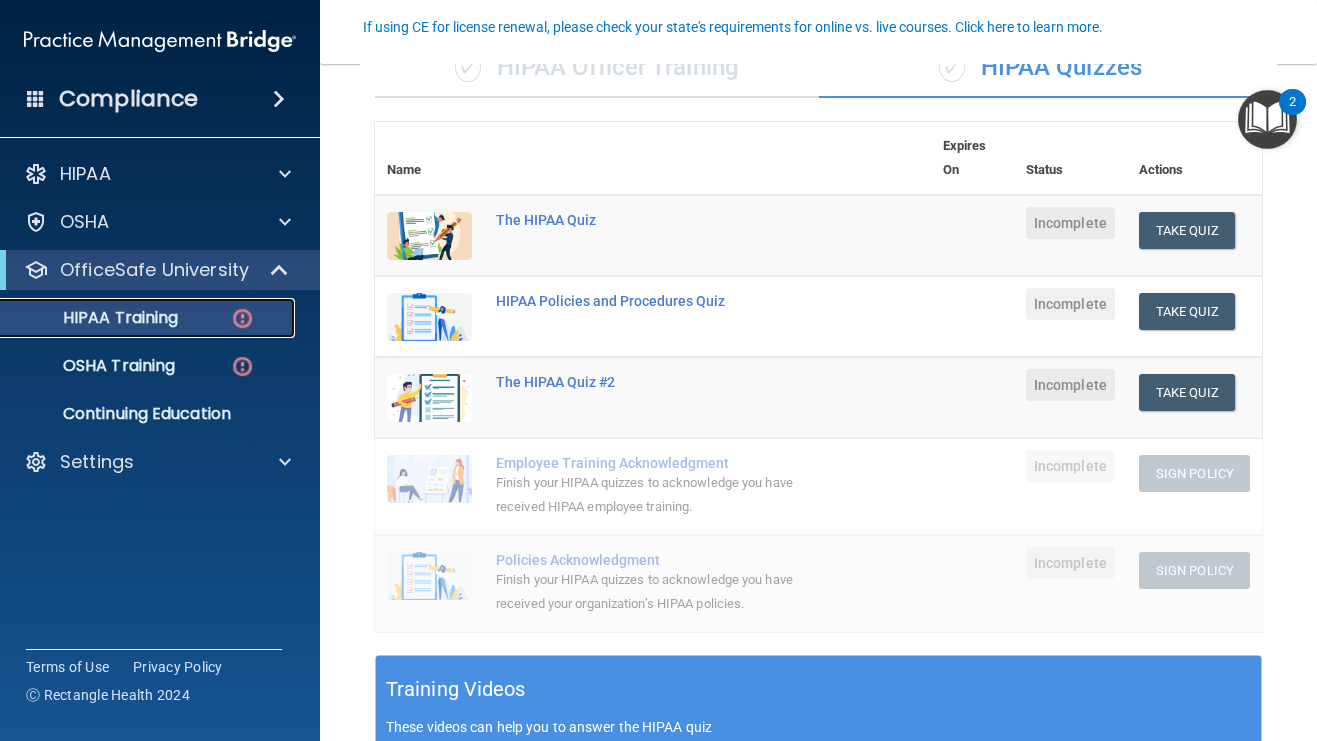 scroll, scrollTop: 191, scrollLeft: 0, axis: vertical 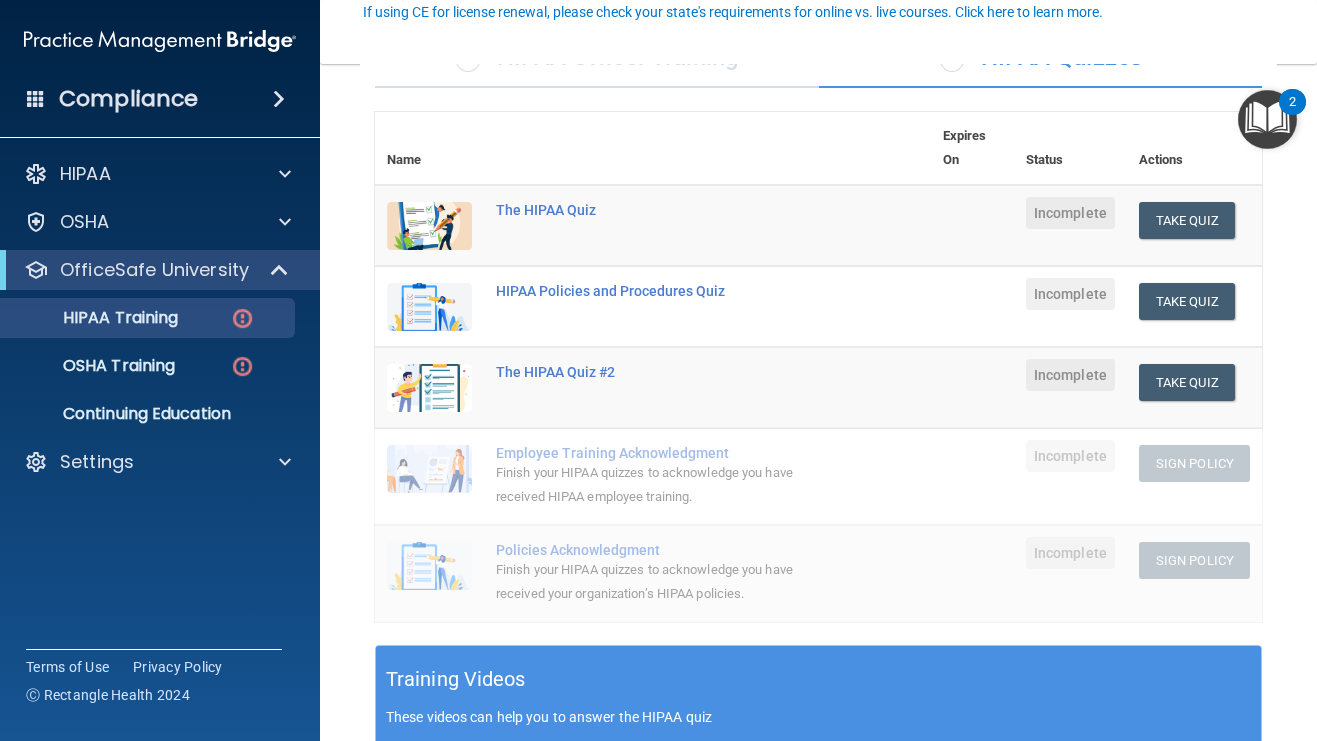 click at bounding box center [429, 566] 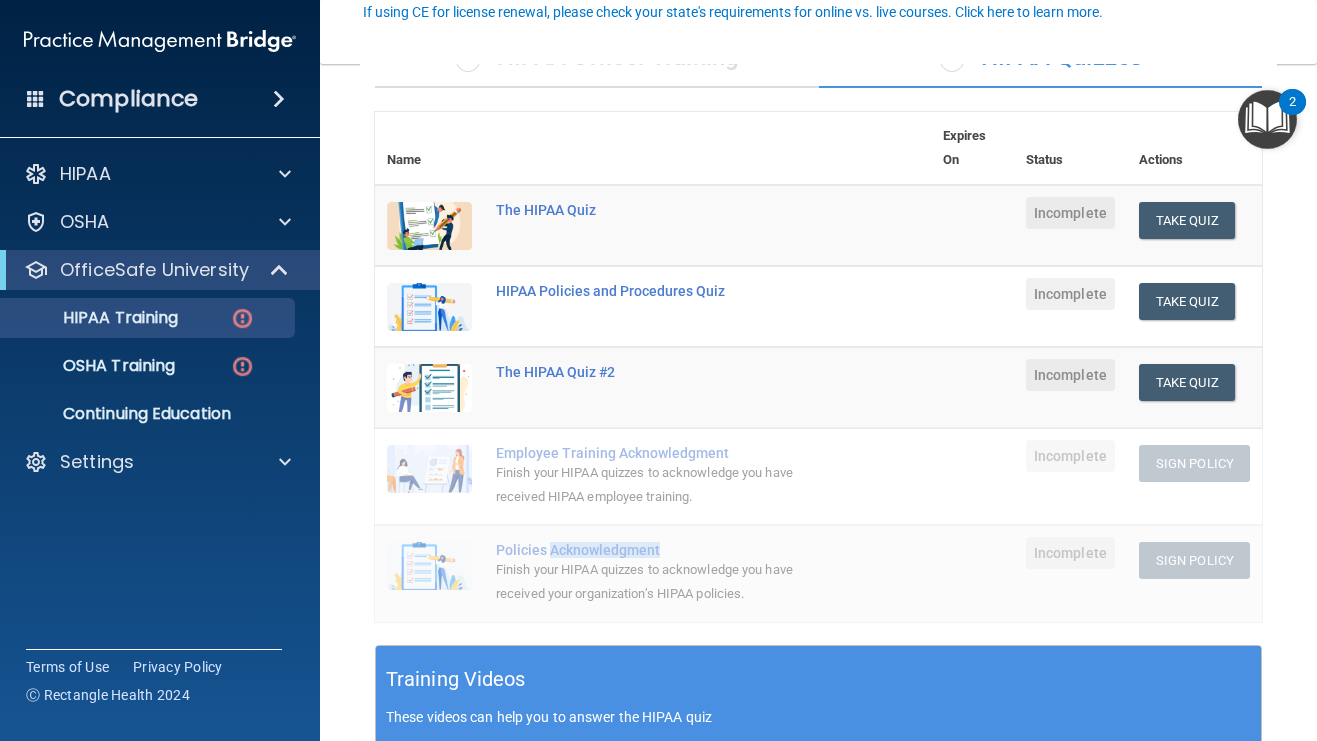 click on "Policies Acknowledgment" at bounding box center [663, 550] 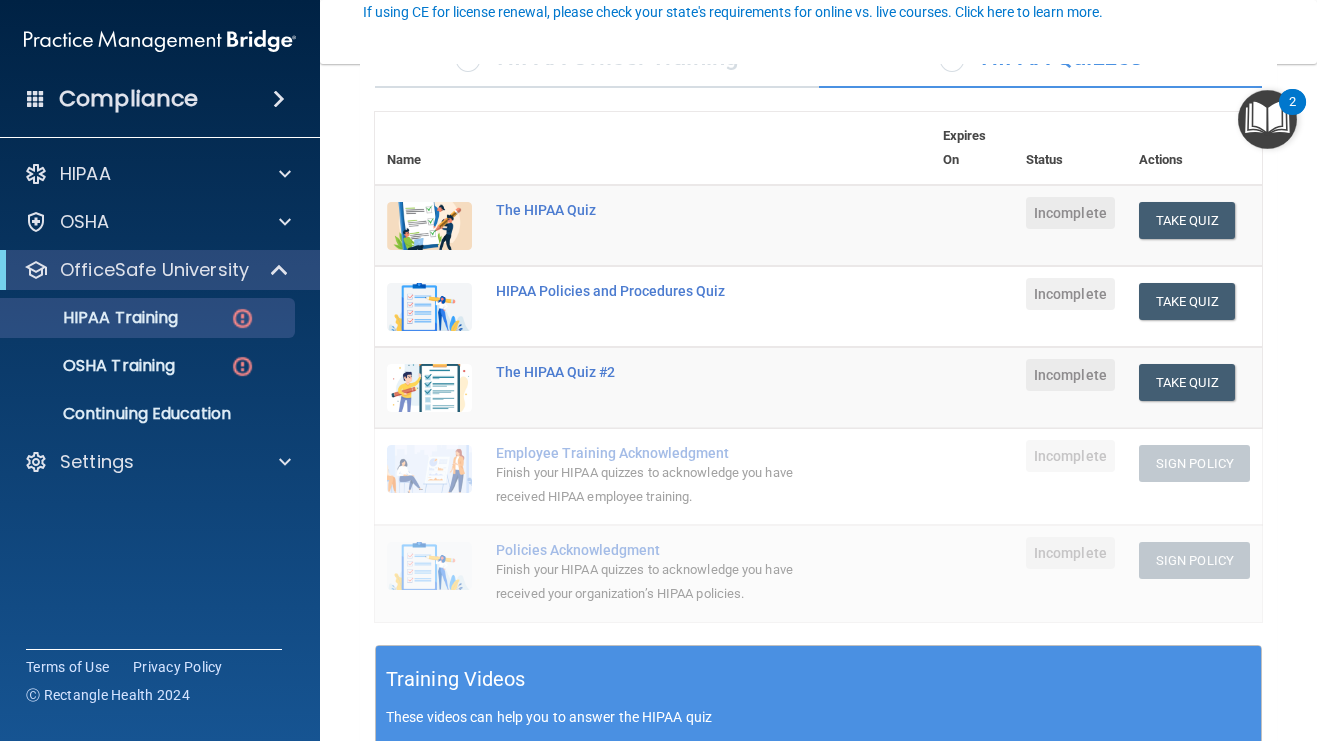 click on "Finish your HIPAA quizzes to acknowledge you have received your organization’s HIPAA policies." at bounding box center [663, 582] 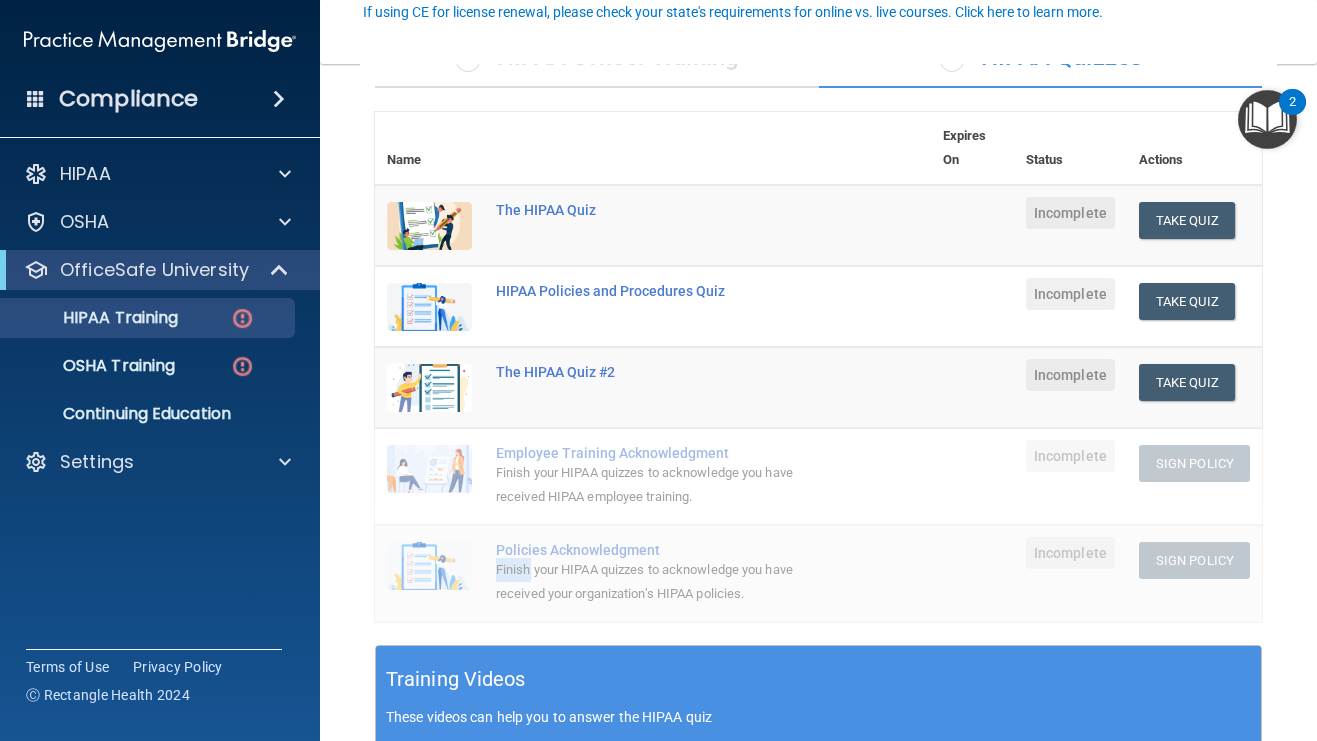 click on "Finish your HIPAA quizzes to acknowledge you have received your organization’s HIPAA policies." at bounding box center [663, 582] 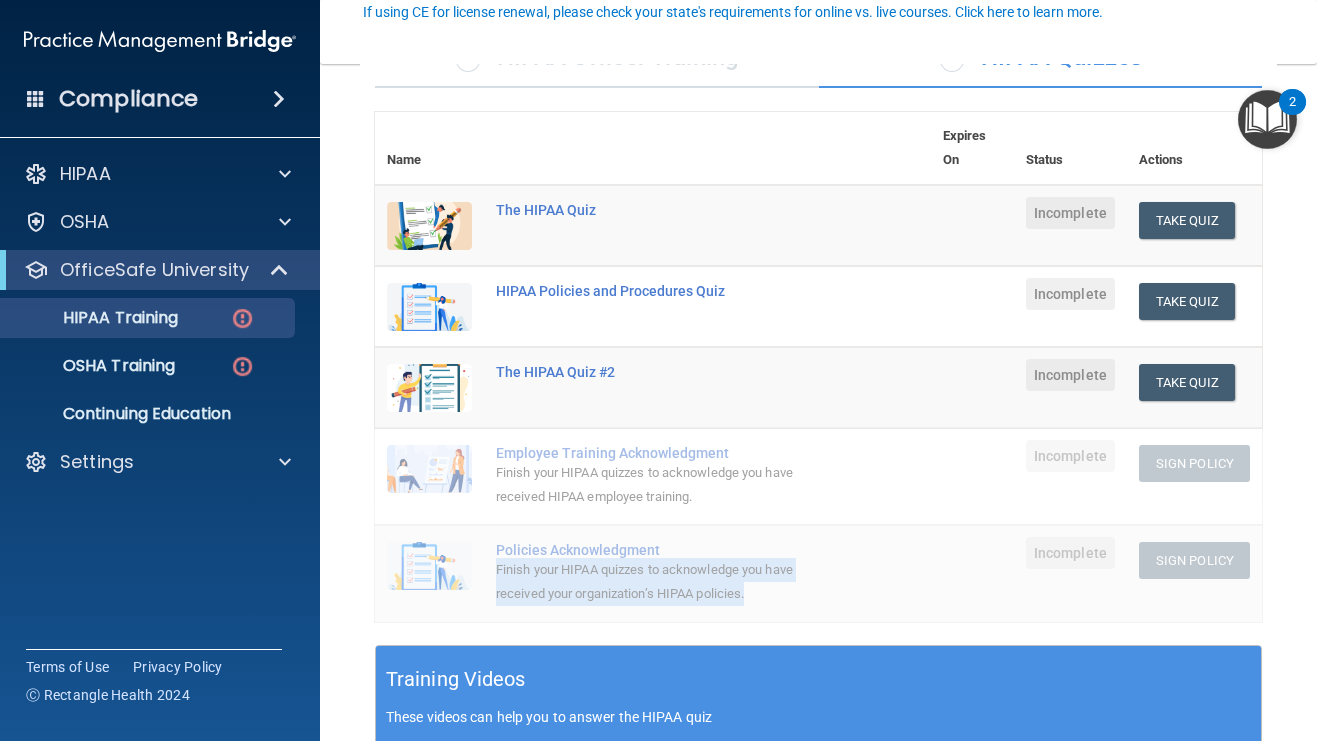 click on "Finish your HIPAA quizzes to acknowledge you have received your organization’s HIPAA policies." at bounding box center [663, 582] 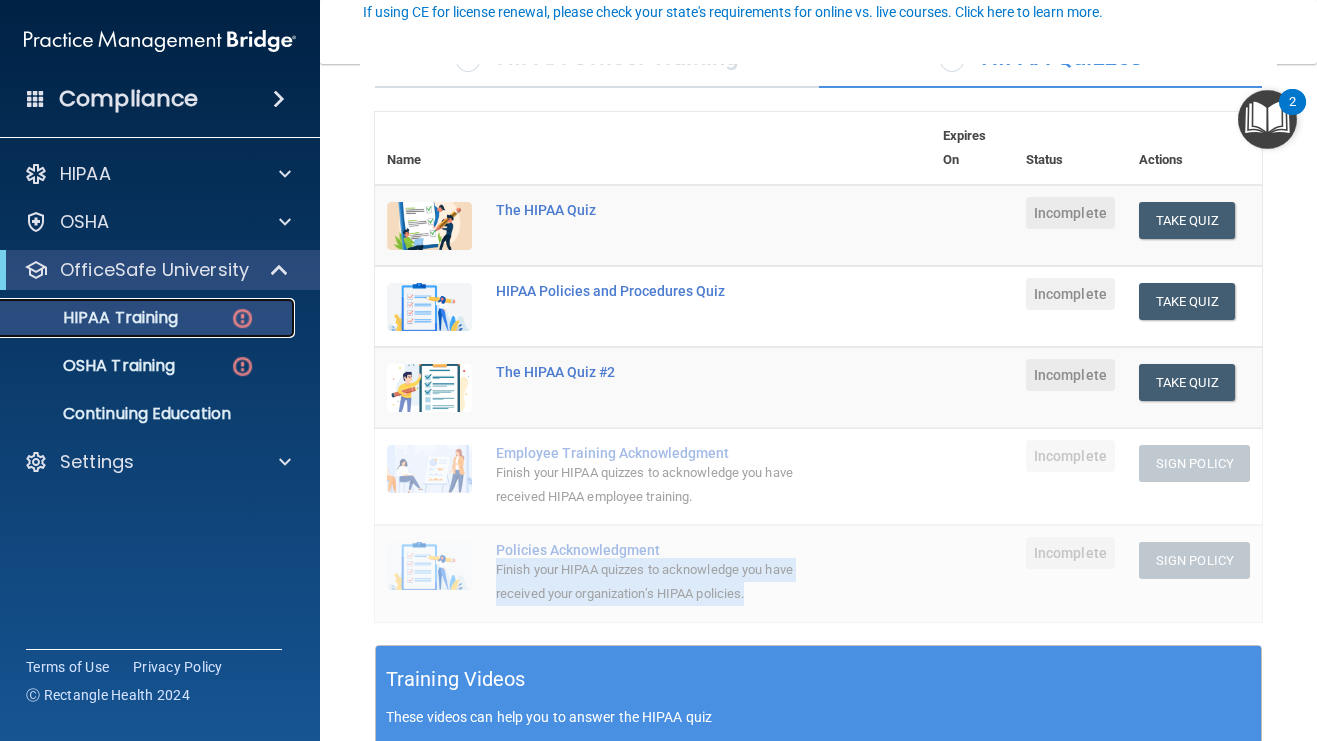 click at bounding box center [242, 318] 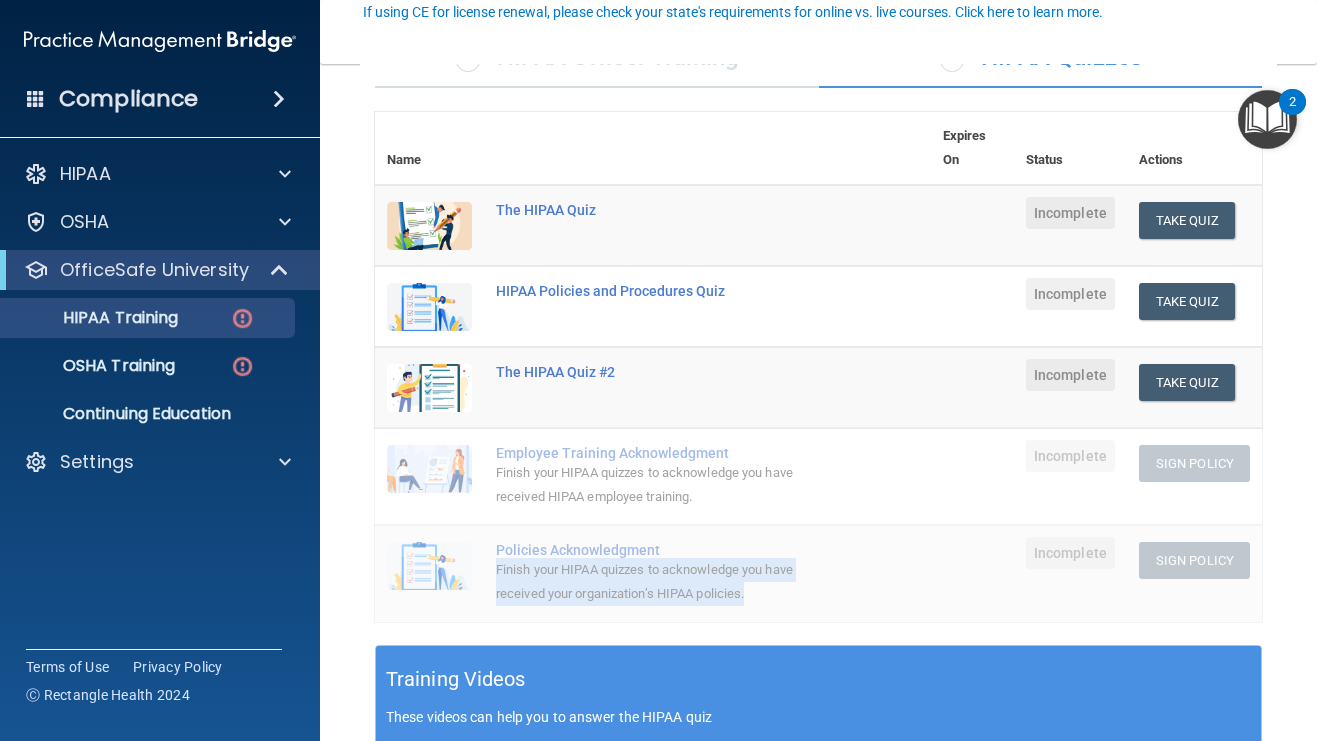 click at bounding box center (429, 566) 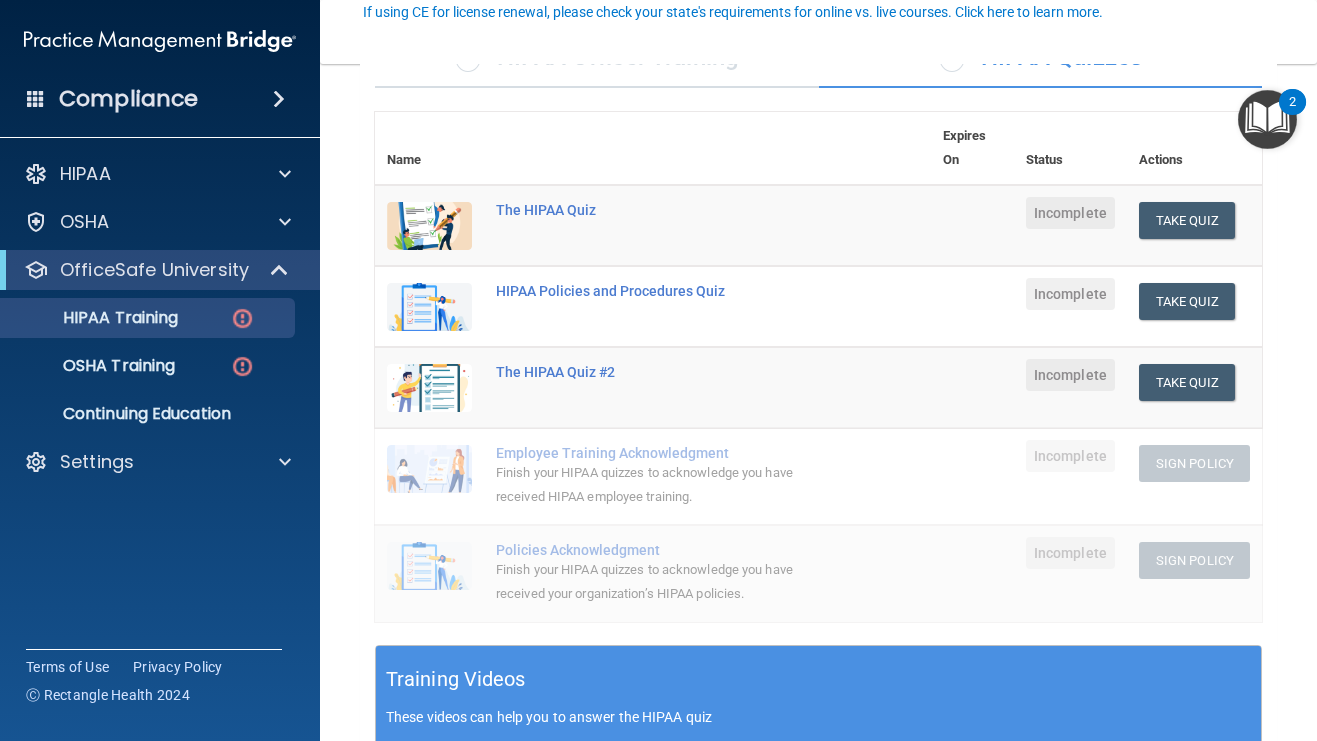 click on "Policies Acknowledgment" at bounding box center (663, 550) 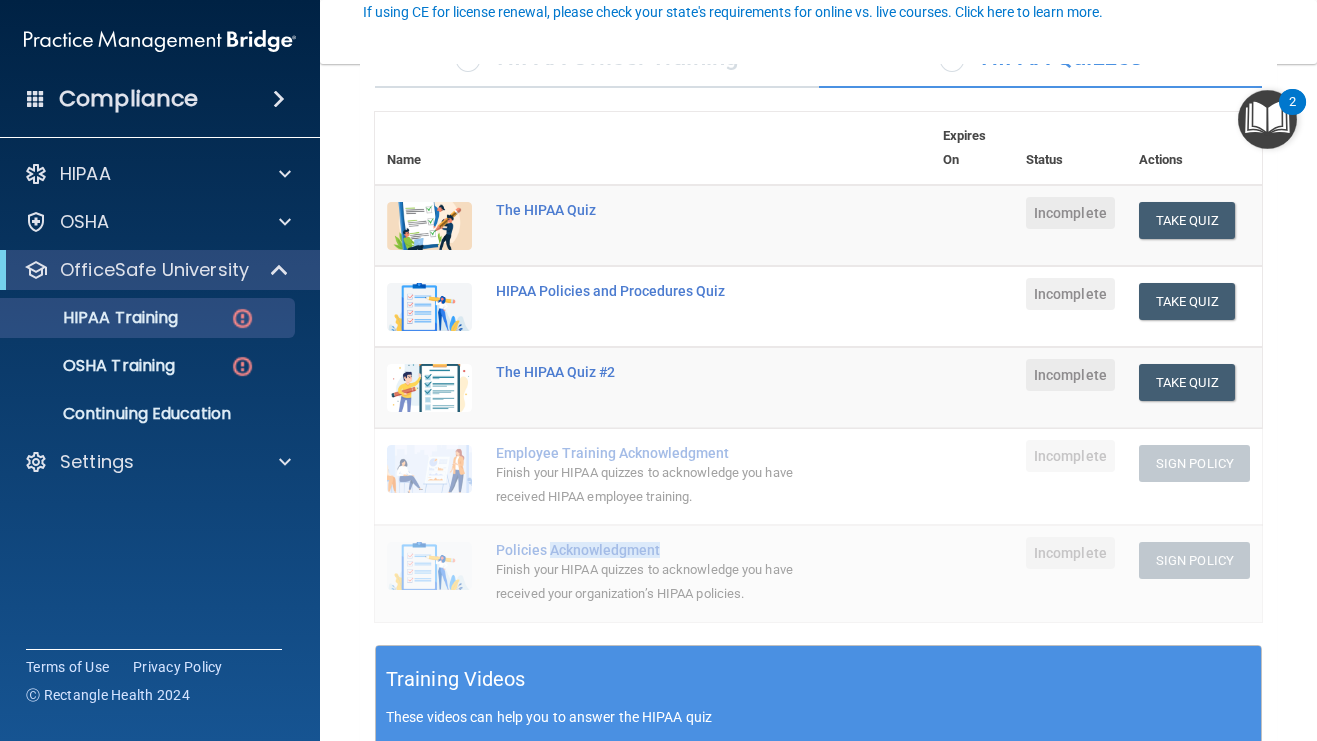 drag, startPoint x: 565, startPoint y: 551, endPoint x: 709, endPoint y: 575, distance: 145.9863 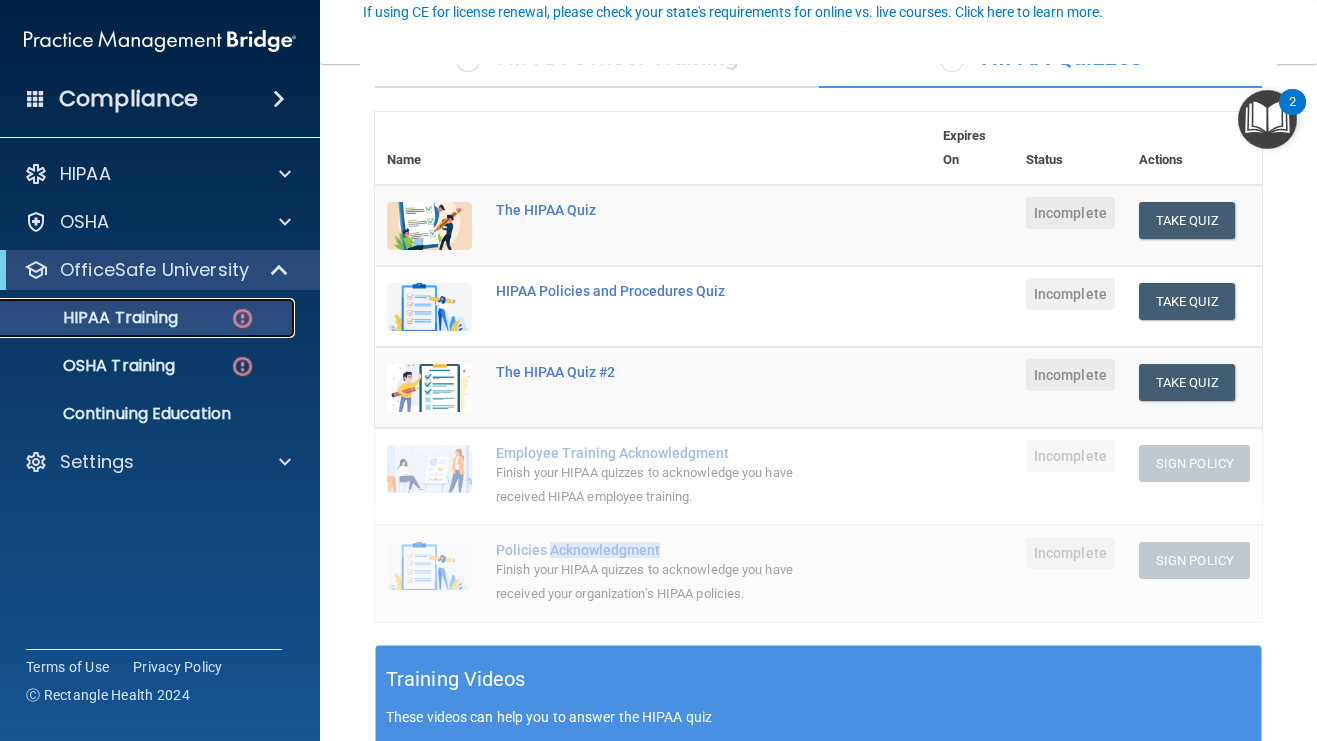 click at bounding box center (242, 318) 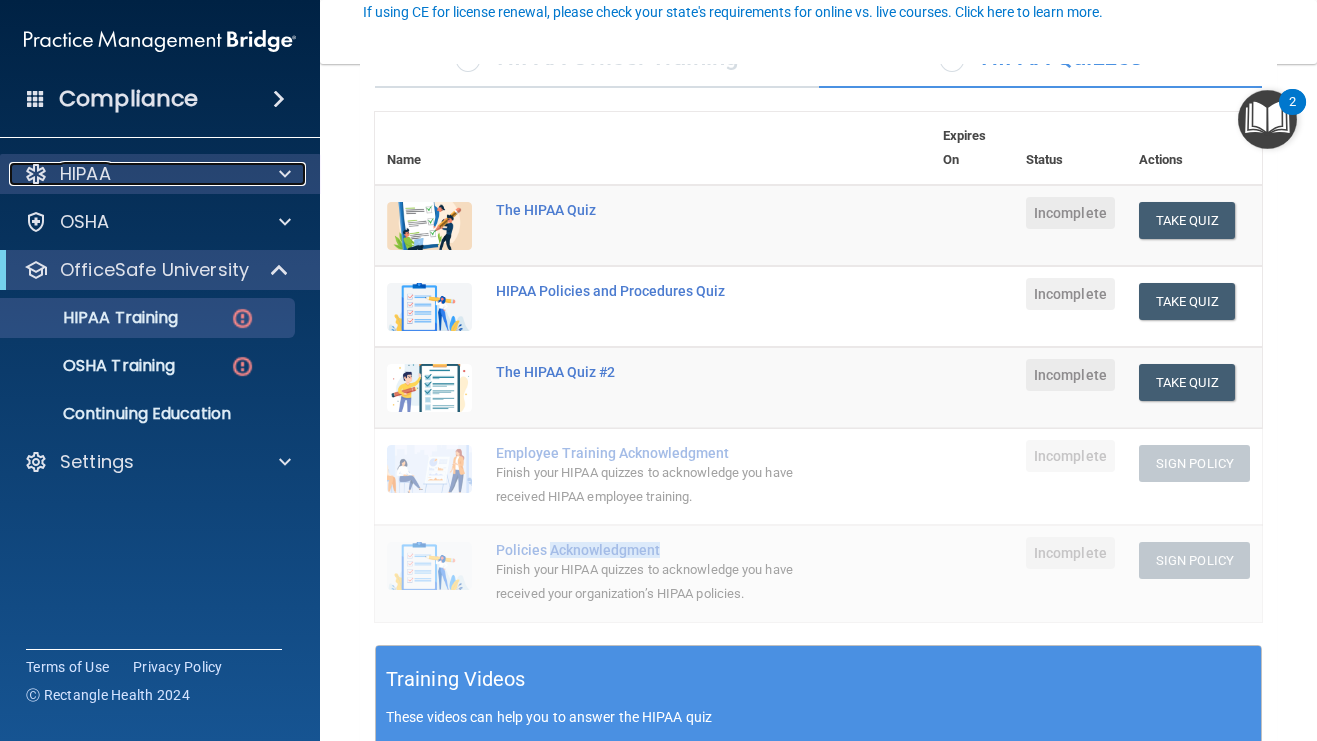 click at bounding box center [282, 174] 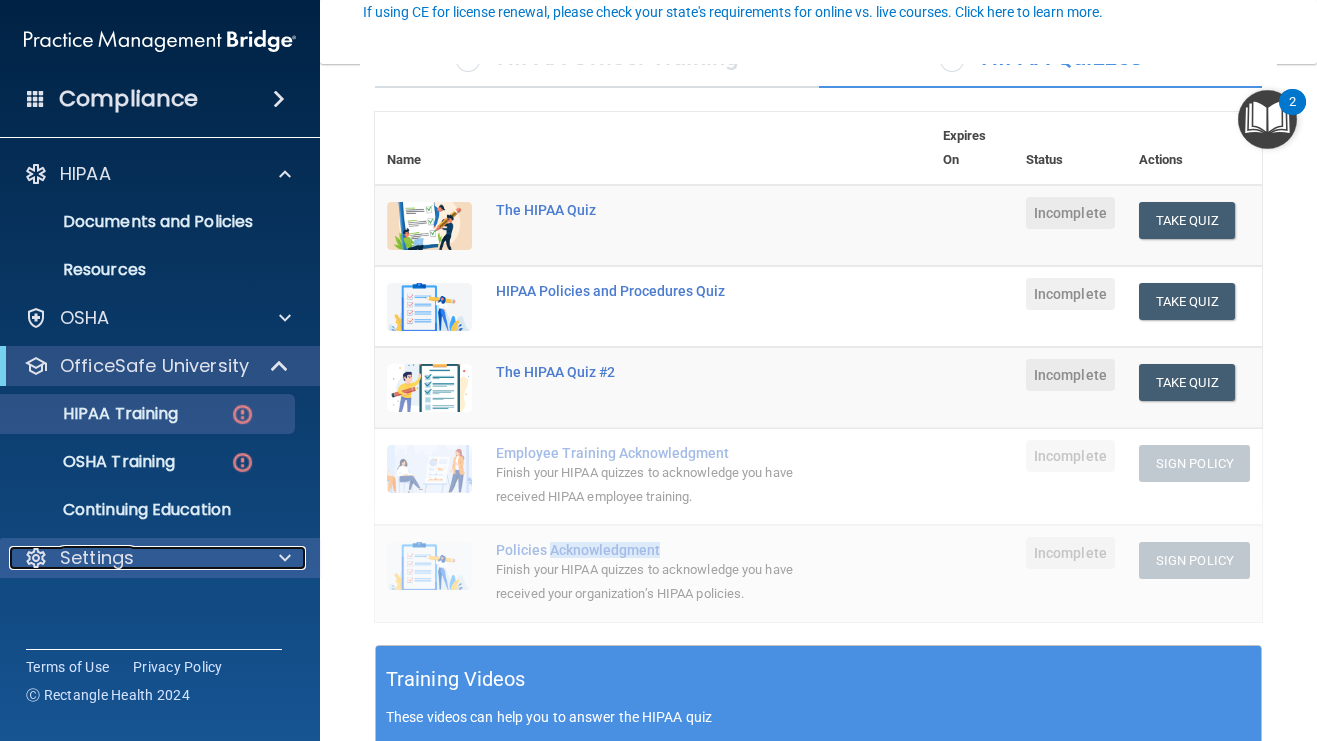 click at bounding box center [282, 558] 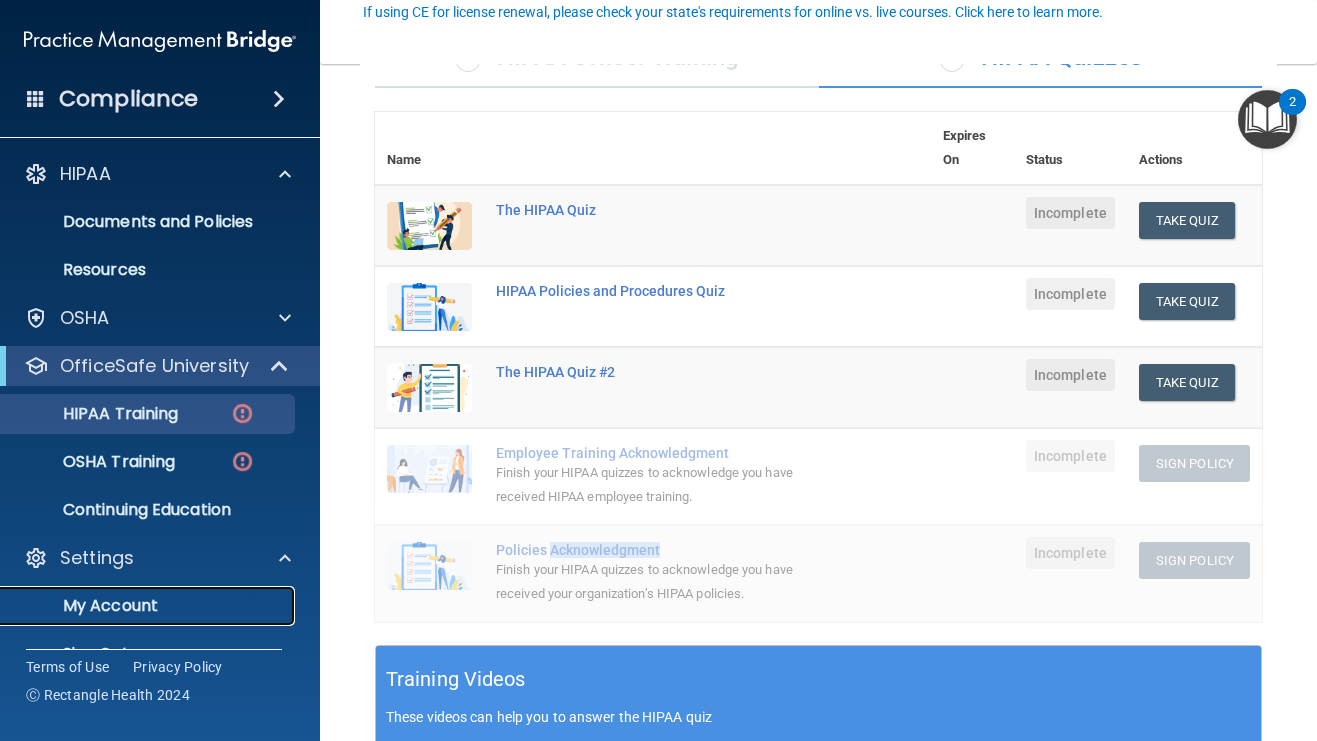 click on "My Account" at bounding box center (149, 606) 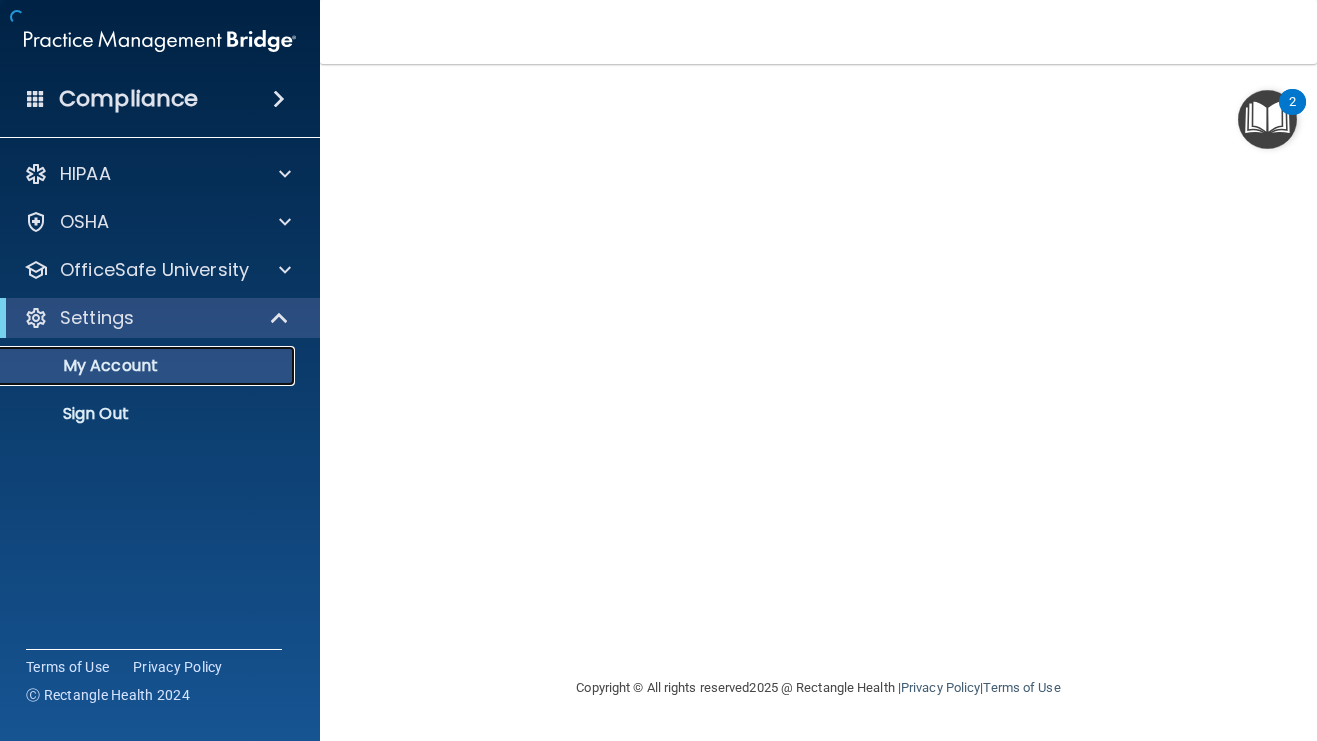 scroll, scrollTop: 0, scrollLeft: 0, axis: both 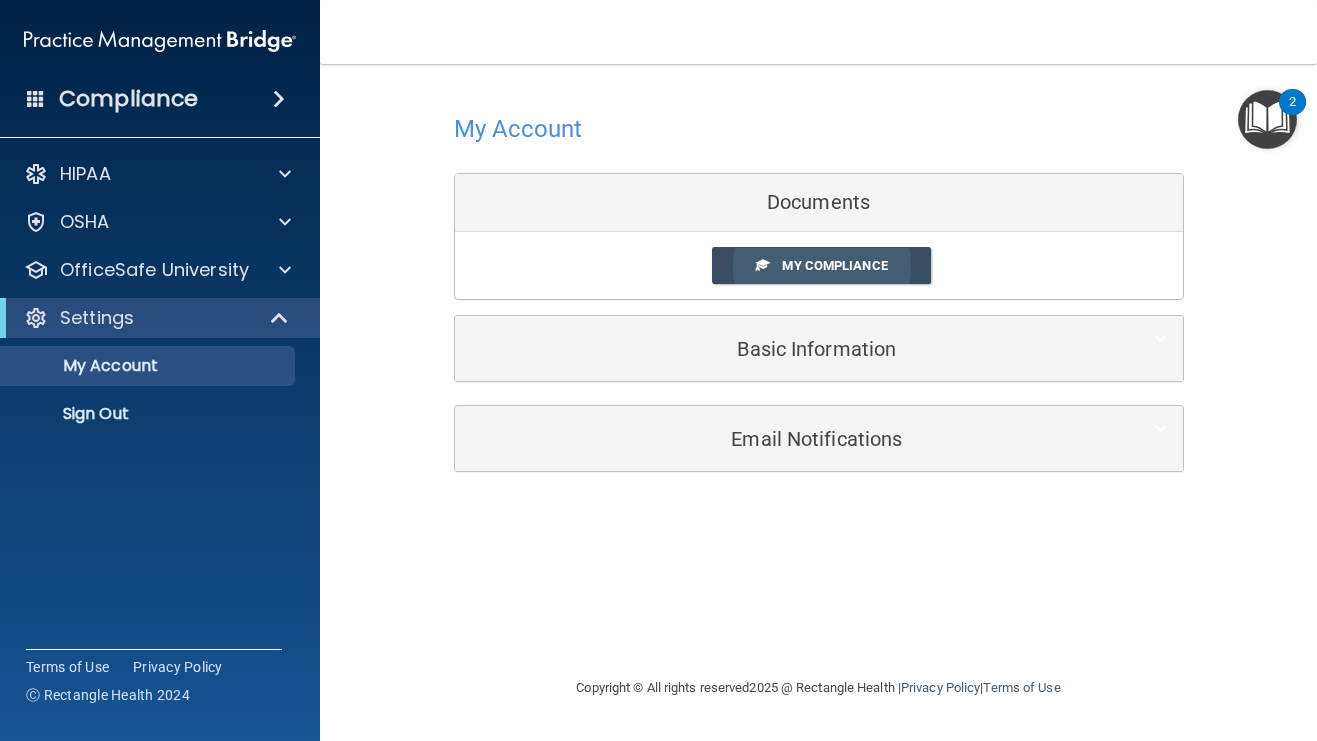 click on "My Compliance" at bounding box center (834, 265) 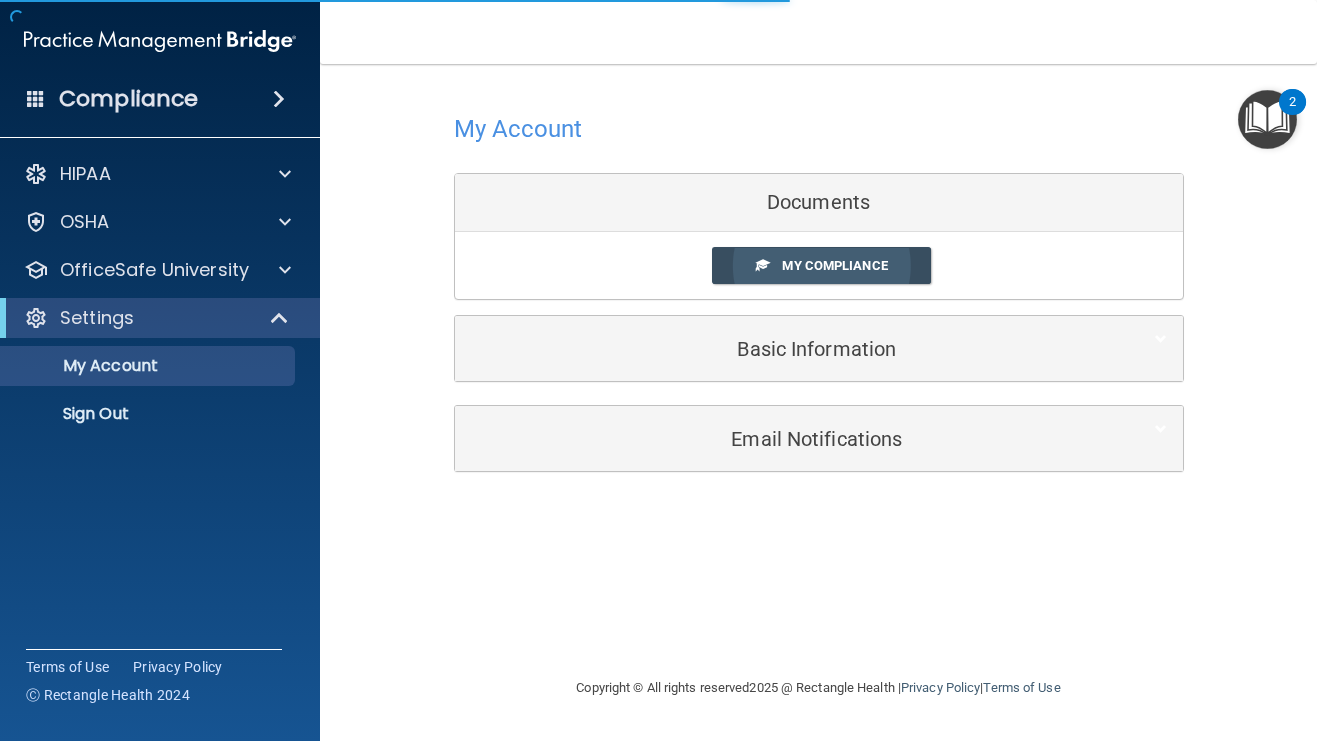 click on "My Compliance" at bounding box center (834, 265) 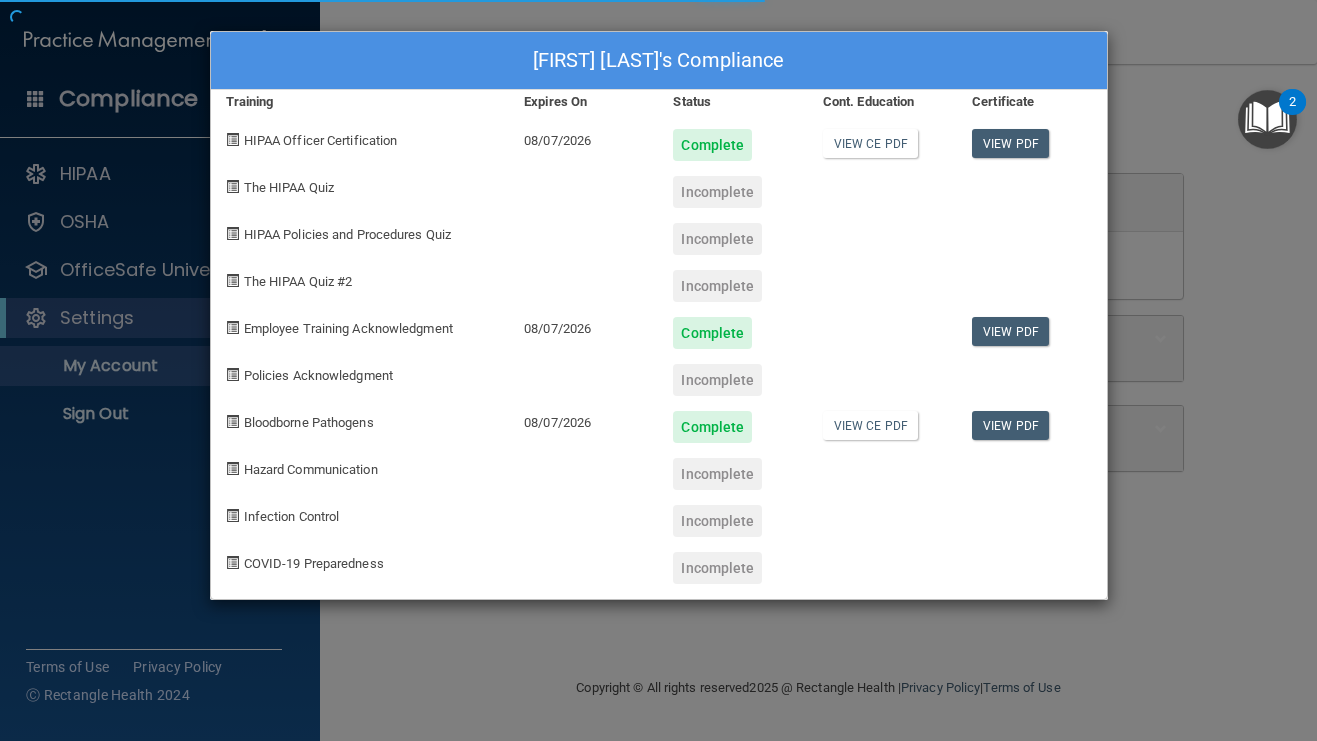 click on "Amanda Nuzzi's Compliance      Training   Expires On   Status   Cont. Education   Certificate         HIPAA Officer Certification      08/07/2026       Complete        View CE PDF       View PDF         The HIPAA Quiz             Incomplete                      HIPAA Policies and Procedures Quiz             Incomplete                      The HIPAA Quiz #2             Incomplete                      Employee Training Acknowledgment      08/07/2026       Complete              View PDF         Policies Acknowledgment             Incomplete                      Bloodborne Pathogens      08/07/2026       Complete        View CE PDF       View PDF         Hazard Communication             Incomplete                      Infection Control             Incomplete                      COVID-19 Preparedness             Incomplete" at bounding box center [659, 315] 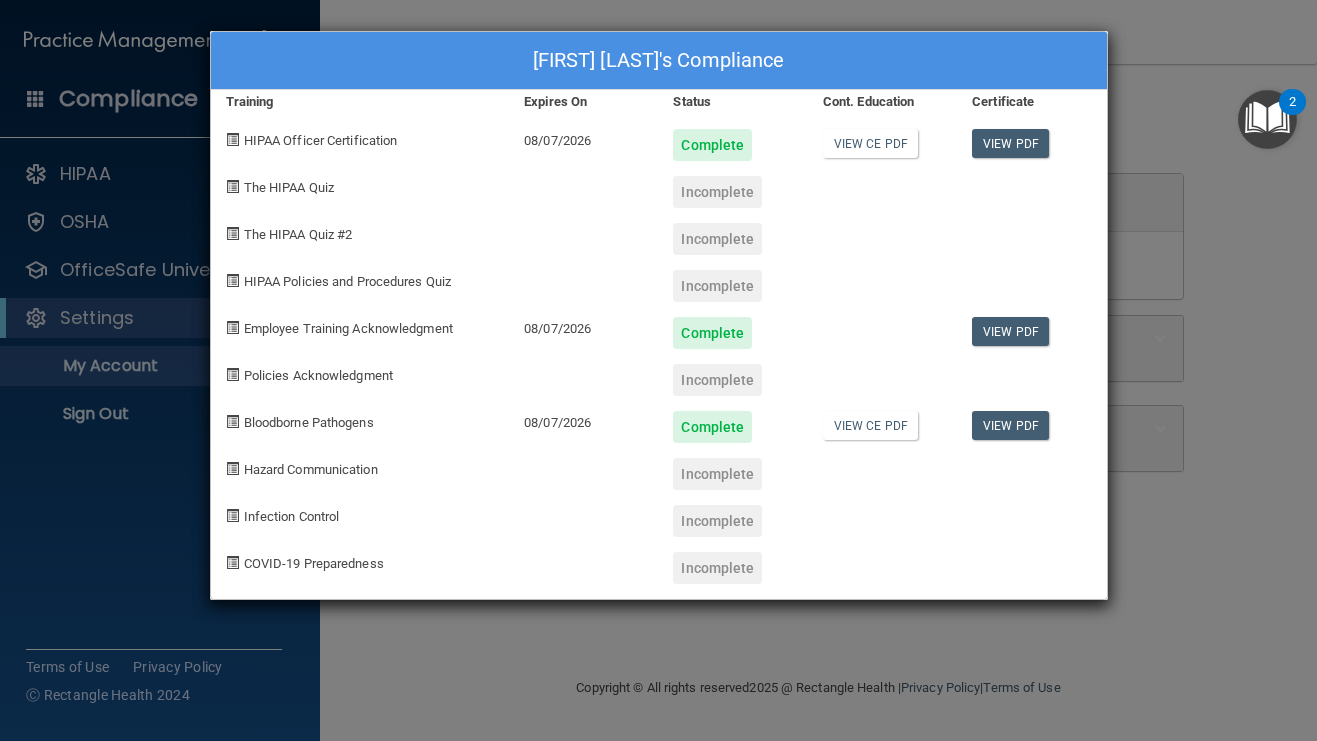 click on "Amanda Nuzzi's Compliance      Training   Expires On   Status   Cont. Education   Certificate         HIPAA Officer Certification      08/07/2026       Complete        View CE PDF       View PDF         The HIPAA Quiz             Incomplete                      The HIPAA Quiz #2             Incomplete                      HIPAA Policies and Procedures Quiz             Incomplete                      Employee Training Acknowledgment      08/07/2026       Complete              View PDF         Policies Acknowledgment             Incomplete                      Bloodborne Pathogens      08/07/2026       Complete        View CE PDF       View PDF         Hazard Communication             Incomplete                      Infection Control             Incomplete                      COVID-19 Preparedness             Incomplete" at bounding box center [658, 370] 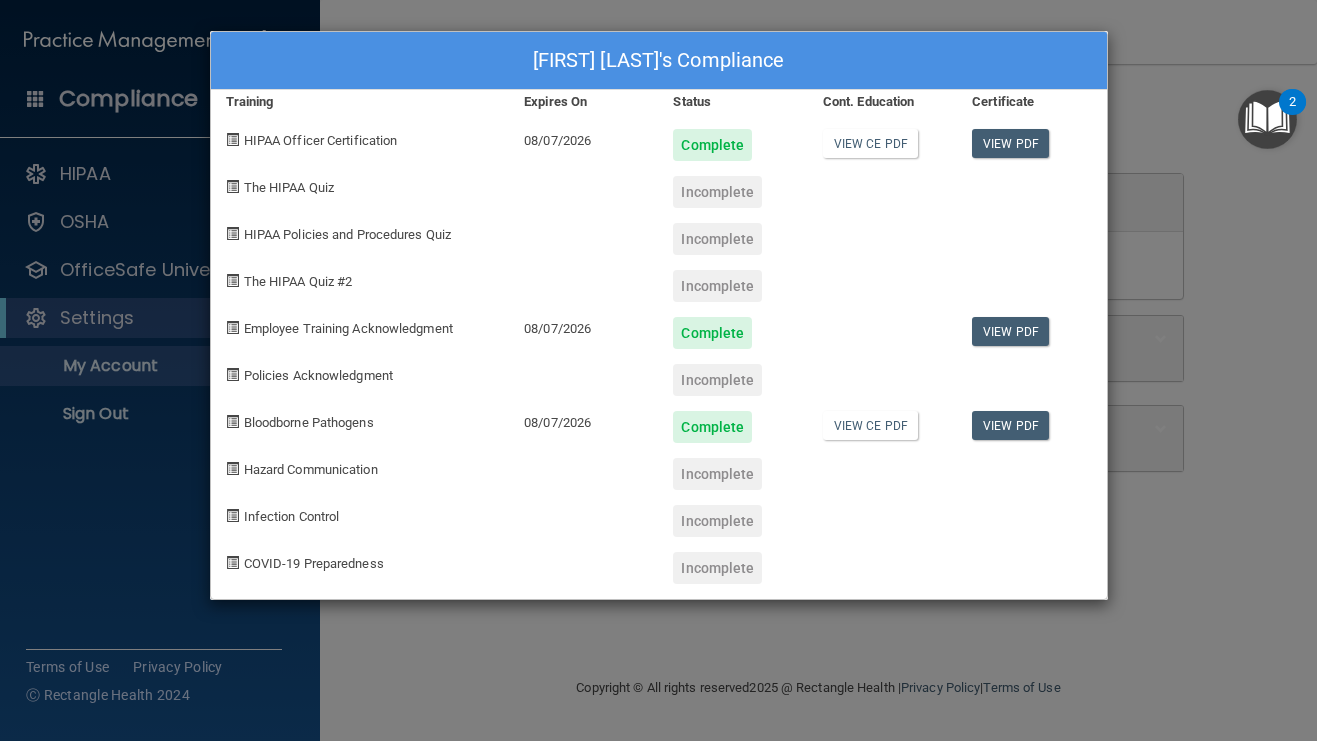 click on "Amanda Nuzzi's Compliance      Training   Expires On   Status   Cont. Education   Certificate         HIPAA Officer Certification      08/07/2026       Complete        View CE PDF       View PDF         The HIPAA Quiz             Incomplete                      HIPAA Policies and Procedures Quiz             Incomplete                      The HIPAA Quiz #2             Incomplete                      Employee Training Acknowledgment      08/07/2026       Complete              View PDF         Policies Acknowledgment             Incomplete                      Bloodborne Pathogens      08/07/2026       Complete        View CE PDF       View PDF         Hazard Communication             Incomplete                      Infection Control             Incomplete                      COVID-19 Preparedness             Incomplete" at bounding box center [658, 370] 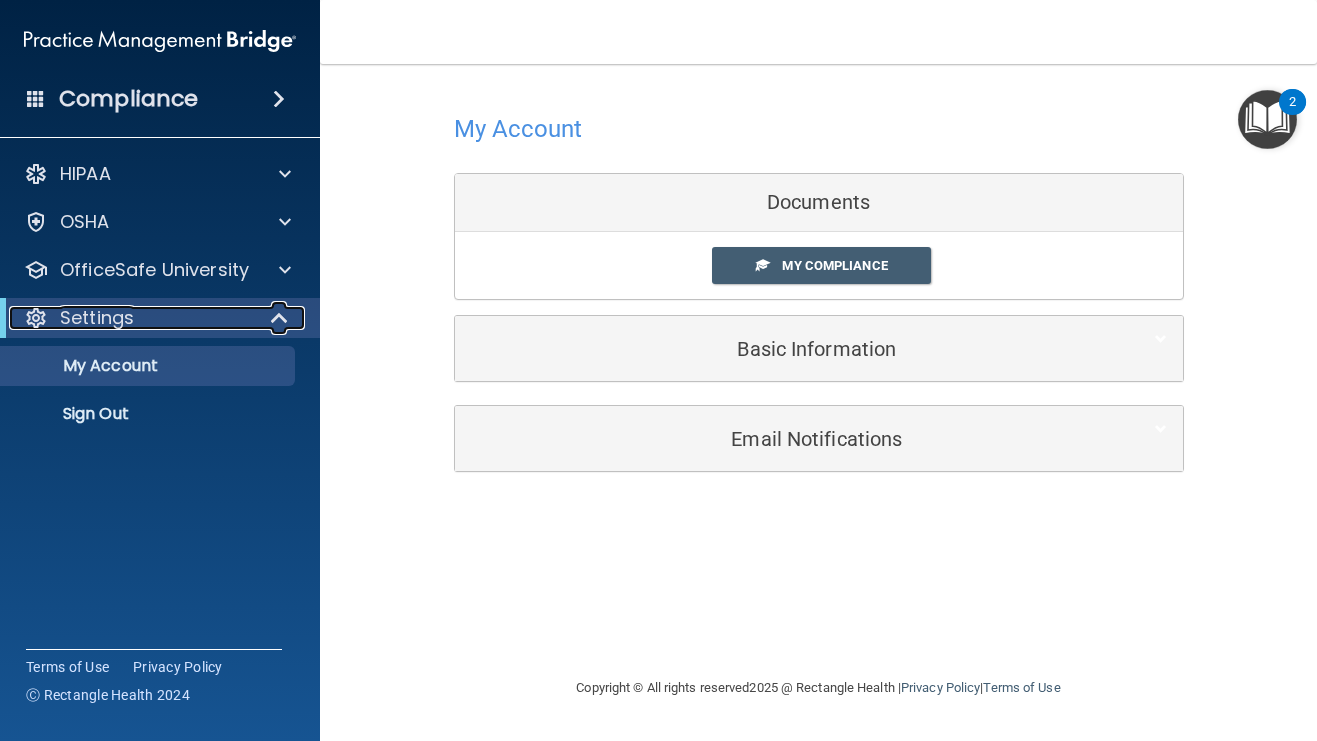 click at bounding box center (281, 318) 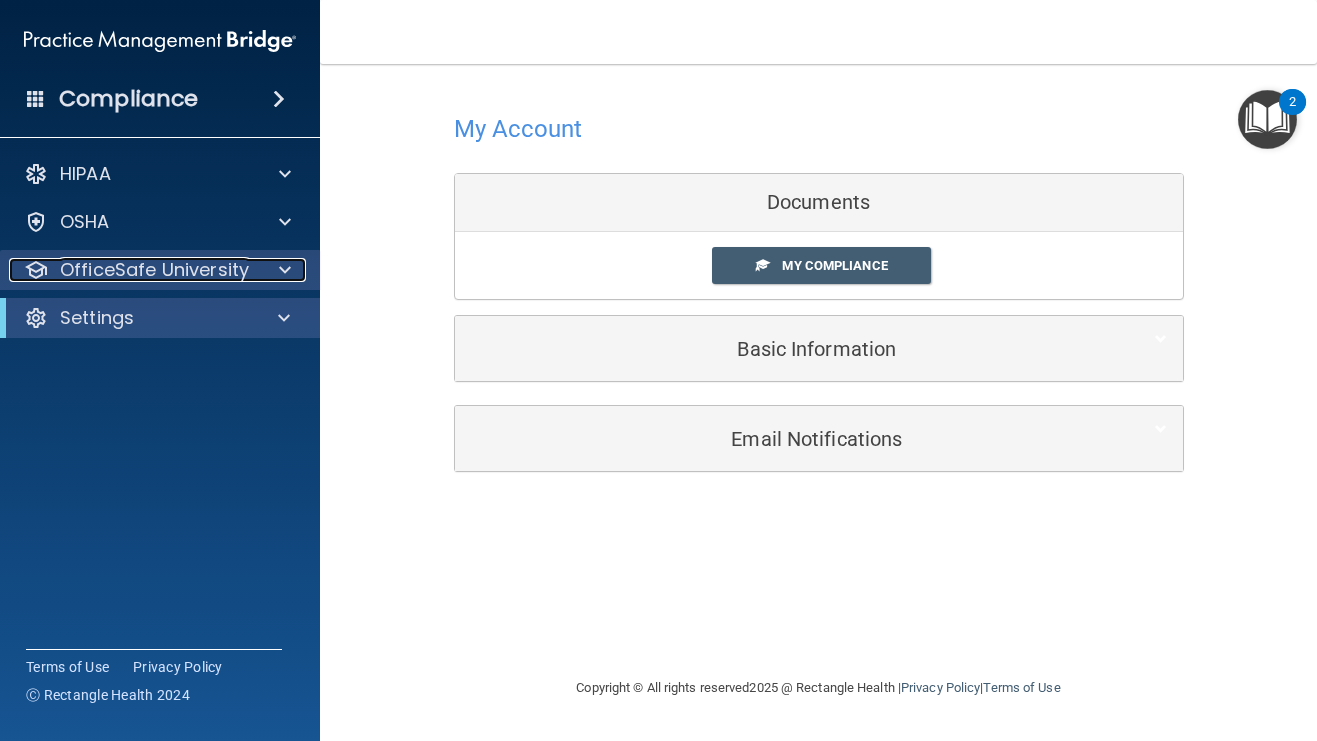 click at bounding box center [285, 270] 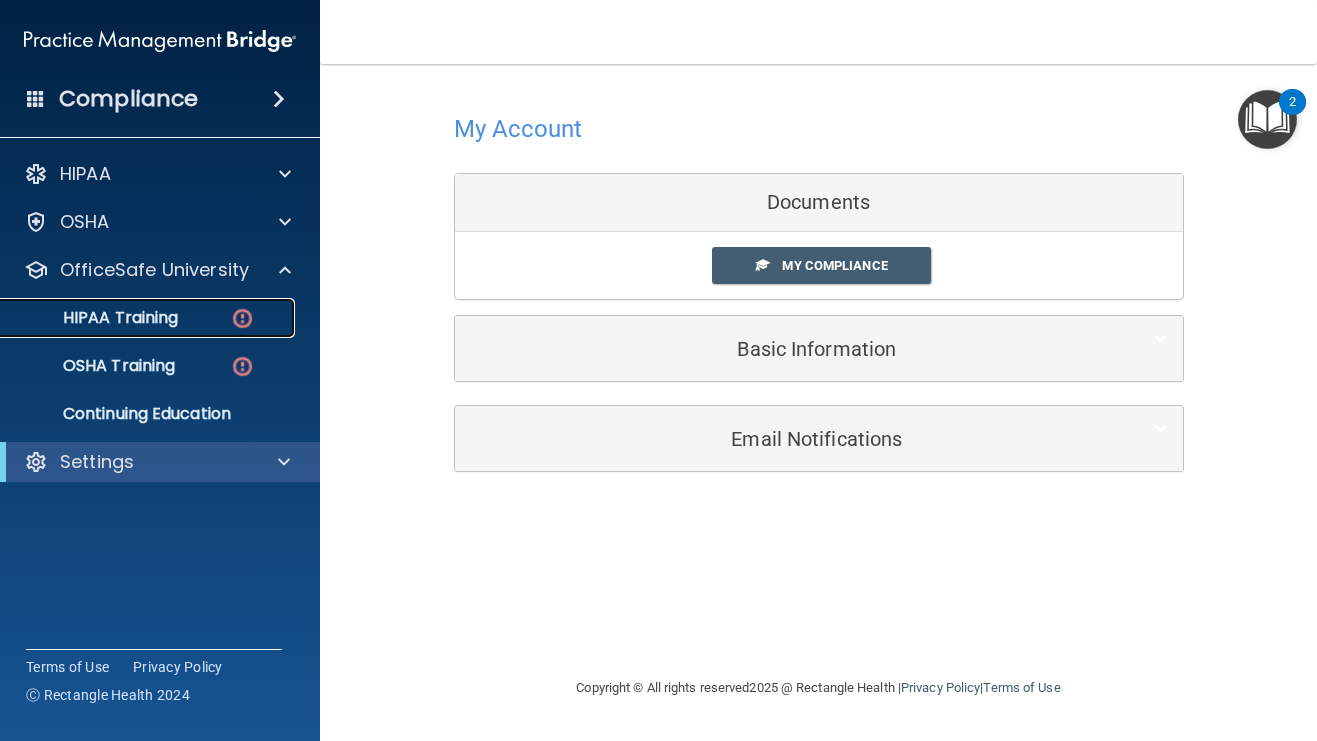 click at bounding box center (242, 318) 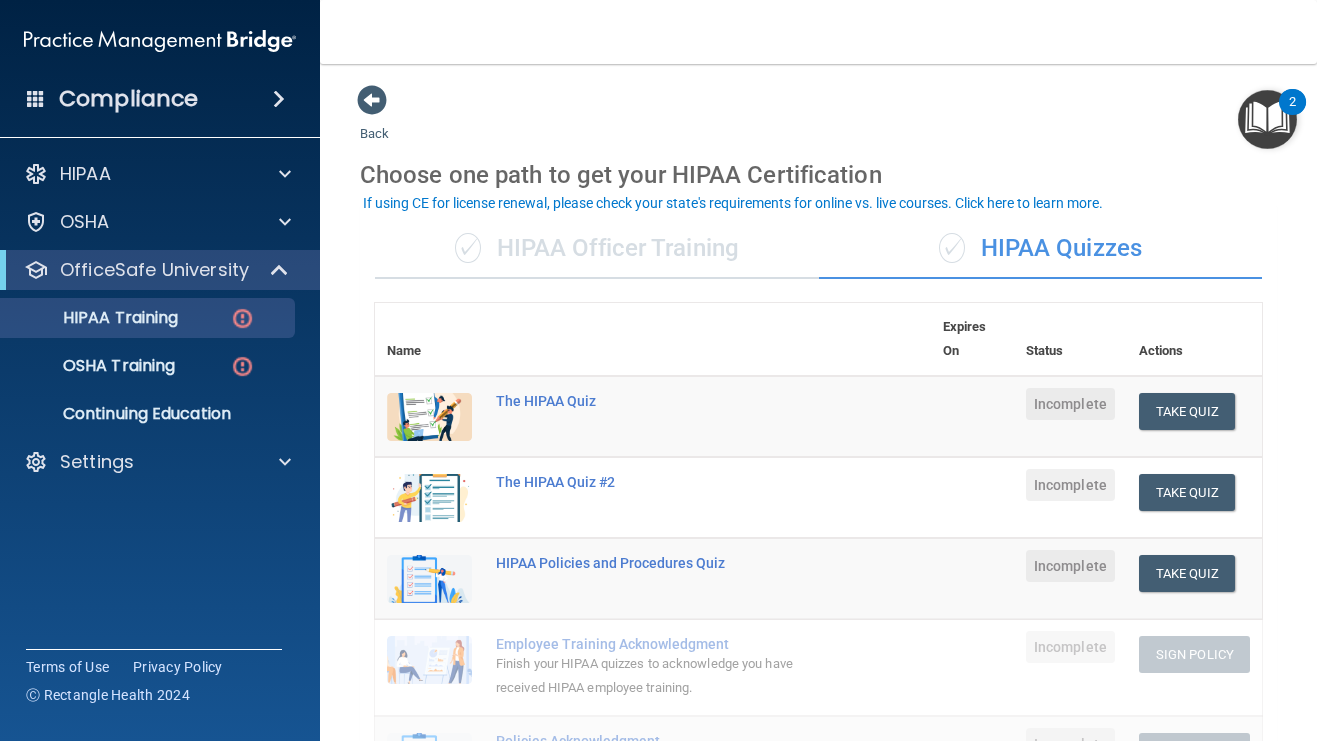 click at bounding box center (429, 660) 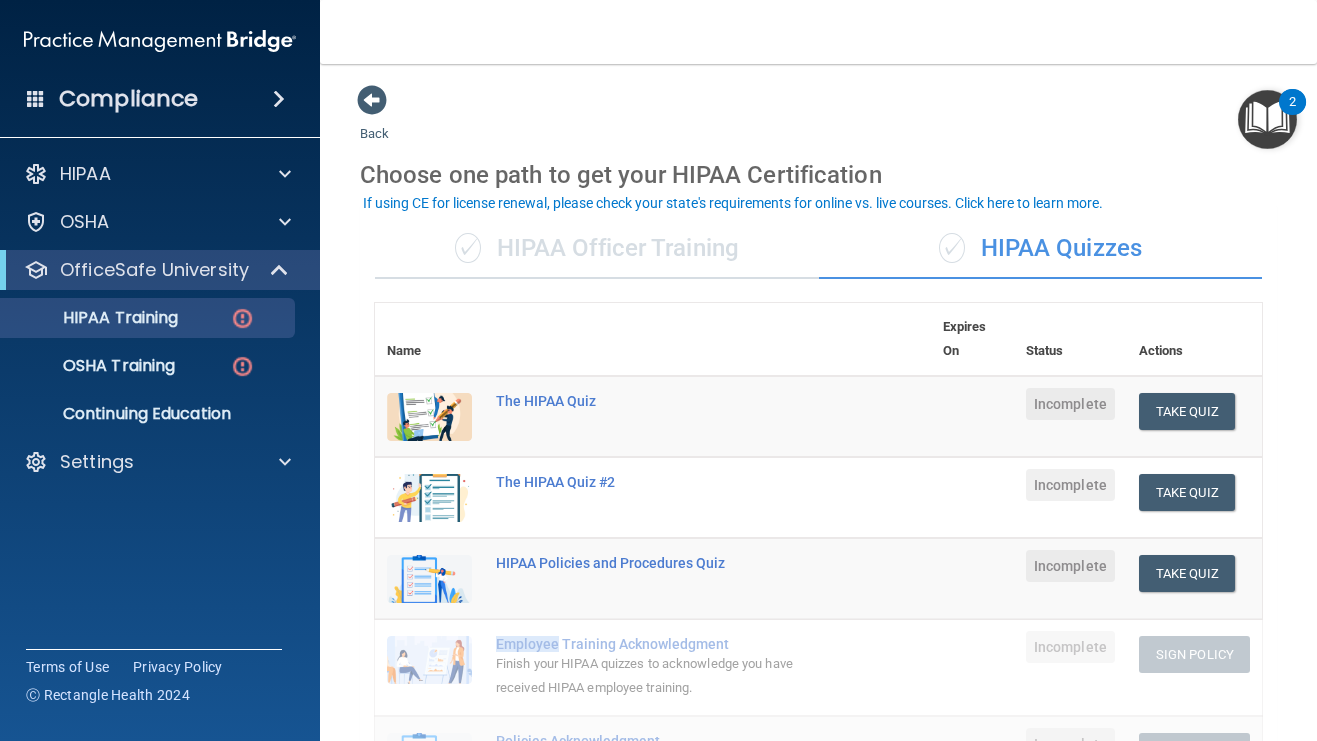 click on "Employee Training Acknowledgment" at bounding box center [663, 644] 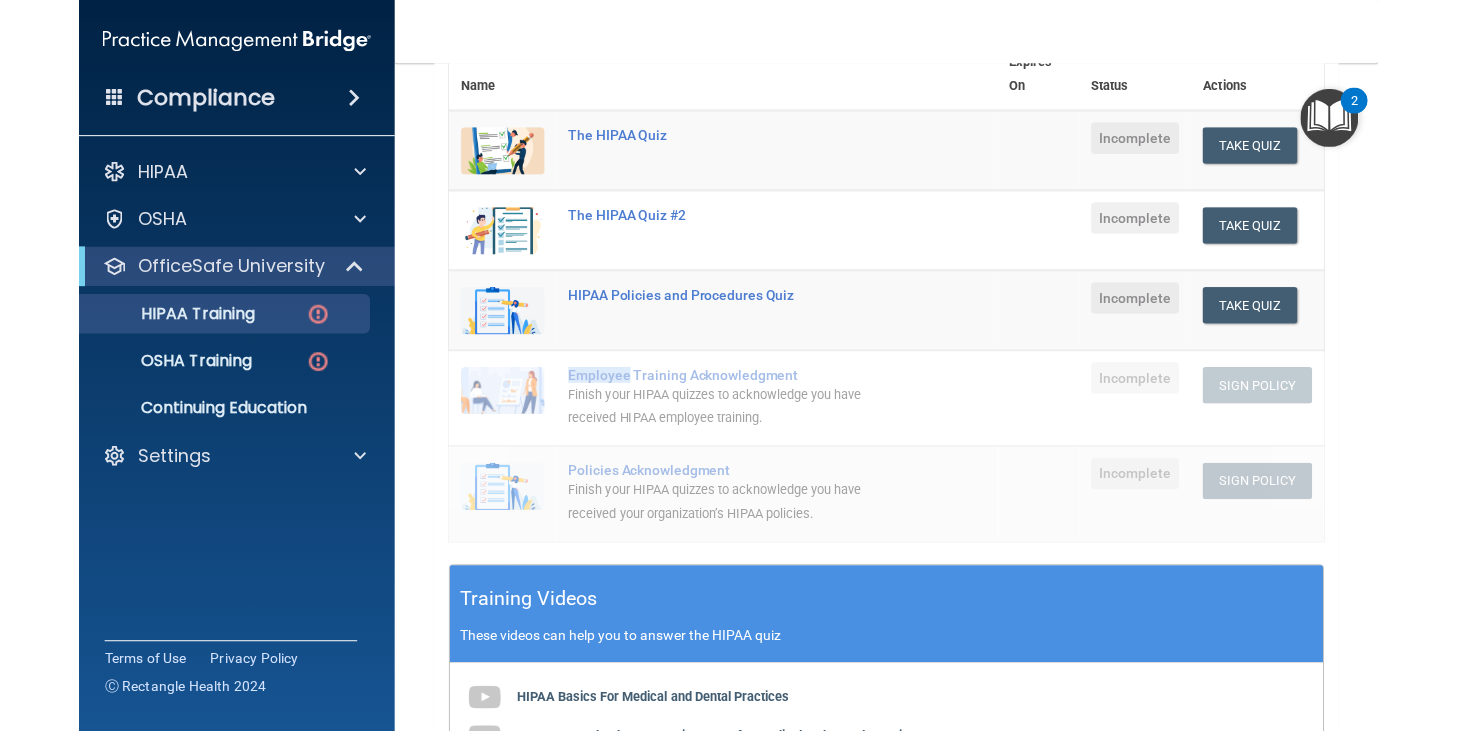 scroll, scrollTop: 264, scrollLeft: 0, axis: vertical 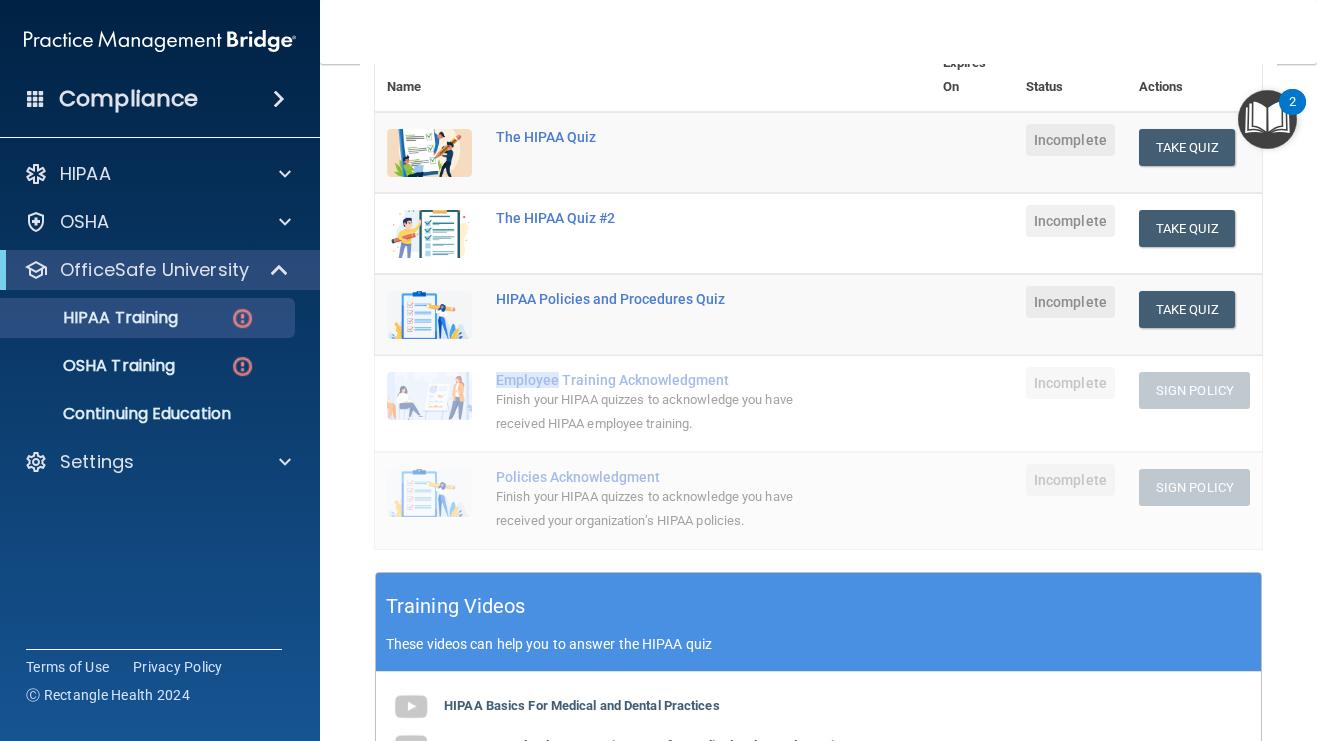 click at bounding box center [429, 493] 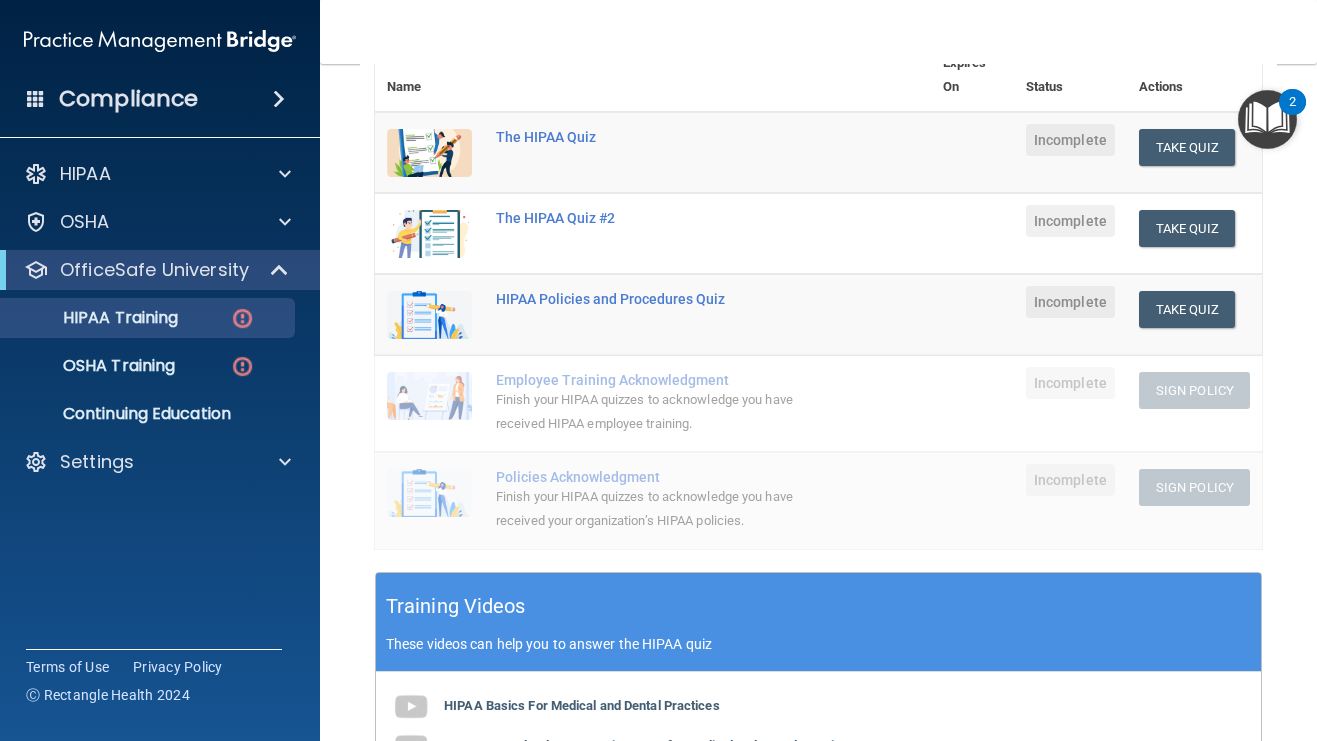 click on "Policies Acknowledgment" at bounding box center [663, 477] 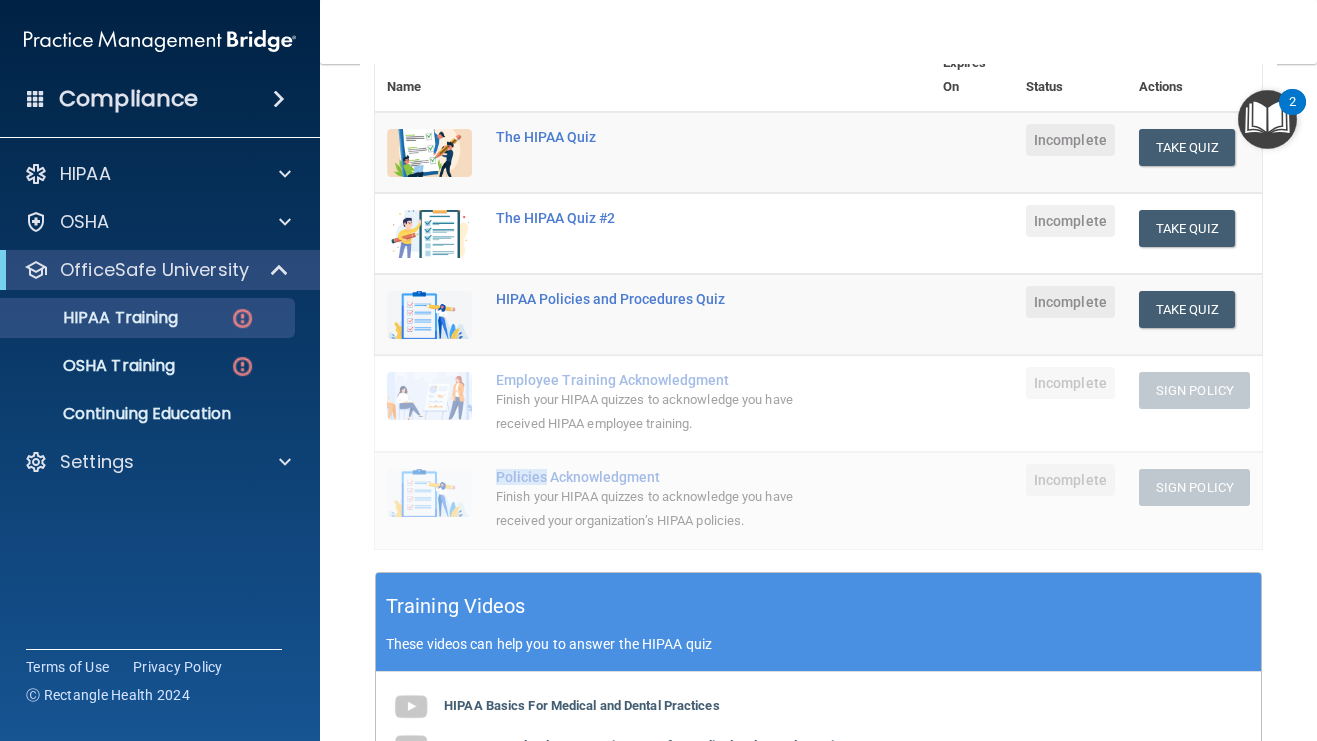 click on "Policies Acknowledgment" at bounding box center (663, 477) 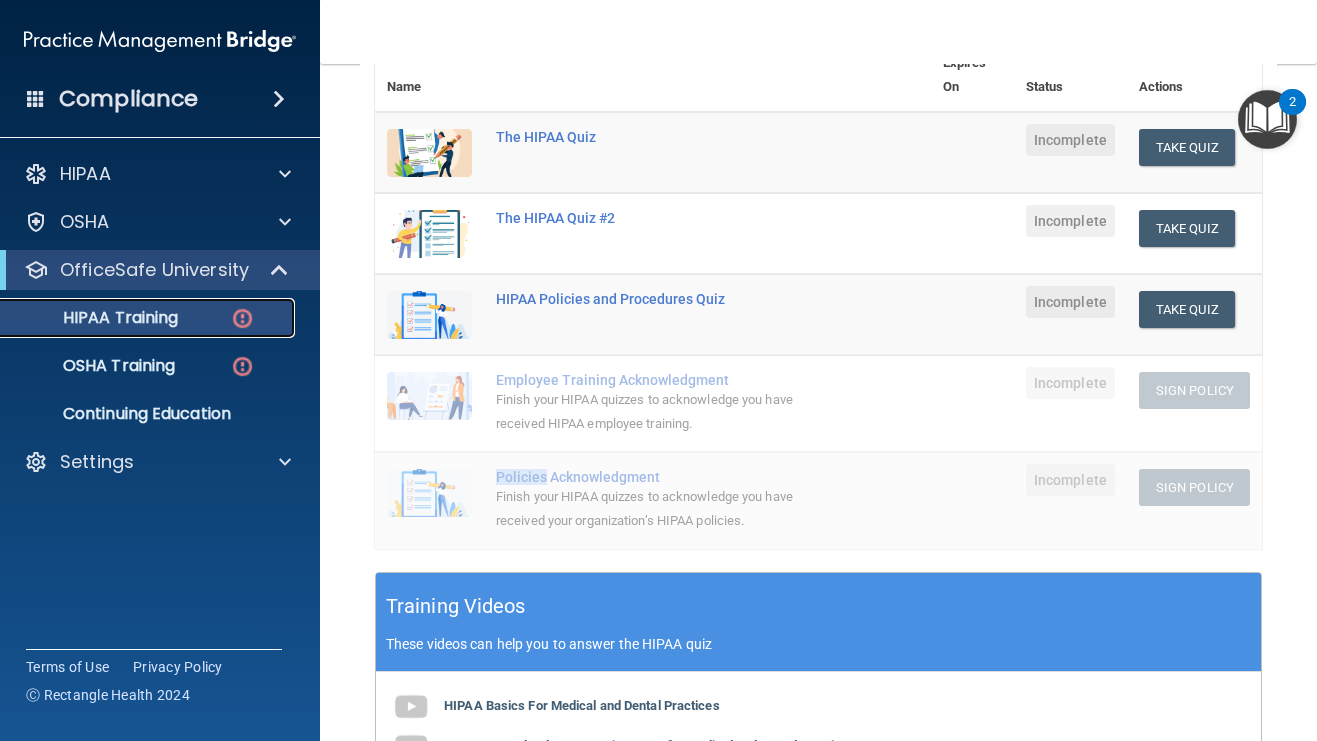 click on "HIPAA Training" at bounding box center (149, 318) 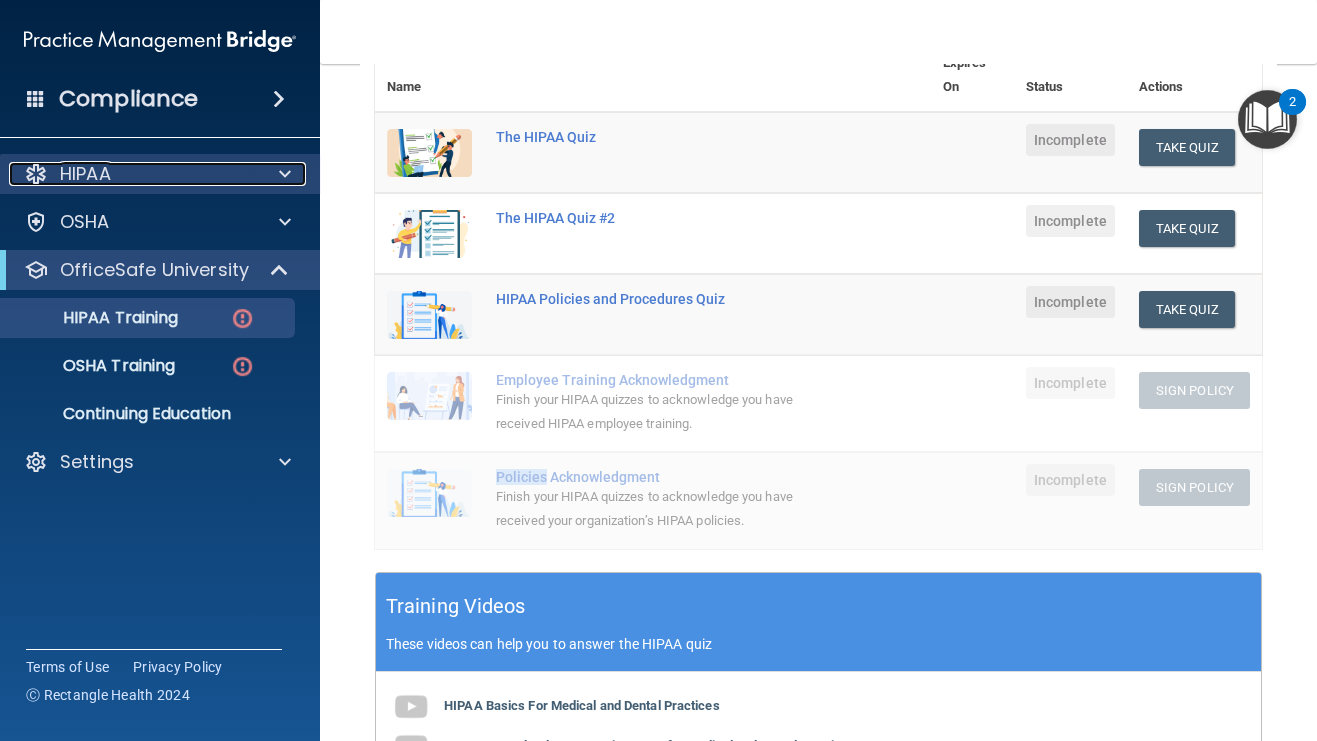click at bounding box center (285, 174) 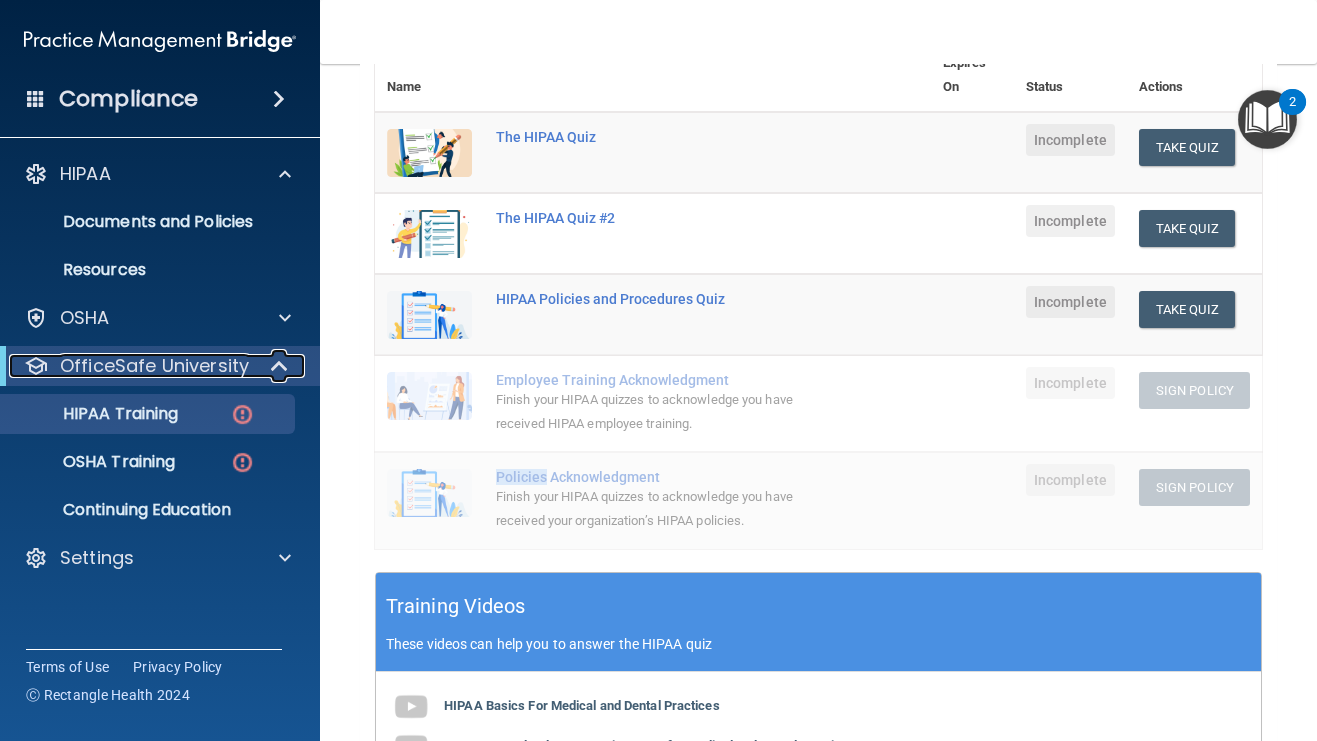 click at bounding box center (281, 366) 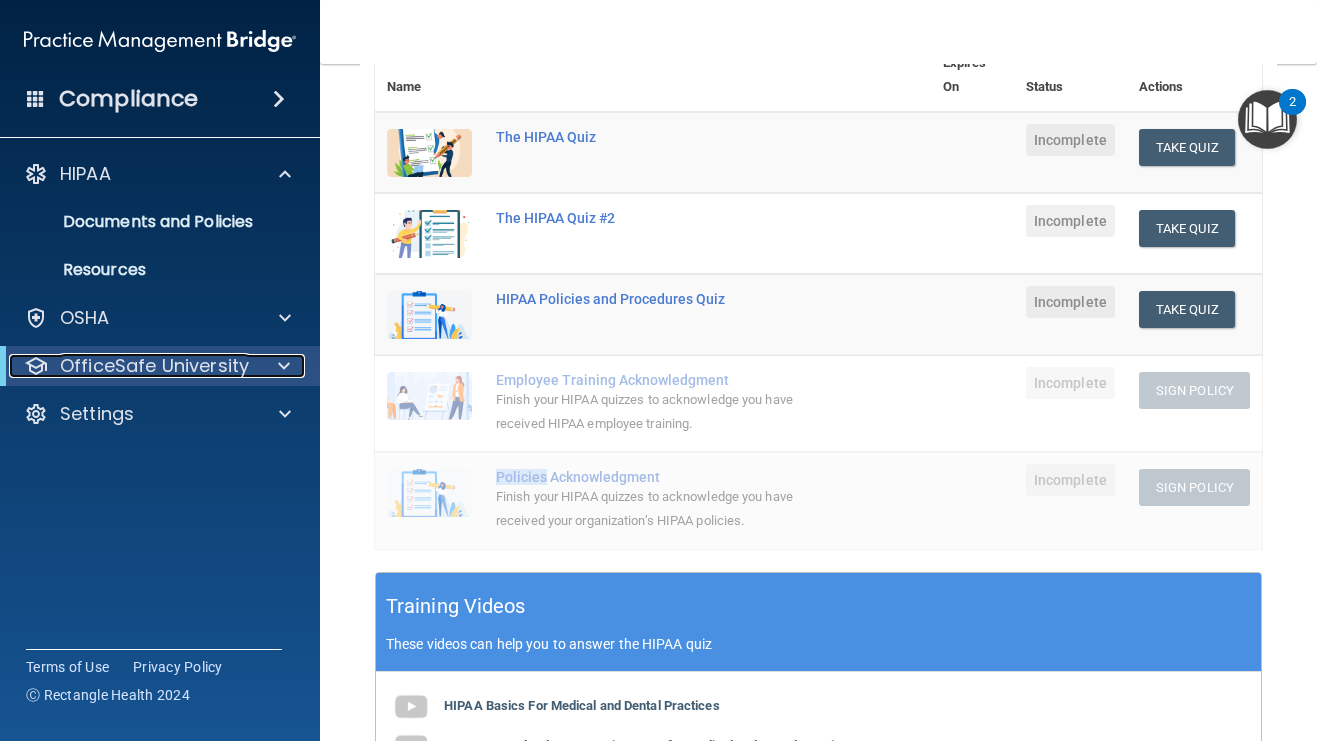 click at bounding box center (284, 366) 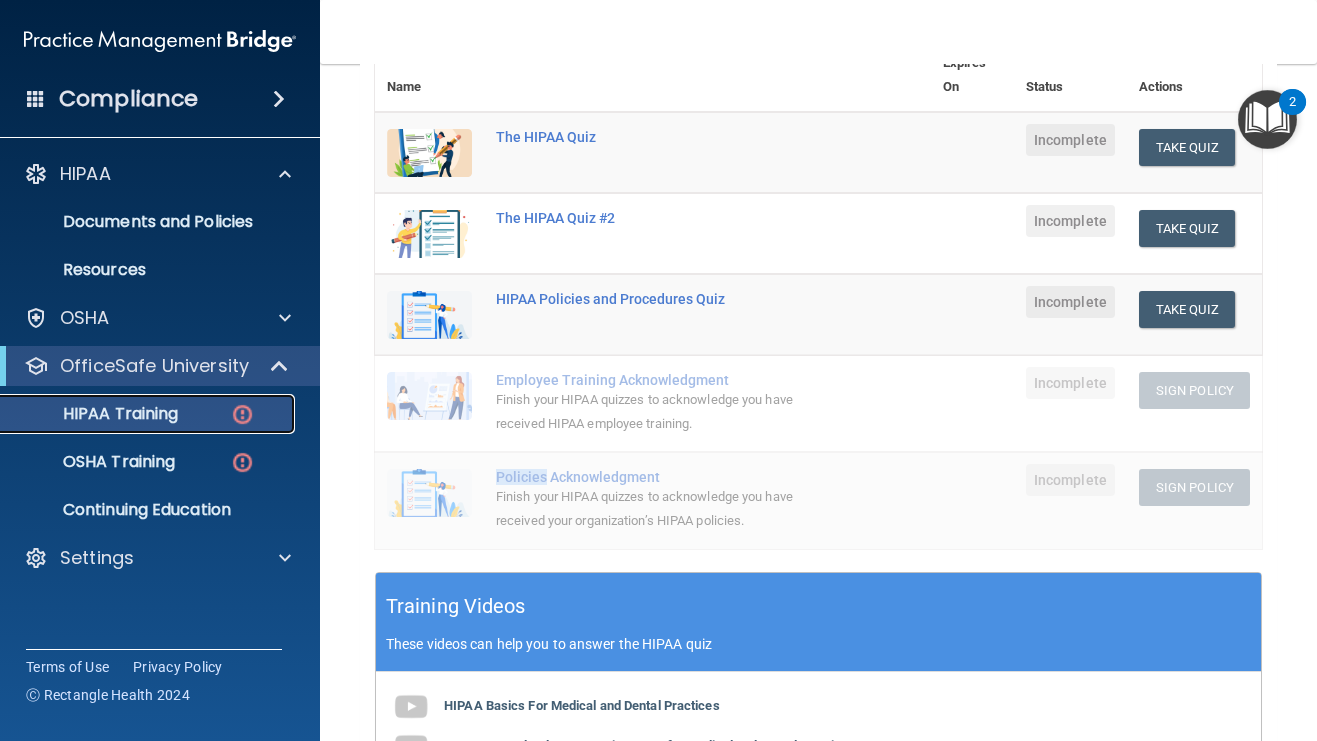 click at bounding box center [242, 414] 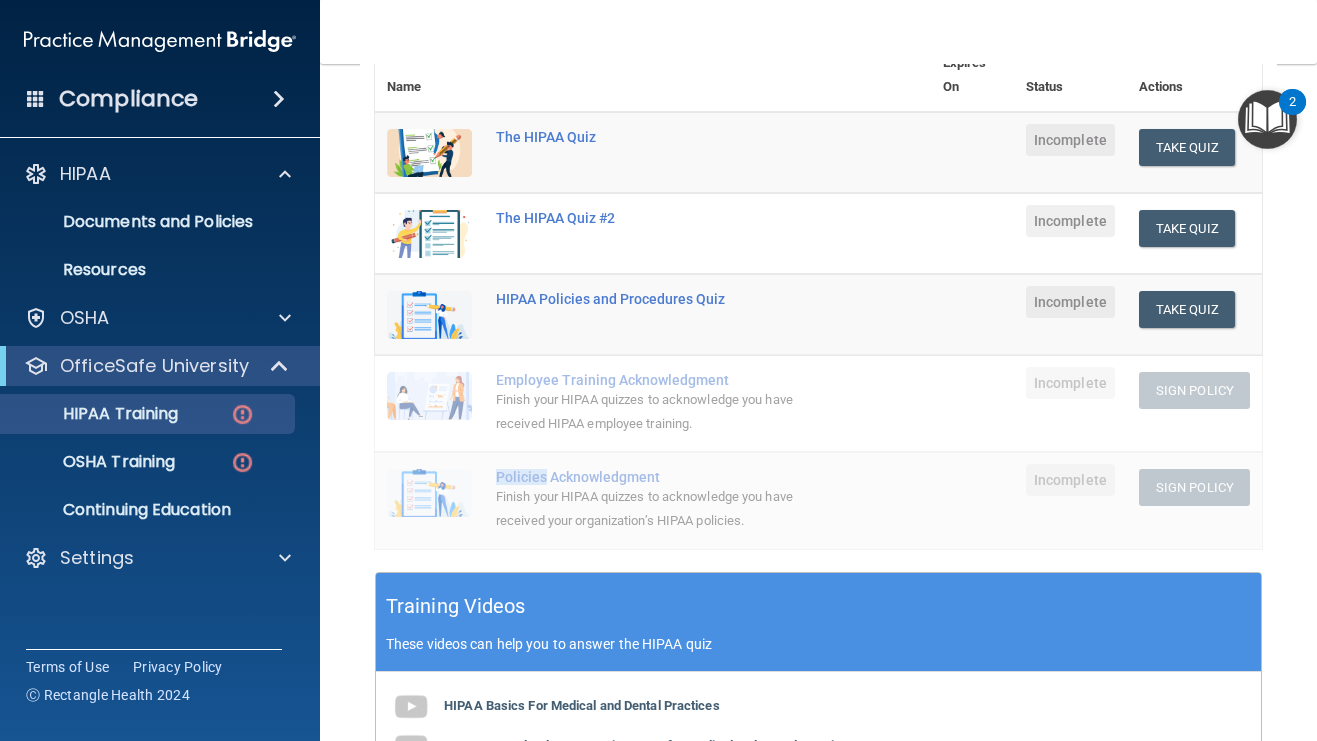 click at bounding box center (429, 493) 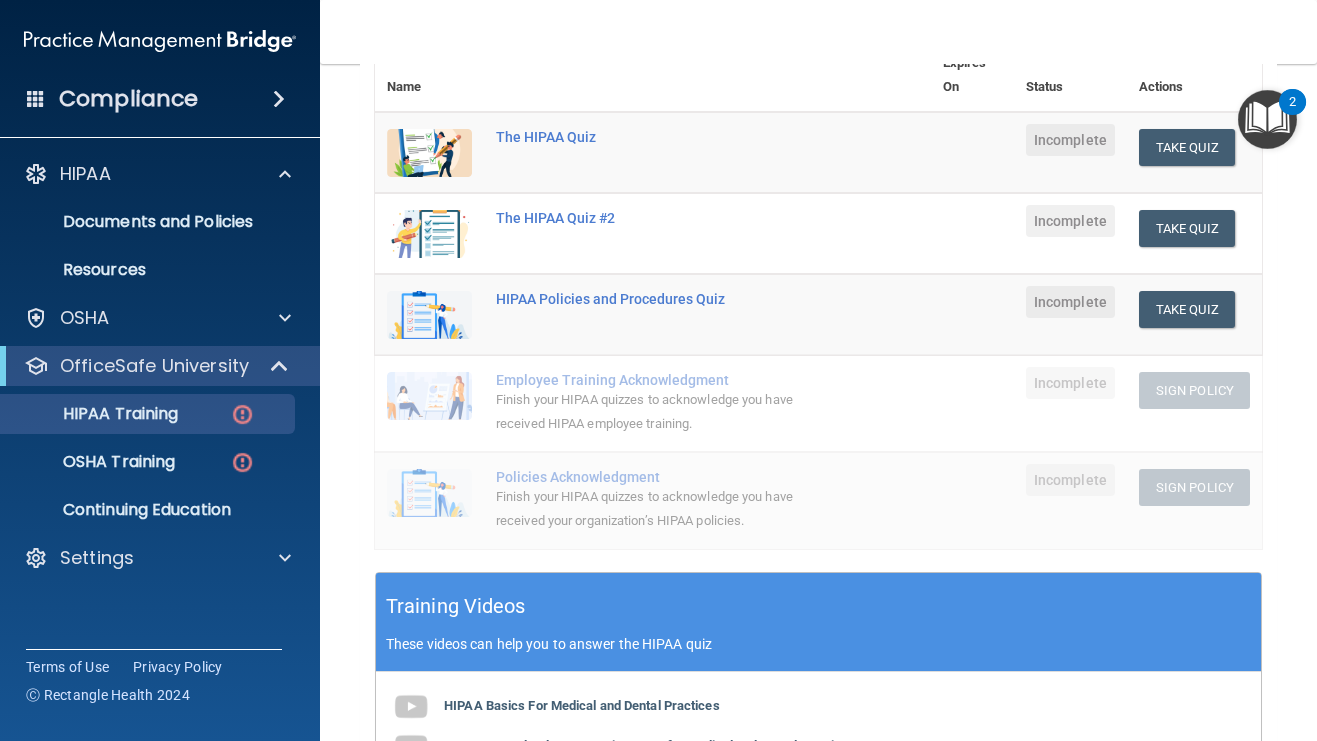 click on "Finish your HIPAA quizzes to acknowledge you have received your organization’s HIPAA policies." at bounding box center (663, 509) 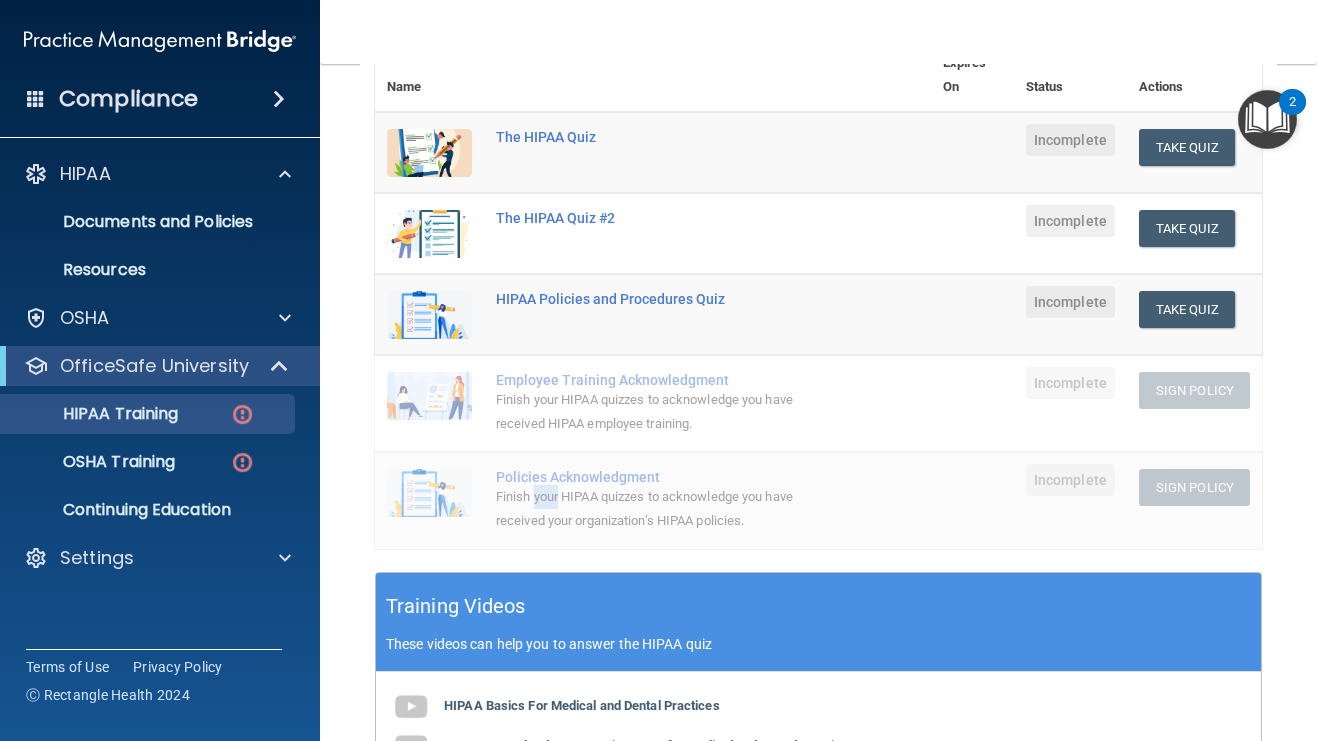 click on "Finish your HIPAA quizzes to acknowledge you have received your organization’s HIPAA policies." at bounding box center (663, 509) 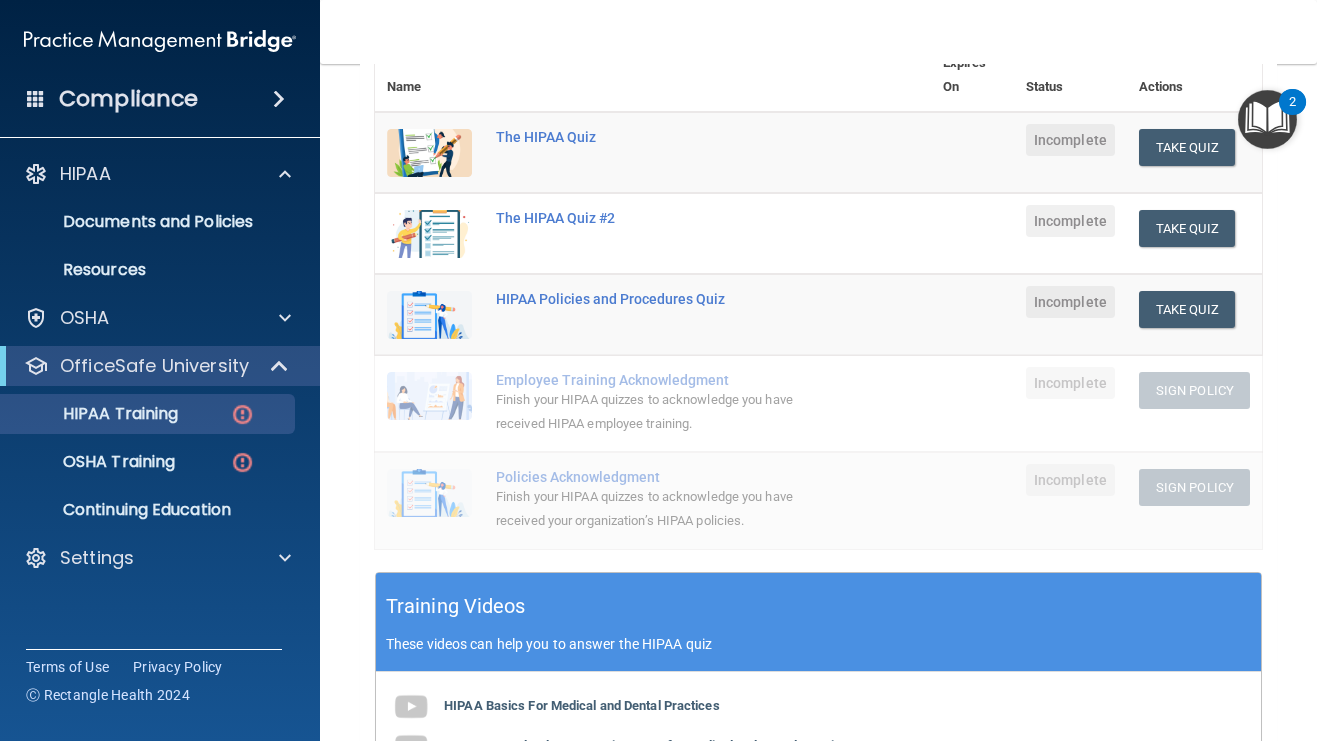 click on "Finish your HIPAA quizzes to acknowledge you have received your organization’s HIPAA policies." at bounding box center [663, 509] 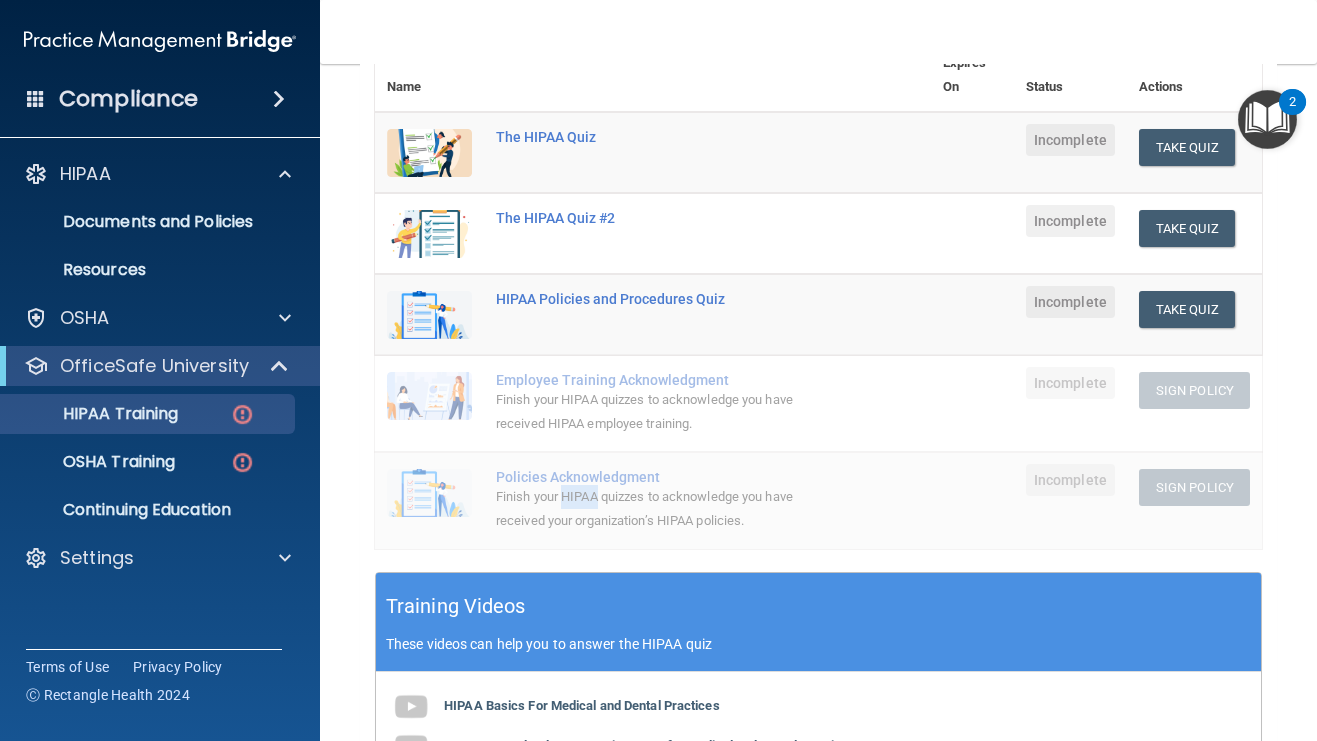 click on "Finish your HIPAA quizzes to acknowledge you have received your organization’s HIPAA policies." at bounding box center (663, 509) 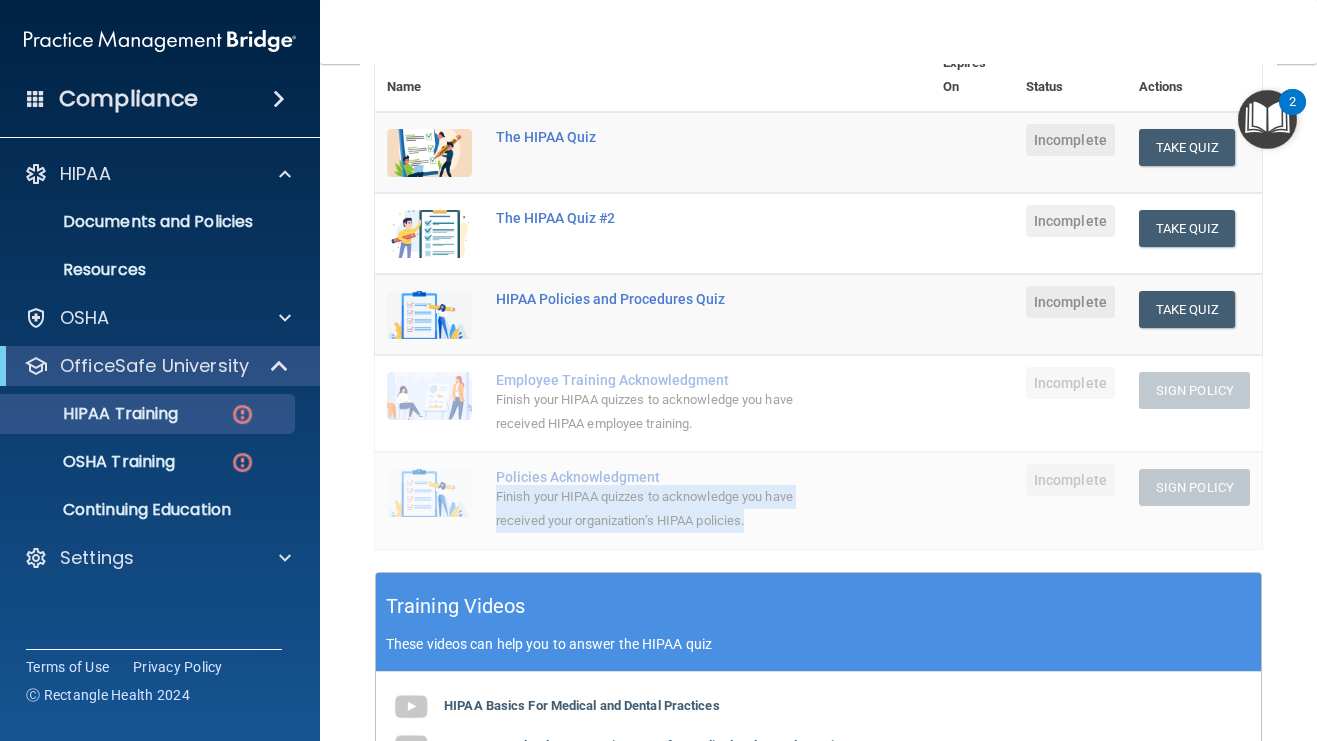 click on "Finish your HIPAA quizzes to acknowledge you have received your organization’s HIPAA policies." at bounding box center [663, 509] 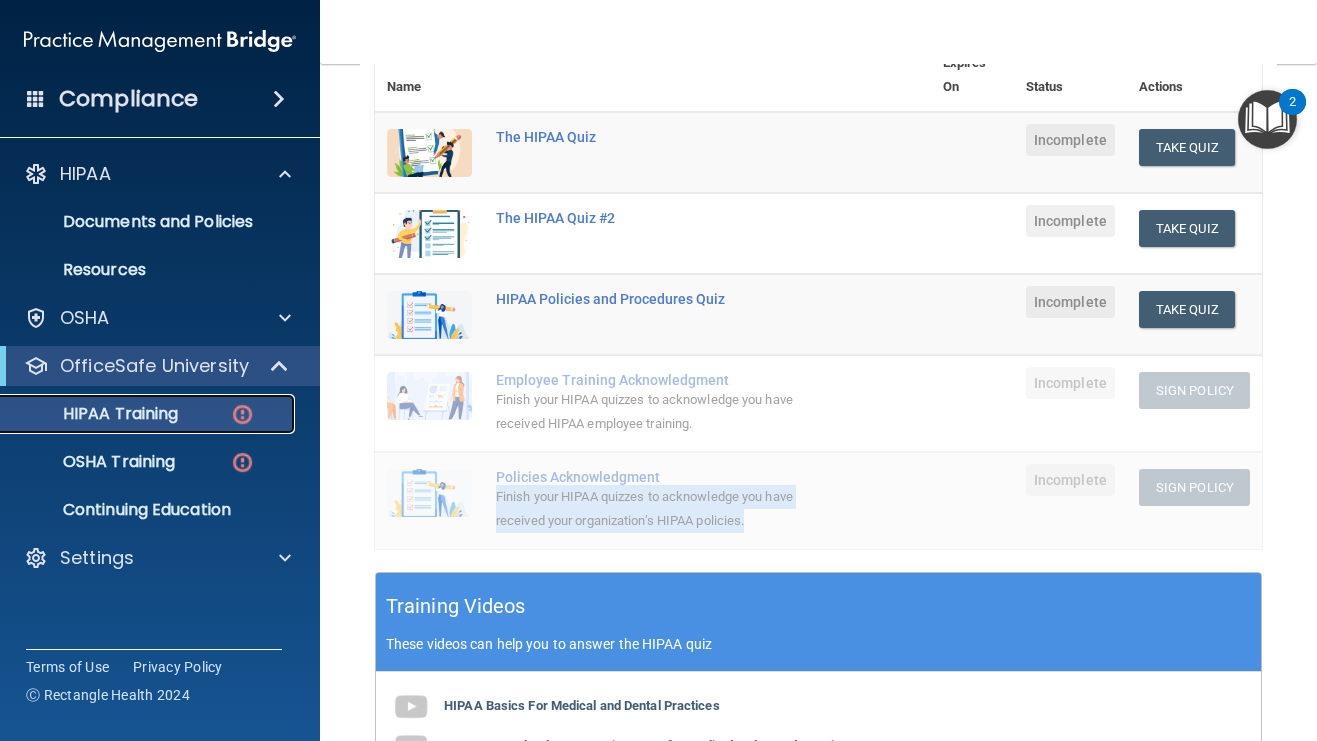 click at bounding box center [242, 414] 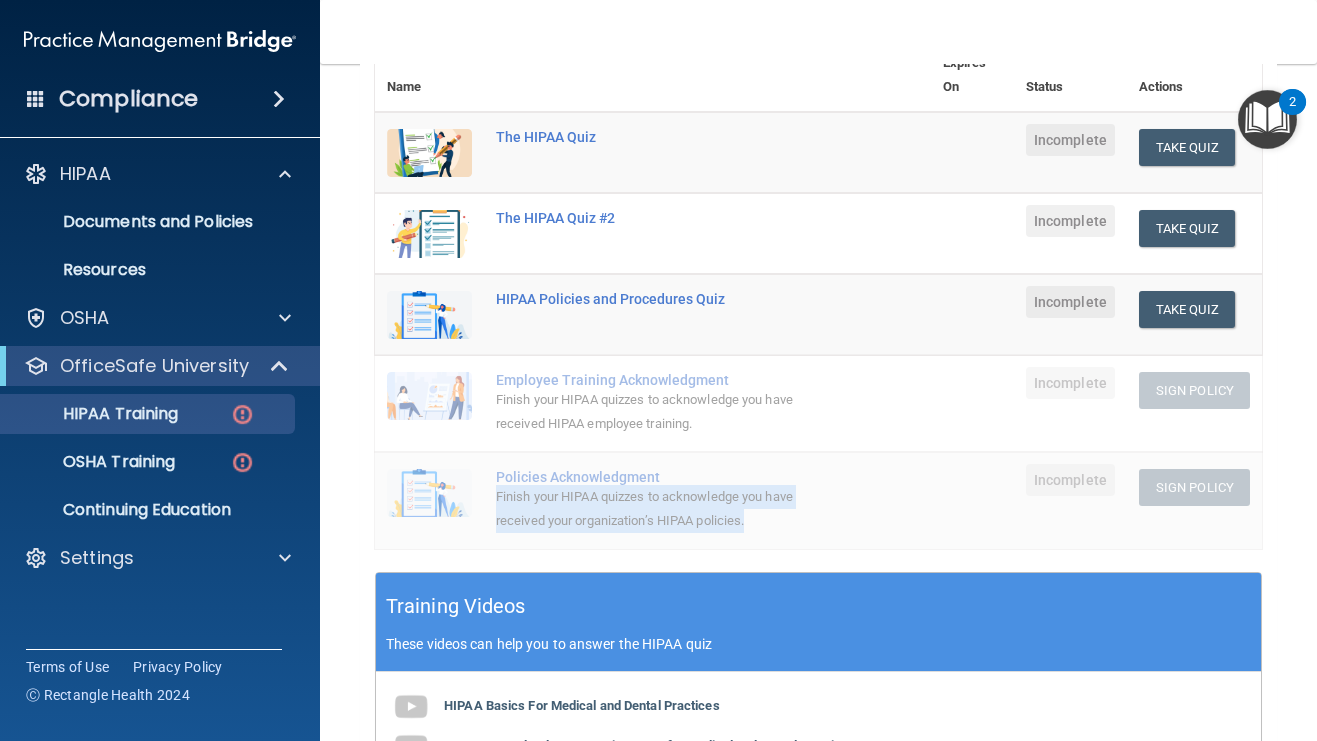 click at bounding box center (429, 493) 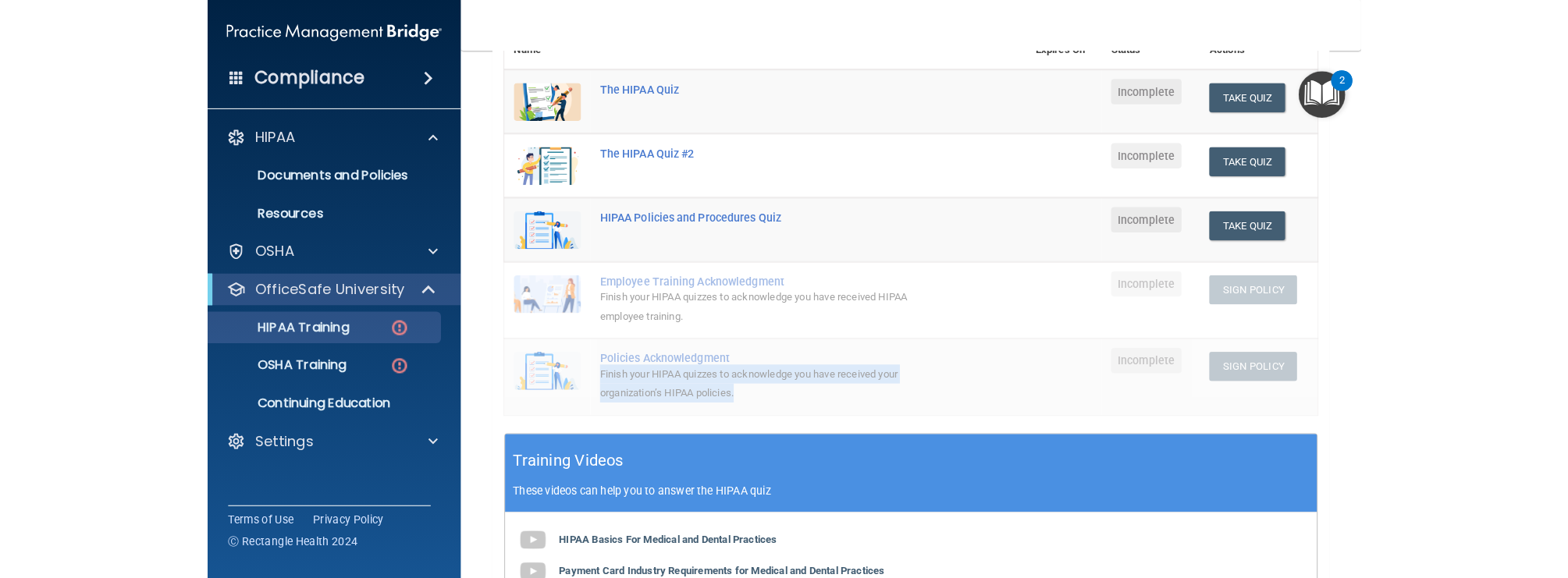 scroll, scrollTop: 187, scrollLeft: 0, axis: vertical 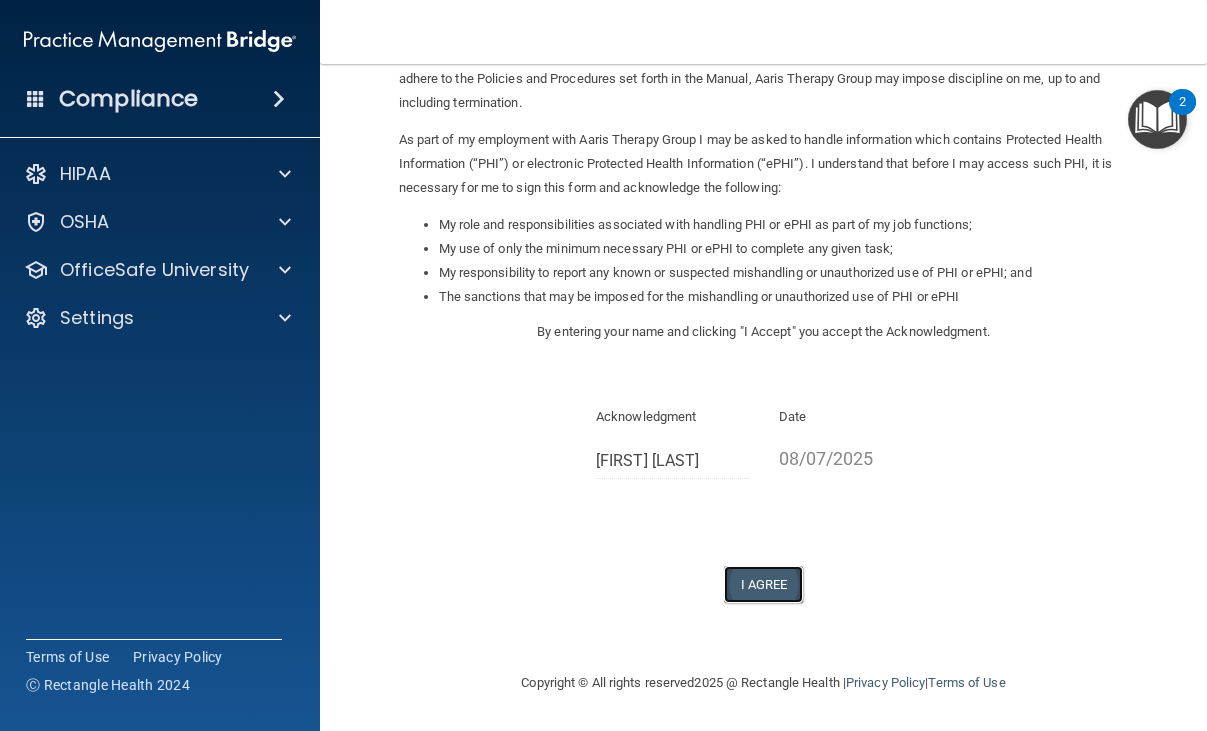 click on "I Agree" at bounding box center (764, 584) 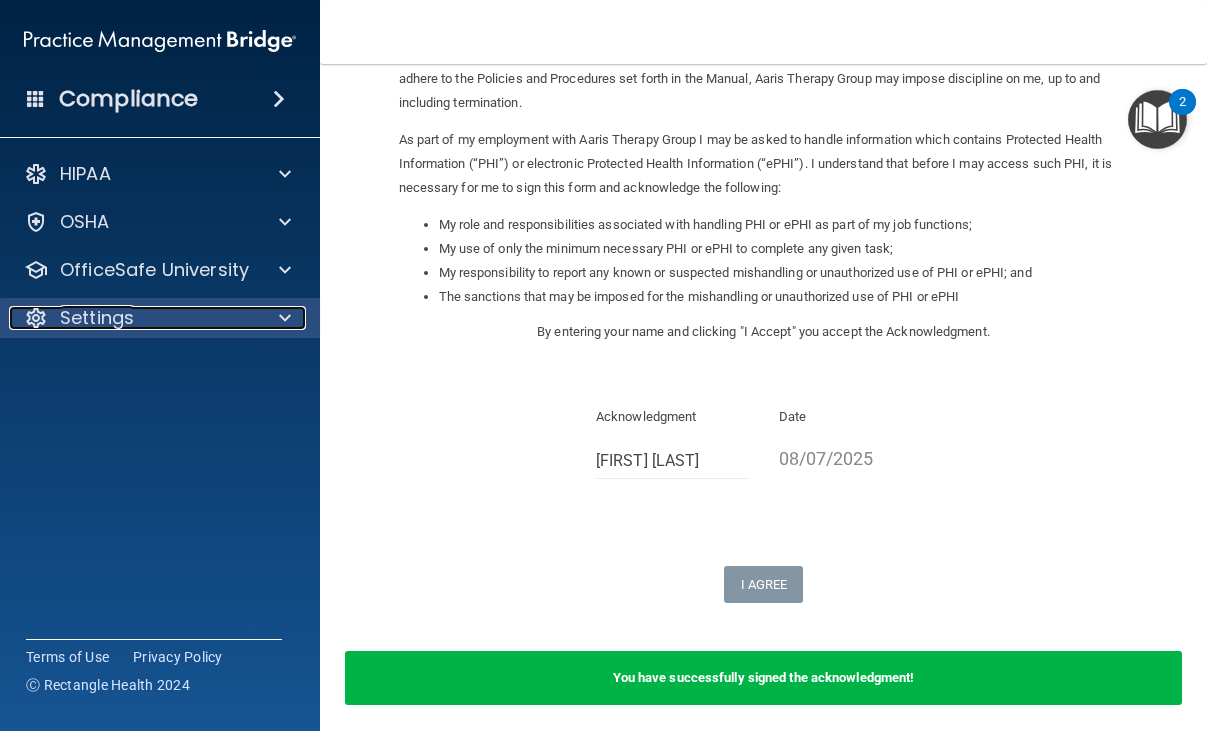 click at bounding box center [285, 318] 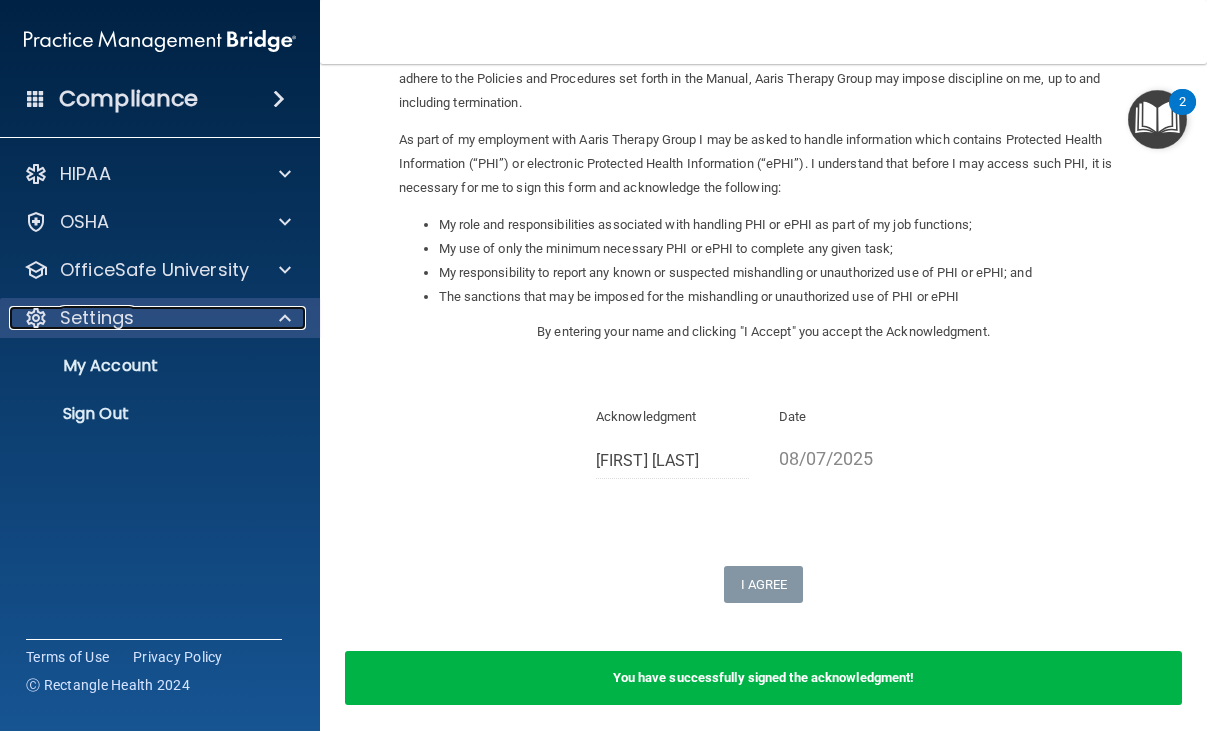 click at bounding box center [285, 318] 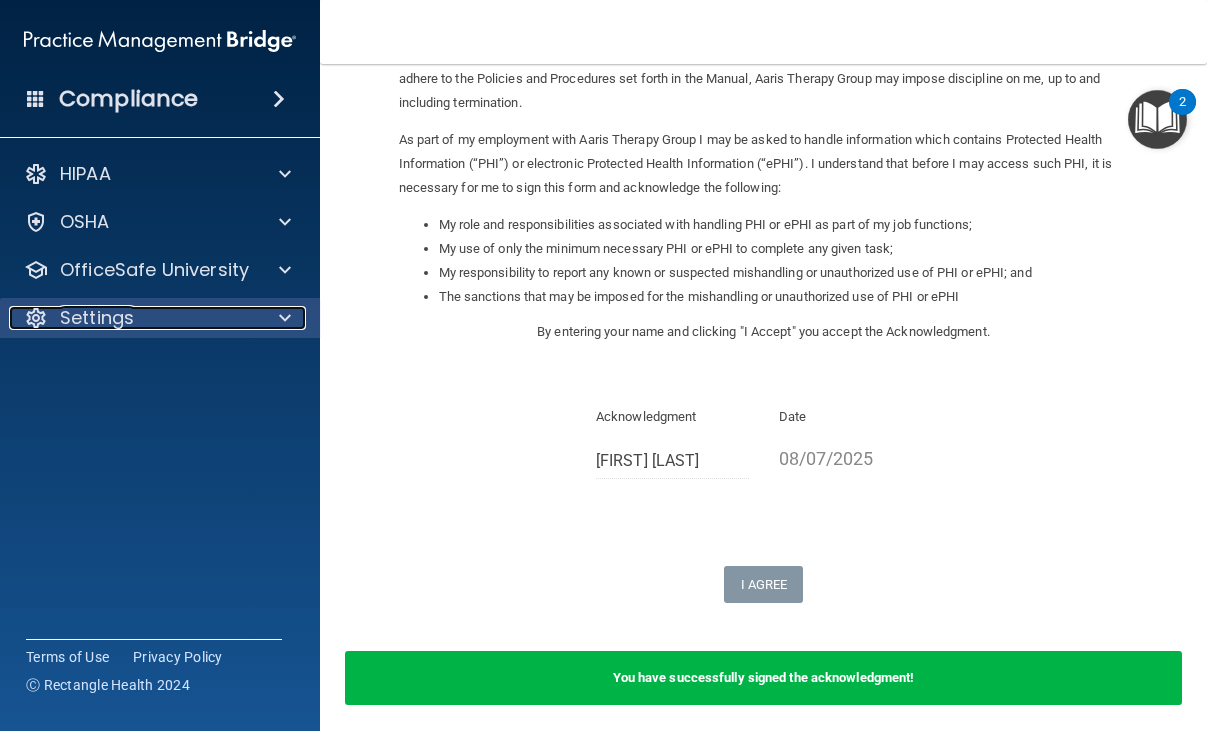 click at bounding box center (285, 318) 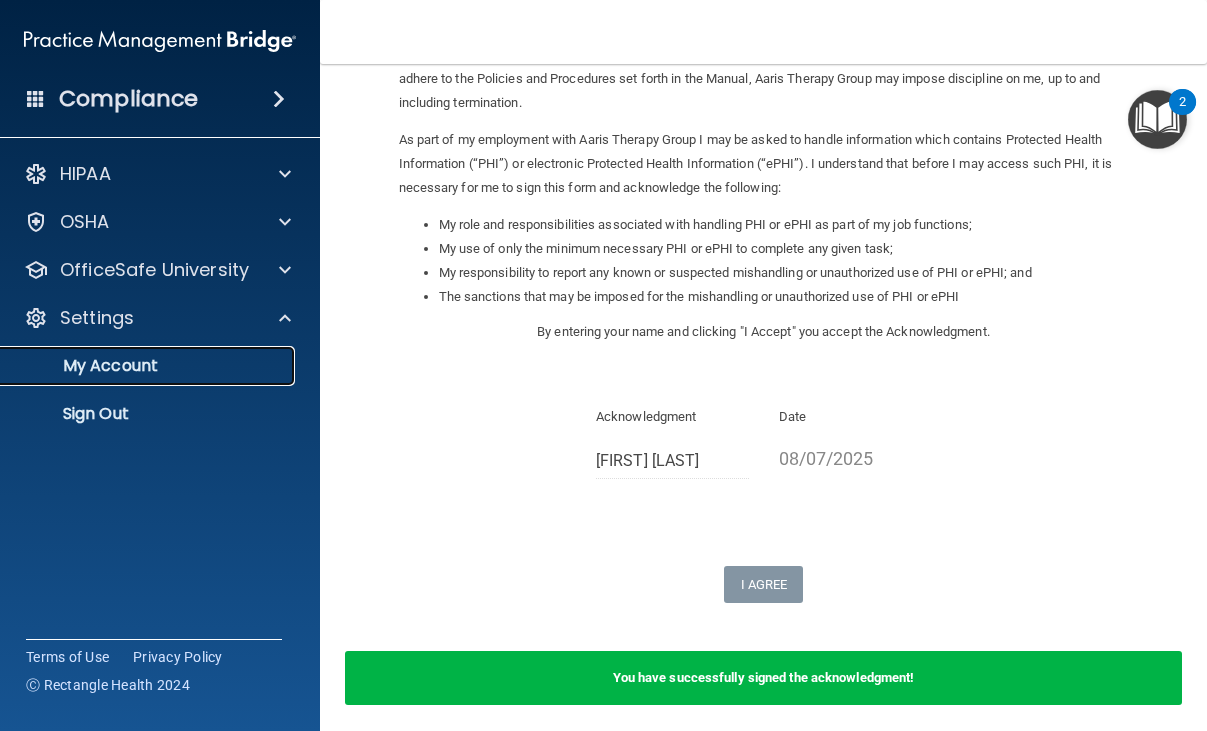 click on "My Account" at bounding box center (149, 366) 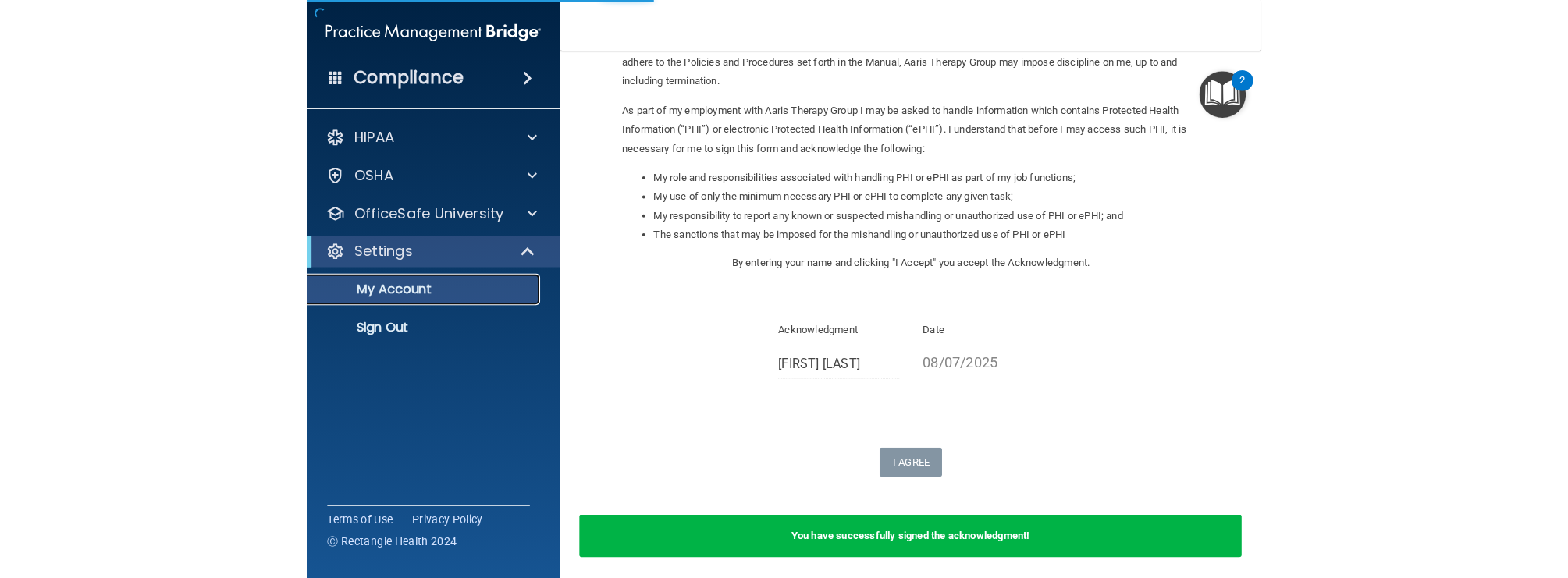 scroll, scrollTop: 0, scrollLeft: 0, axis: both 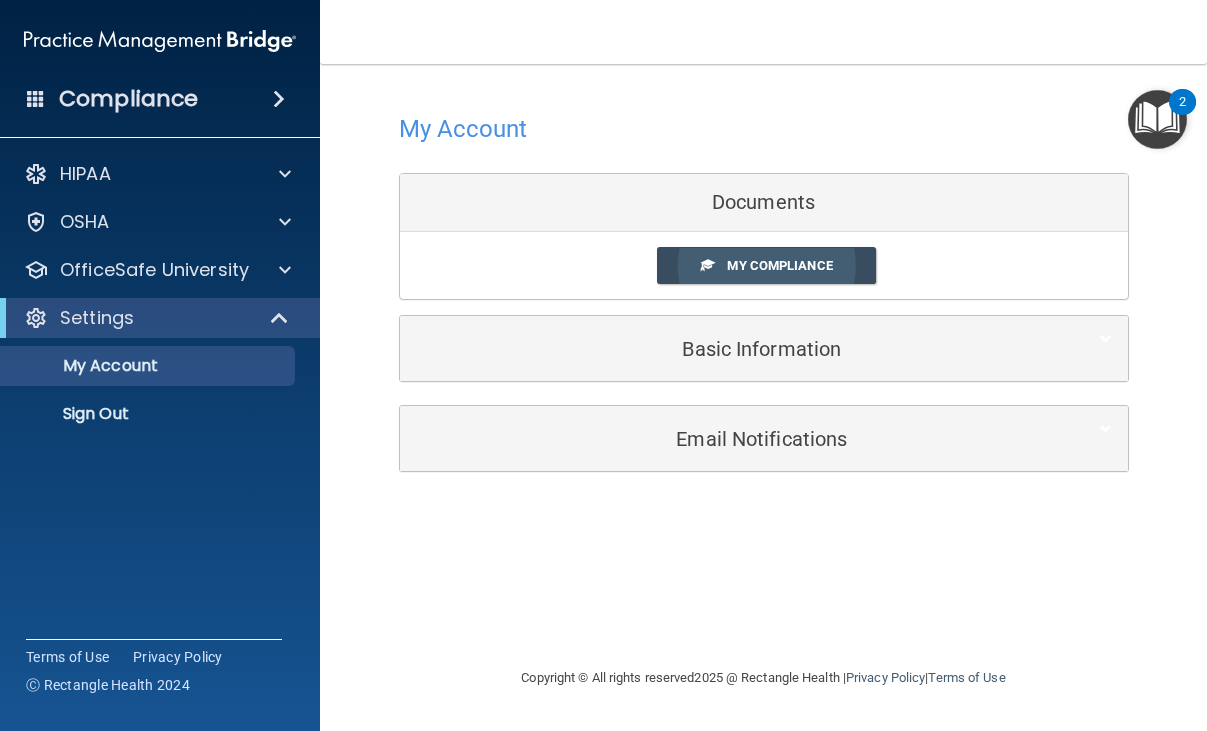 click on "My Compliance" at bounding box center [779, 265] 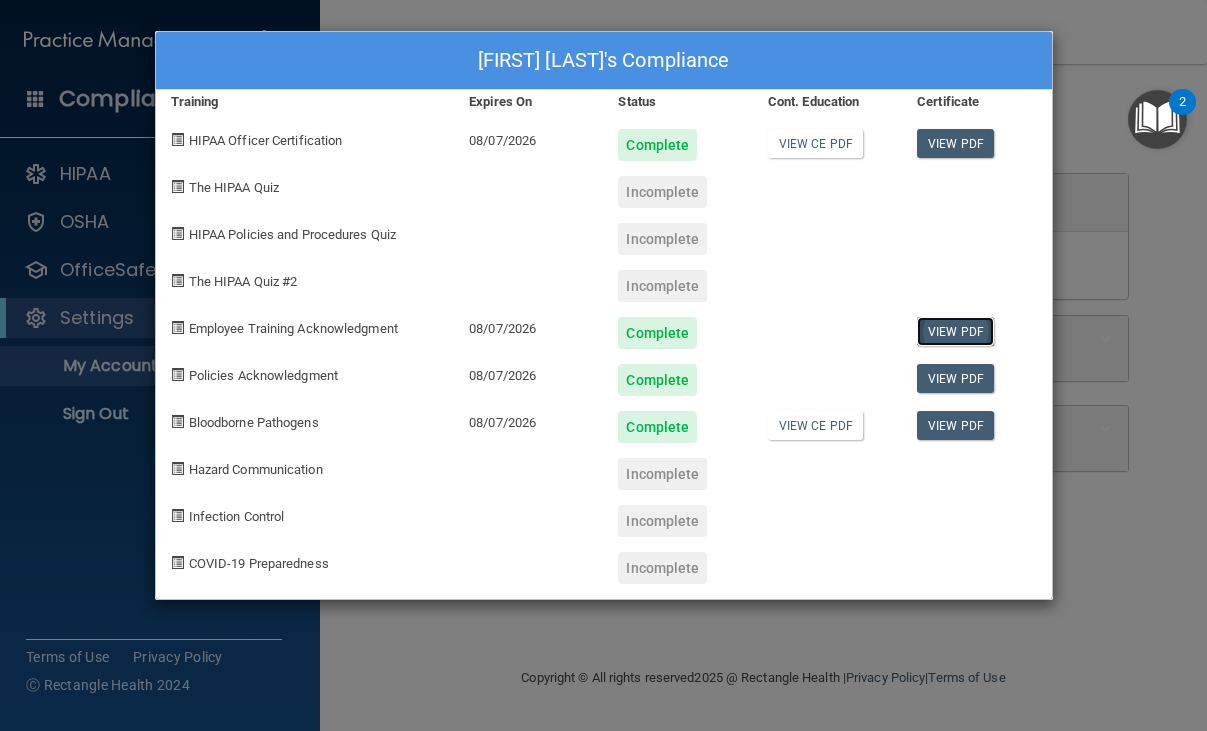 click on "View PDF" at bounding box center [955, 331] 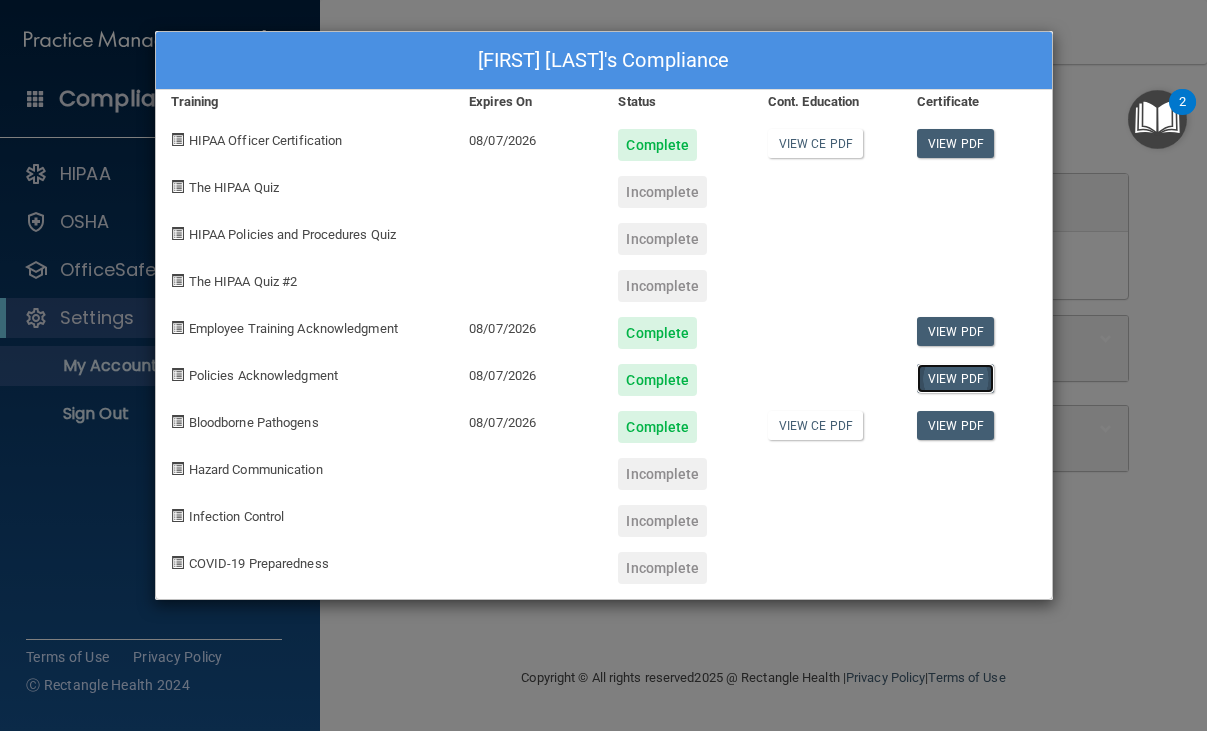 click on "View PDF" at bounding box center [955, 378] 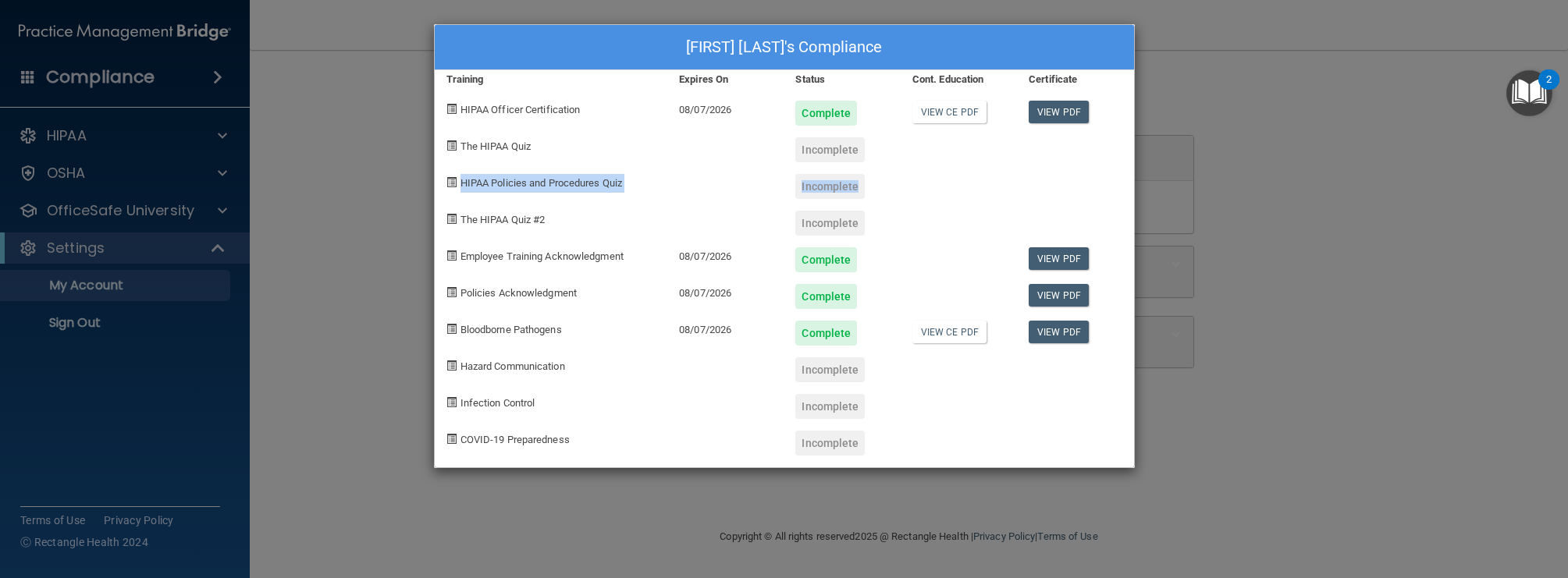 drag, startPoint x: 1132, startPoint y: 195, endPoint x: 1097, endPoint y: 162, distance: 48.104054 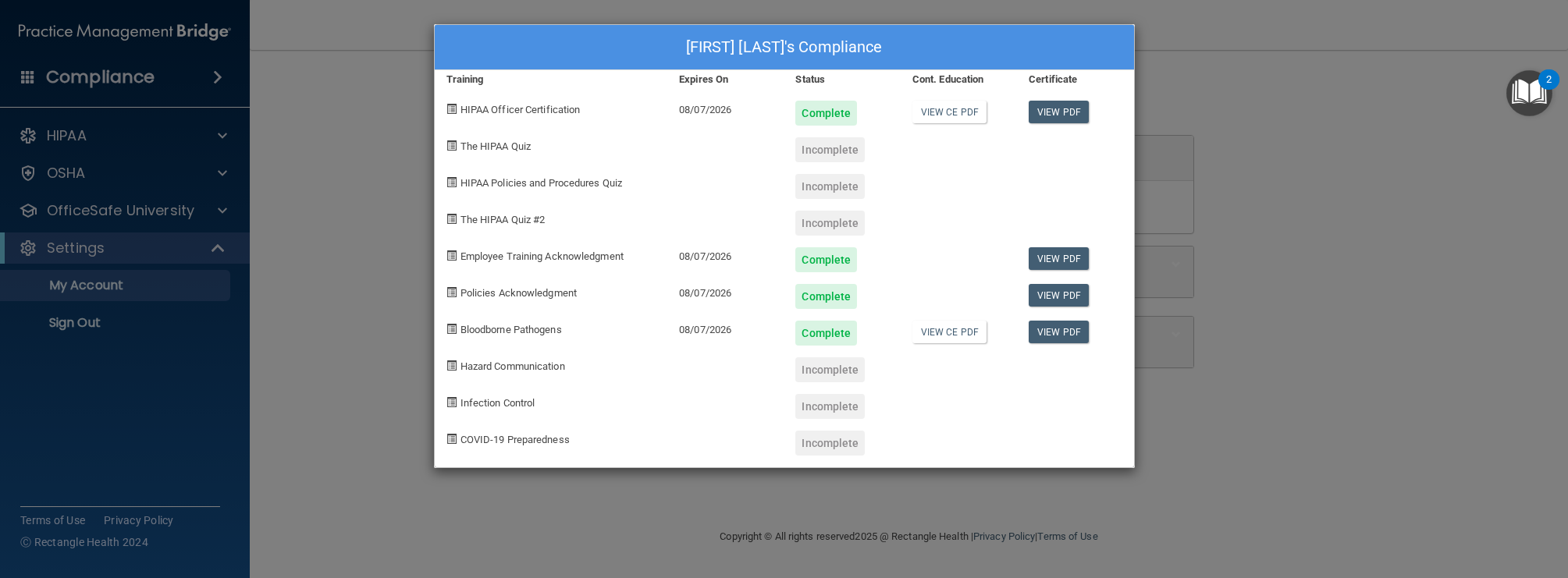 drag, startPoint x: 1120, startPoint y: 189, endPoint x: 1109, endPoint y: 179, distance: 14.866069 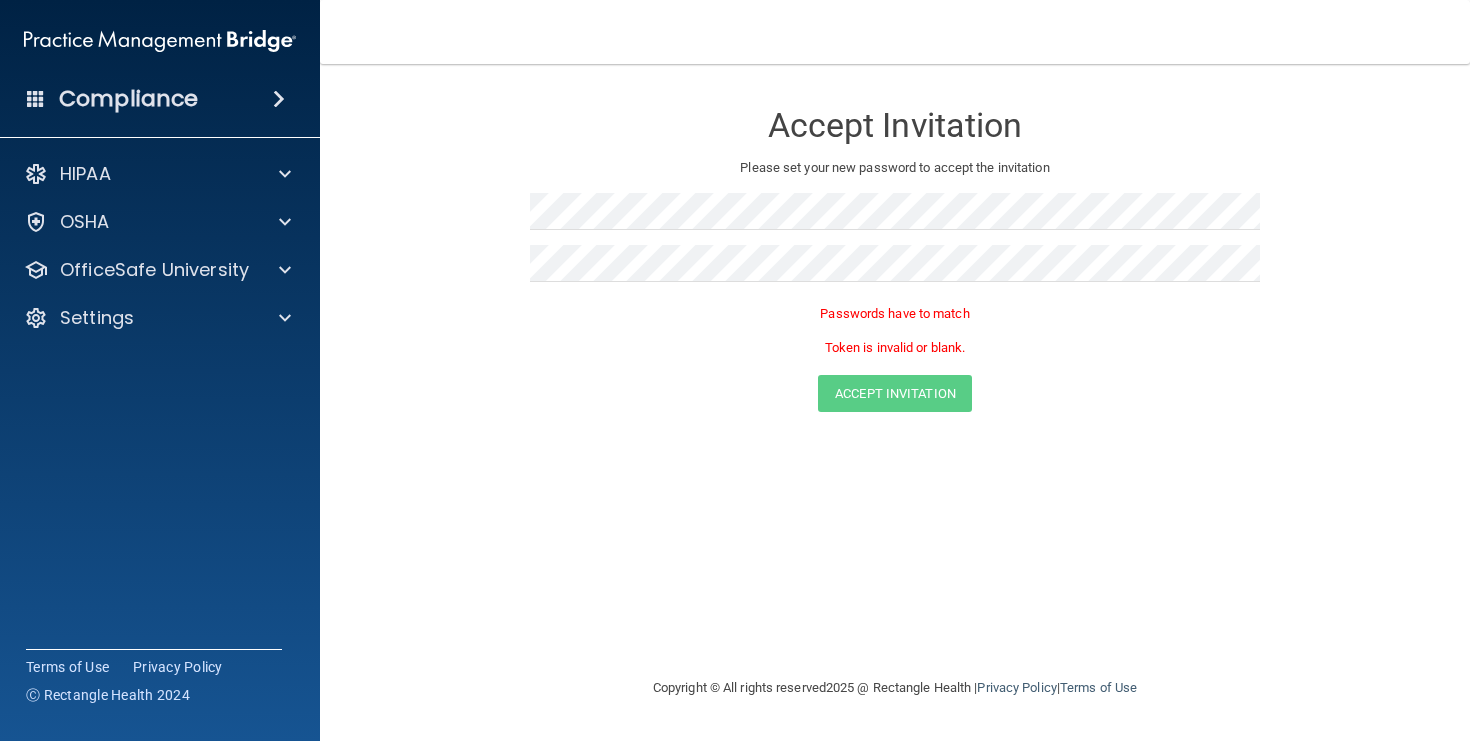 scroll, scrollTop: 0, scrollLeft: 0, axis: both 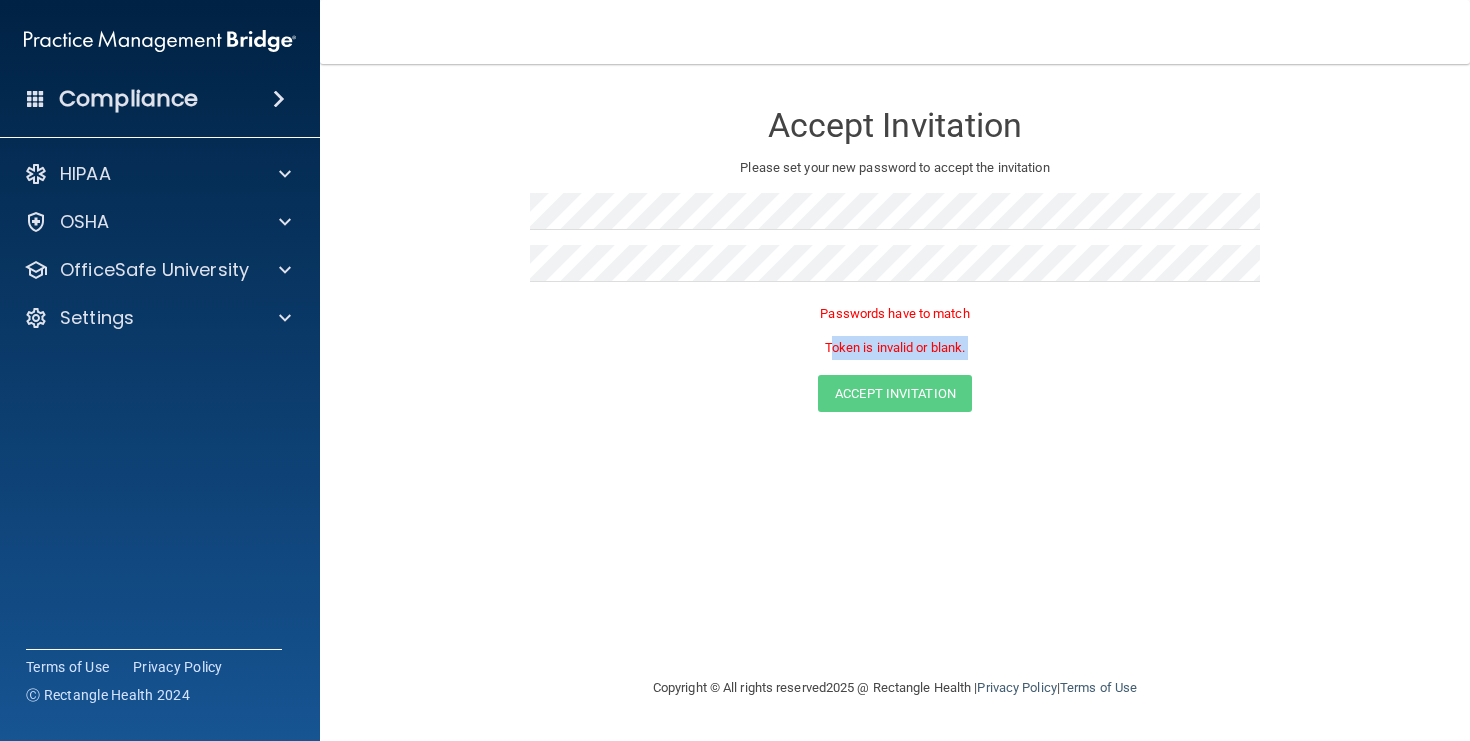 drag, startPoint x: 1077, startPoint y: 394, endPoint x: 826, endPoint y: 349, distance: 255.00197 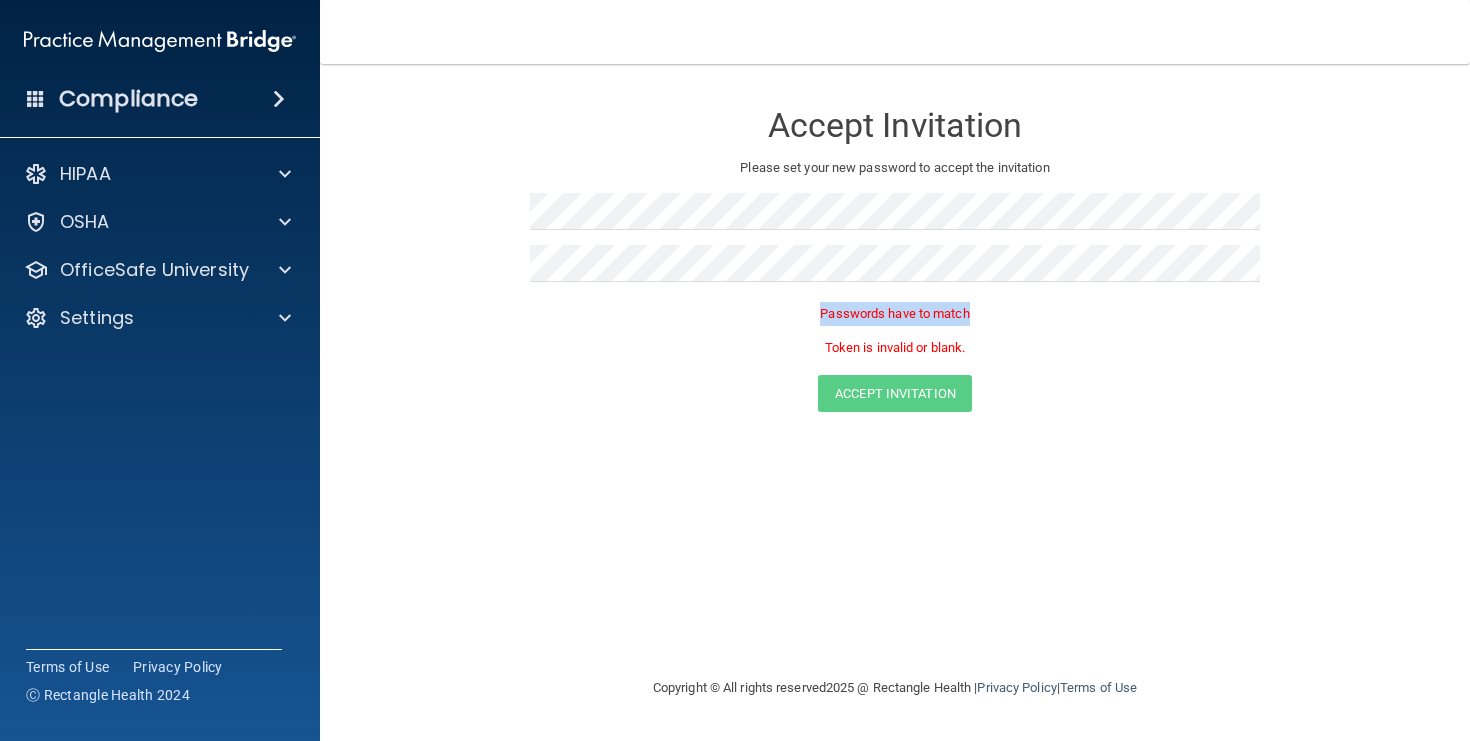 drag, startPoint x: 1077, startPoint y: 299, endPoint x: 1122, endPoint y: 337, distance: 58.898216 